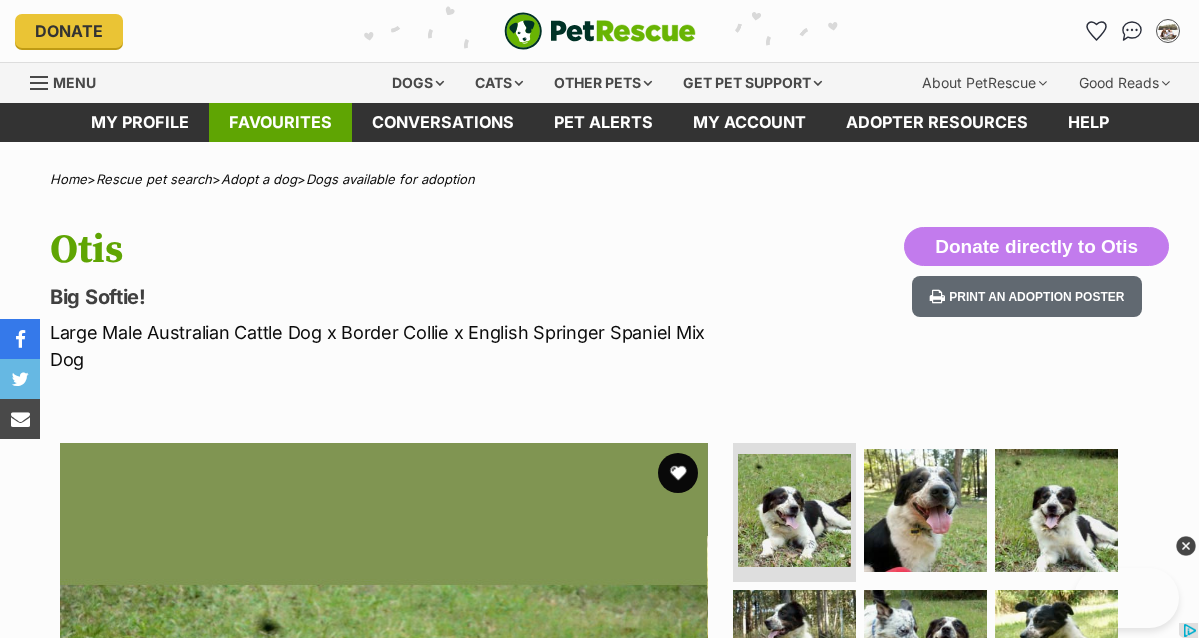 scroll, scrollTop: 0, scrollLeft: 0, axis: both 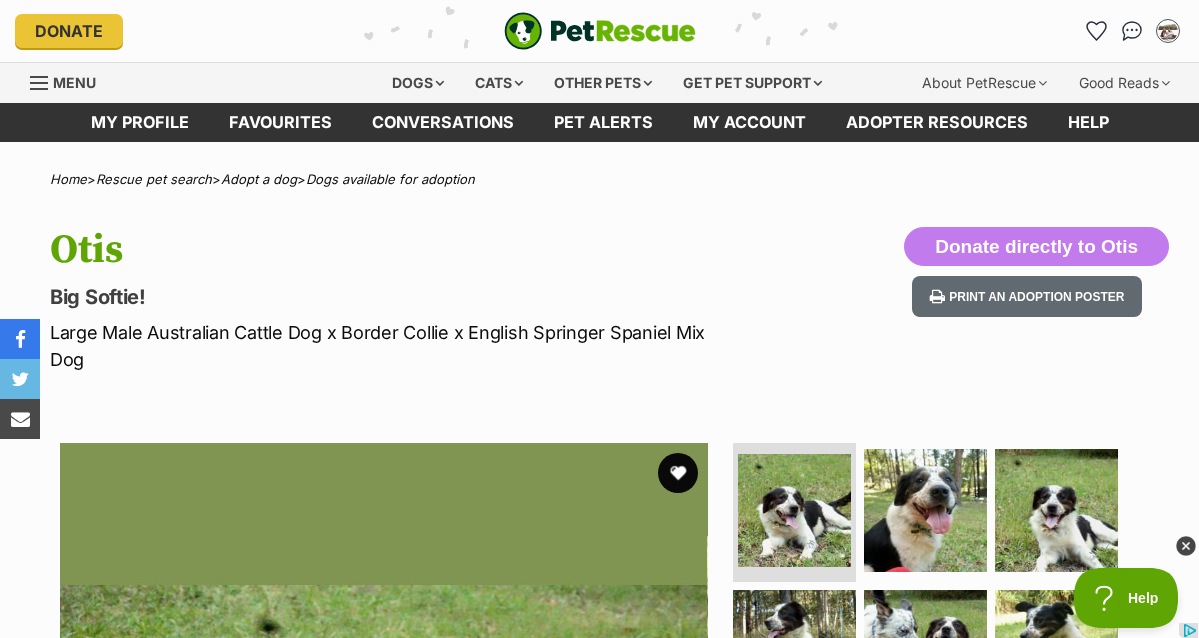 click at bounding box center (600, 31) 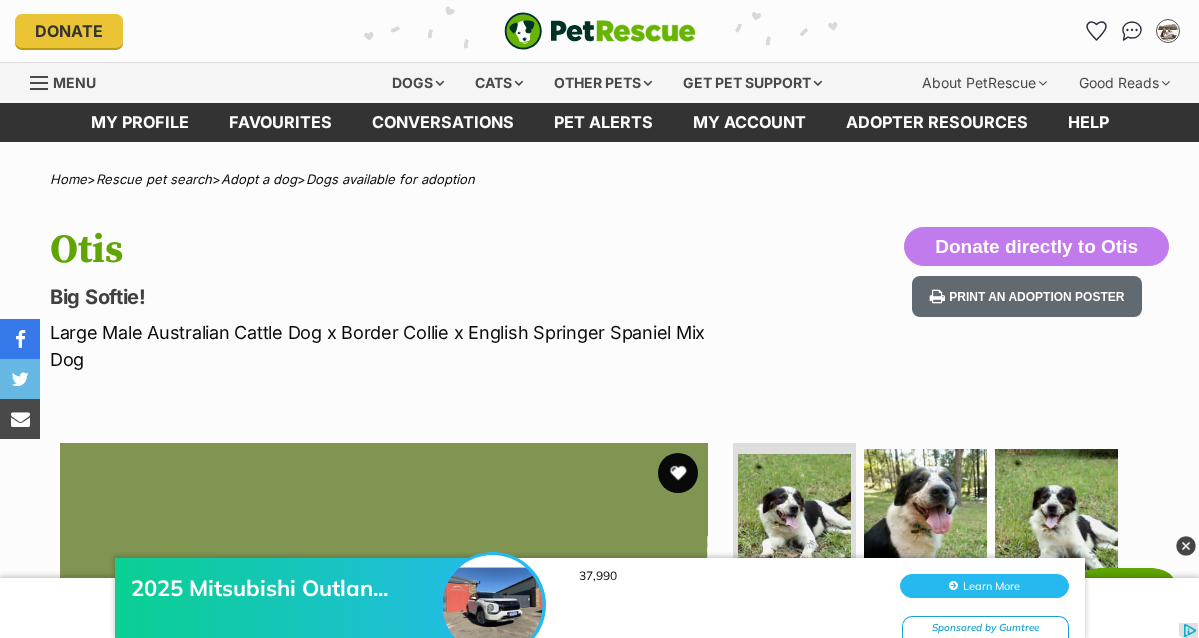 scroll, scrollTop: 0, scrollLeft: 0, axis: both 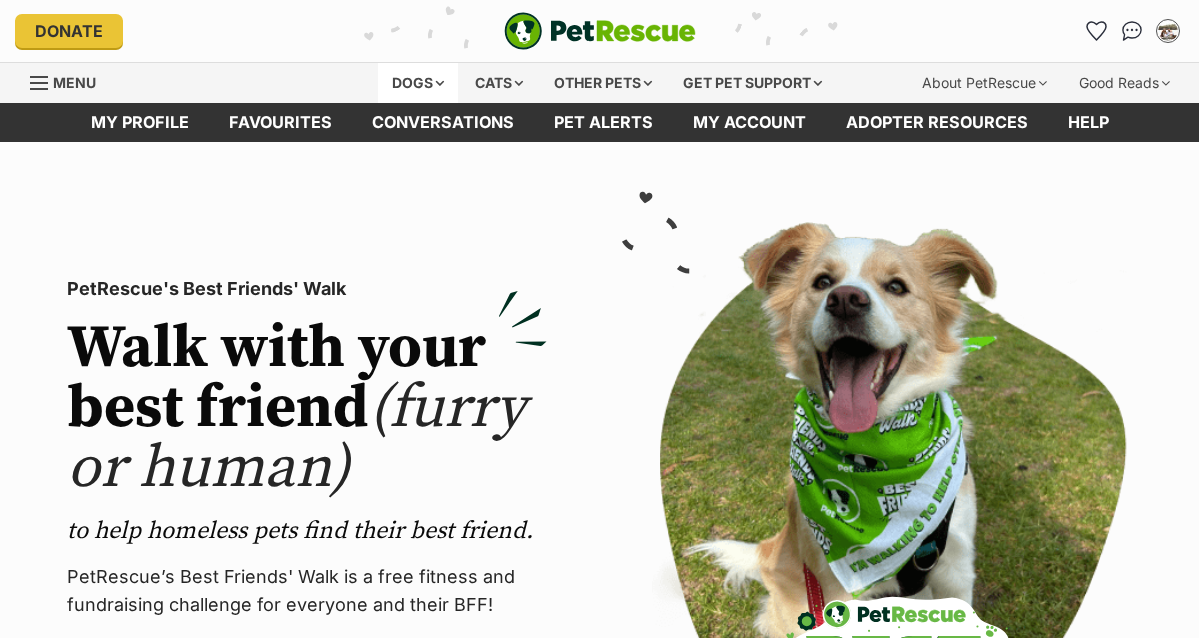 click on "Dogs" at bounding box center (418, 83) 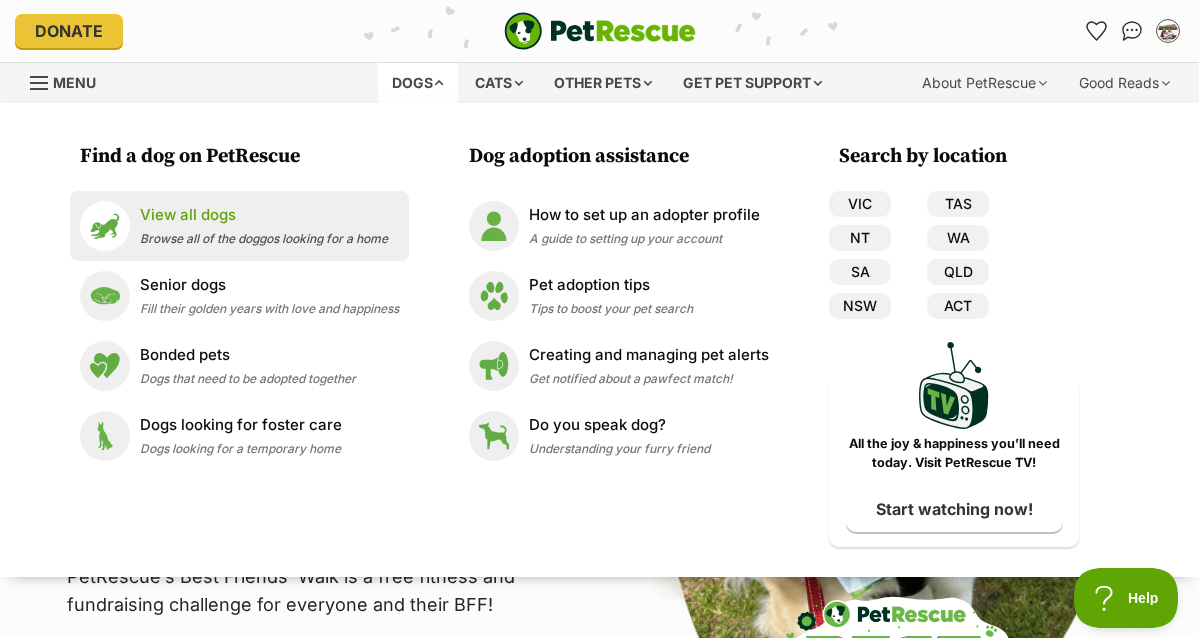 scroll, scrollTop: 0, scrollLeft: 0, axis: both 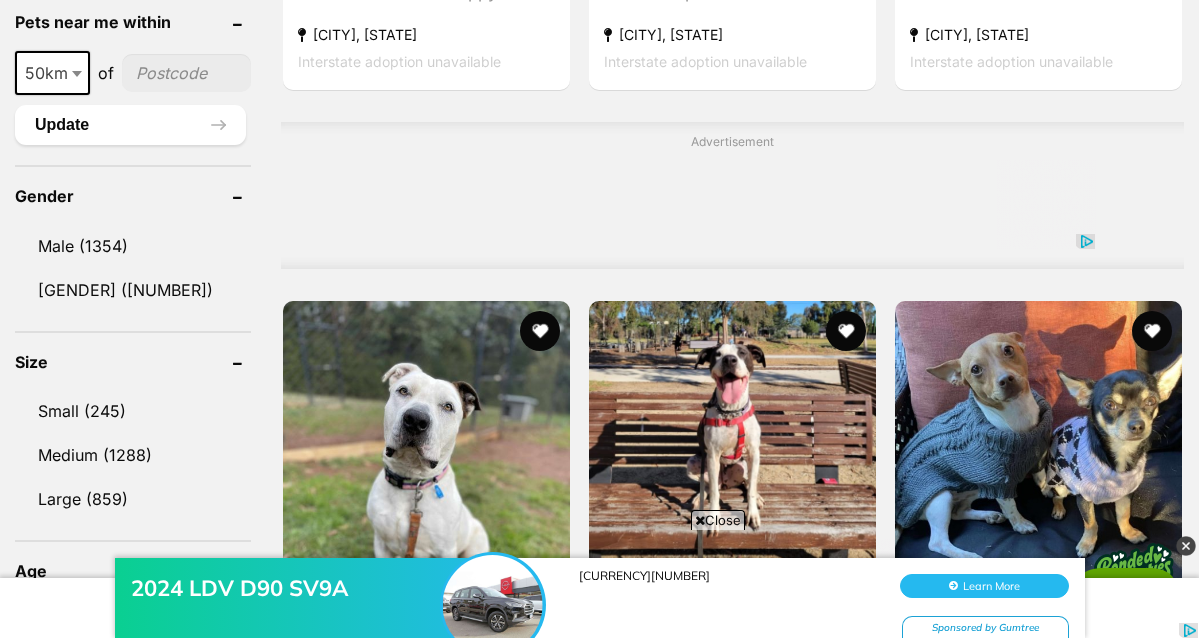 click on "50km" at bounding box center [52, 73] 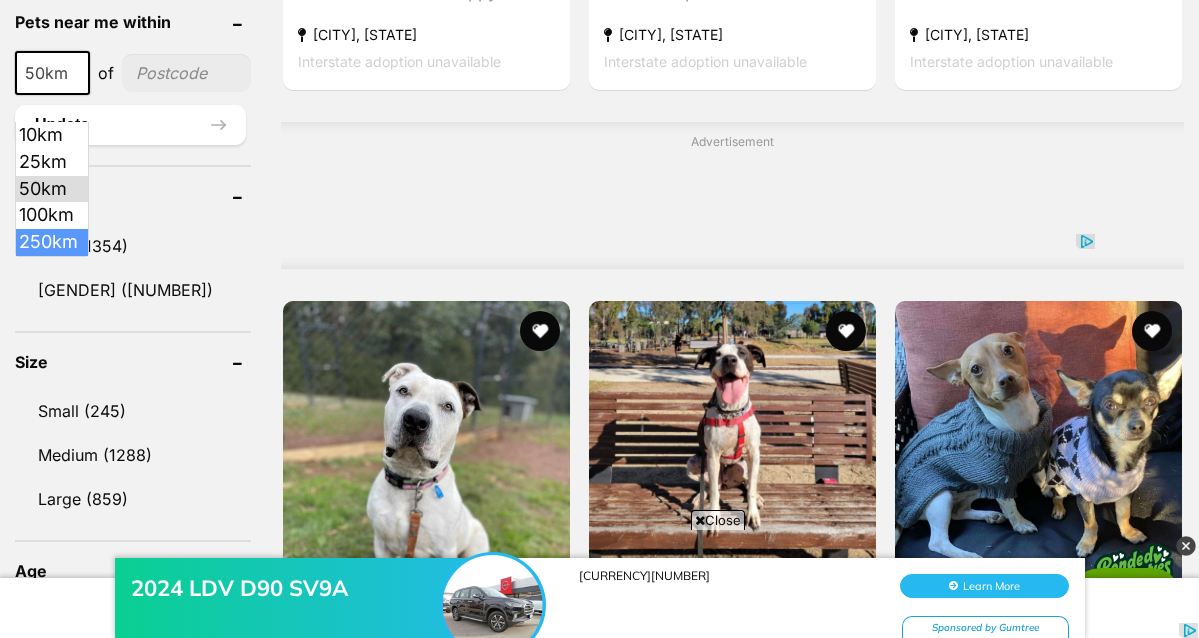 select on "250" 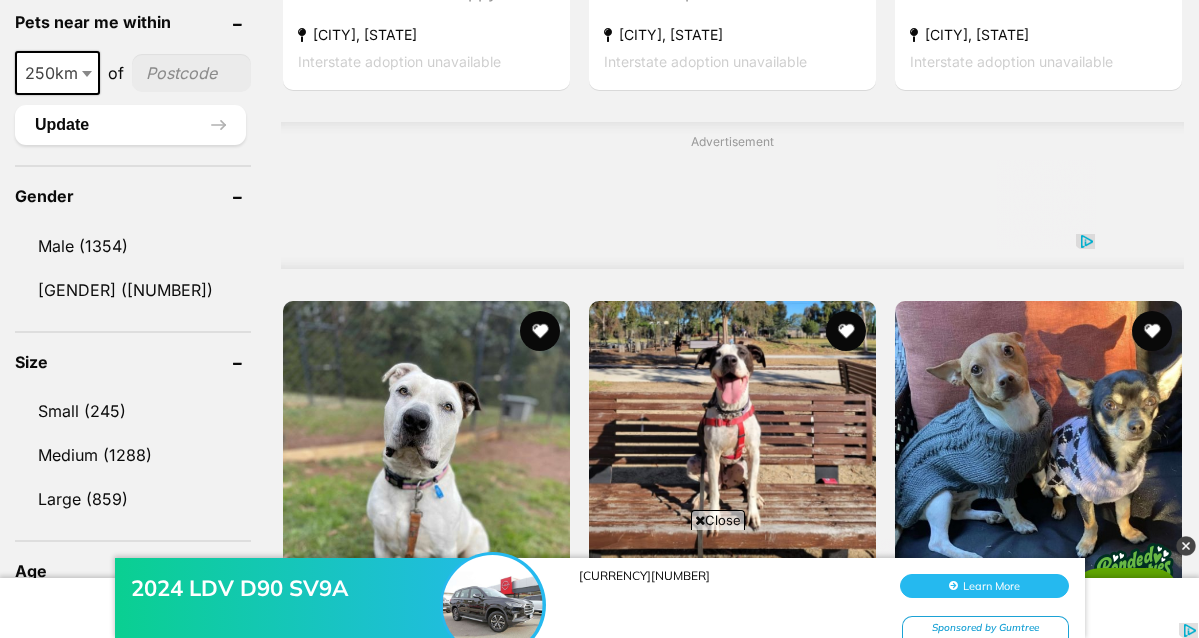 click at bounding box center [191, 73] 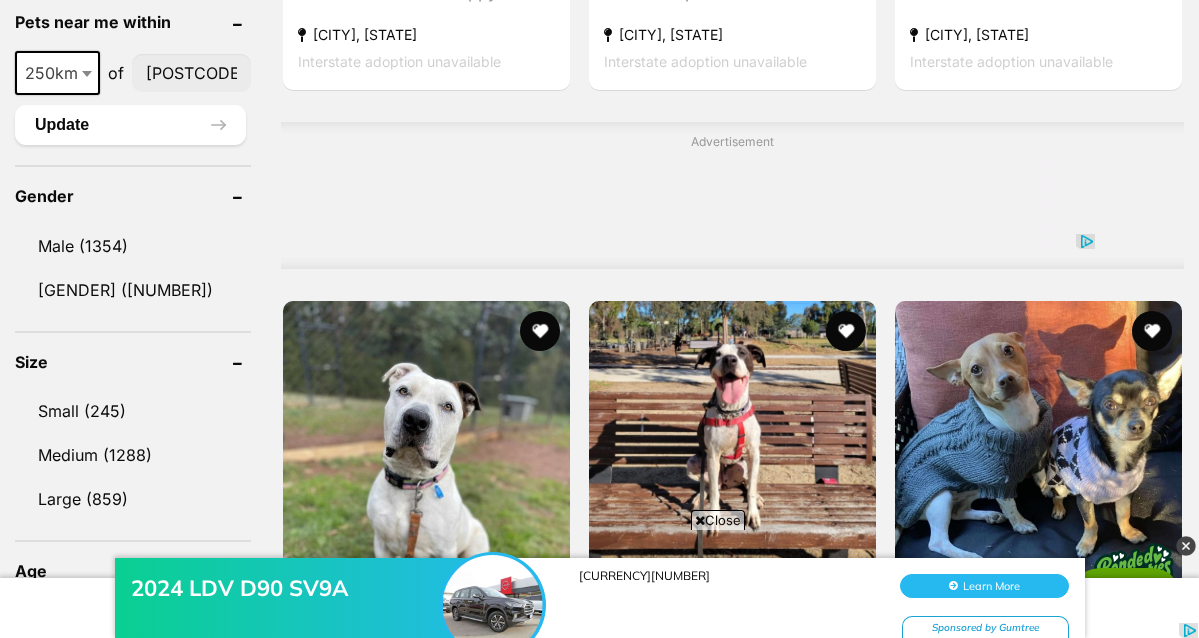 type on "6000" 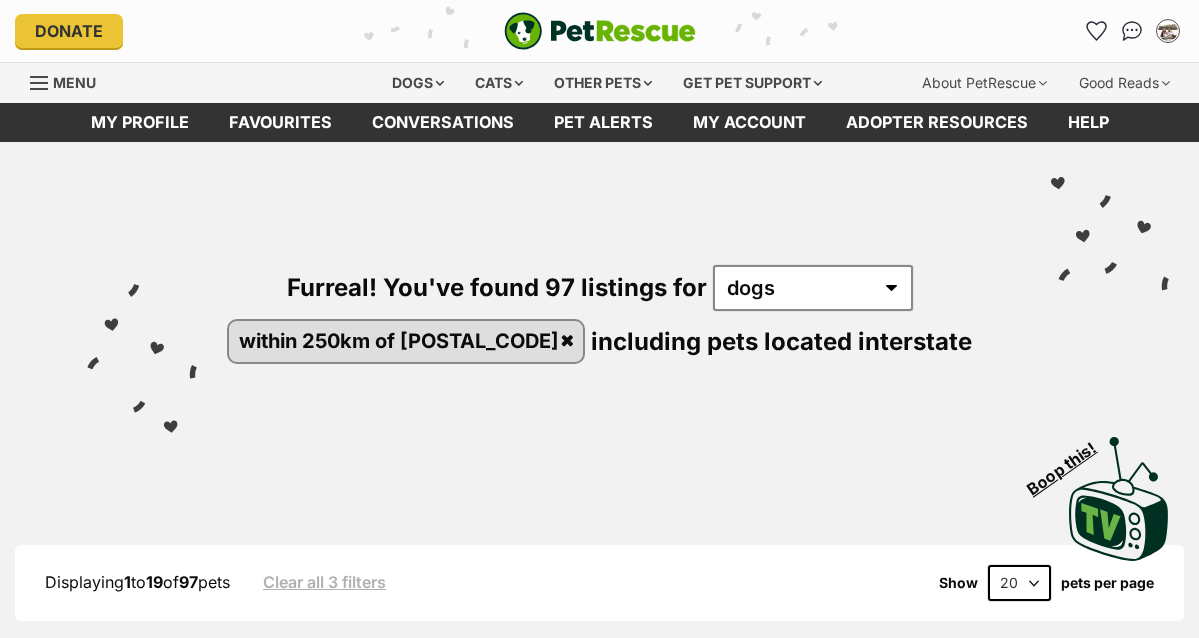 scroll, scrollTop: 0, scrollLeft: 0, axis: both 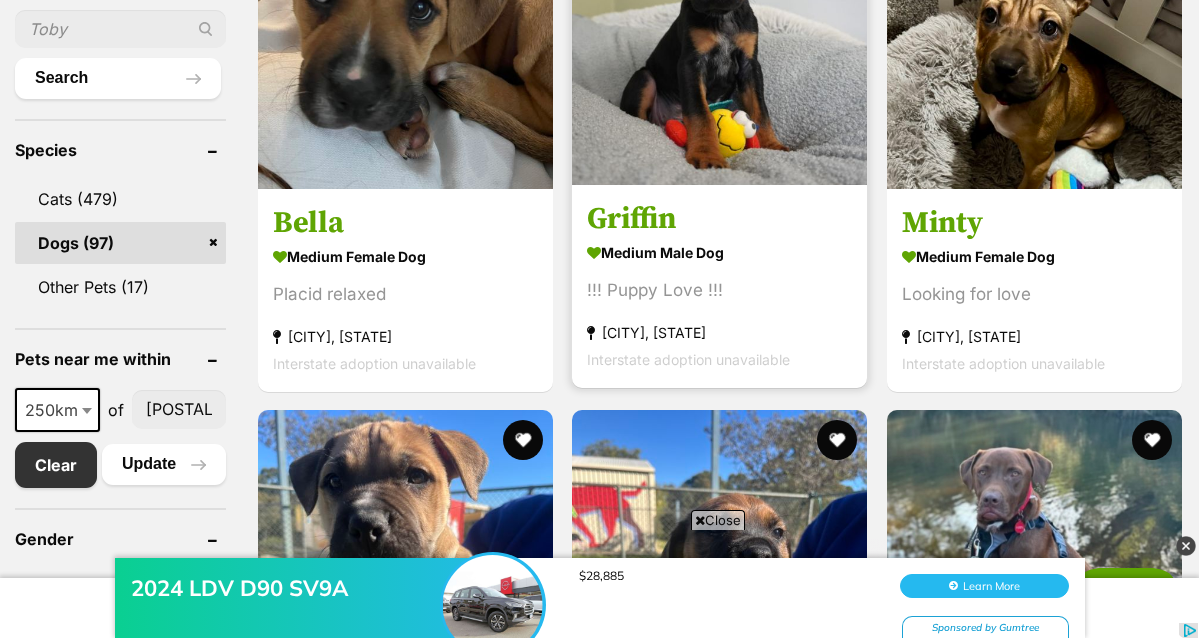 click on "medium male Dog
!!! Puppy Love !!!
Malaga, WA
Interstate adoption unavailable" at bounding box center (719, 304) 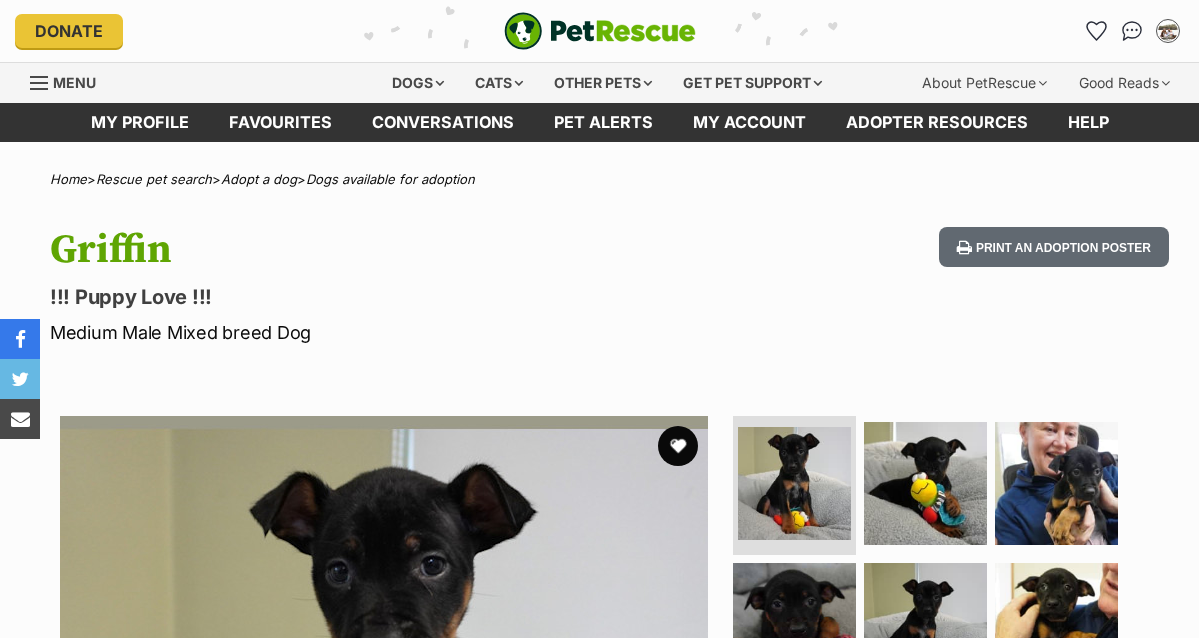 scroll, scrollTop: 0, scrollLeft: 0, axis: both 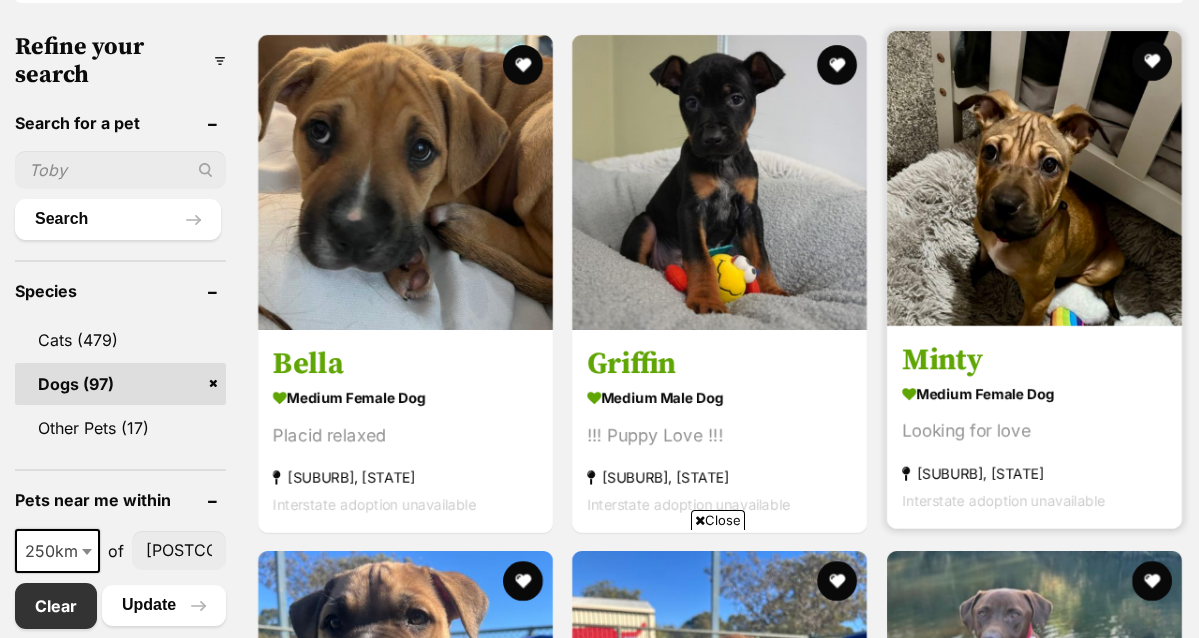 click on "Minty" at bounding box center [1034, 359] 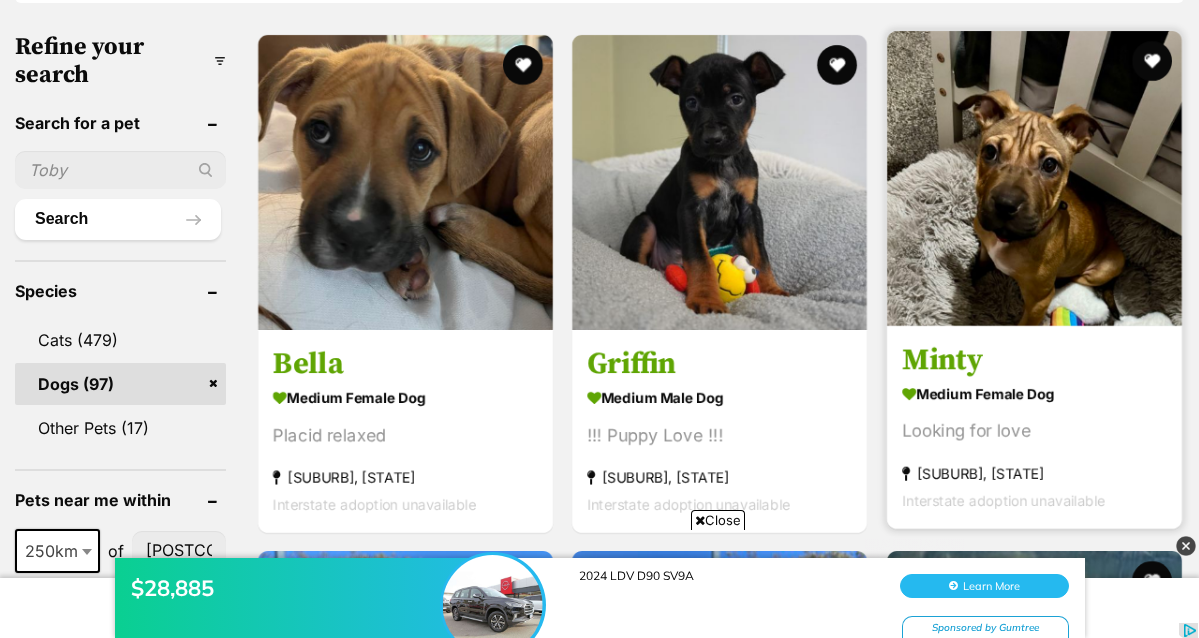 scroll, scrollTop: 0, scrollLeft: 0, axis: both 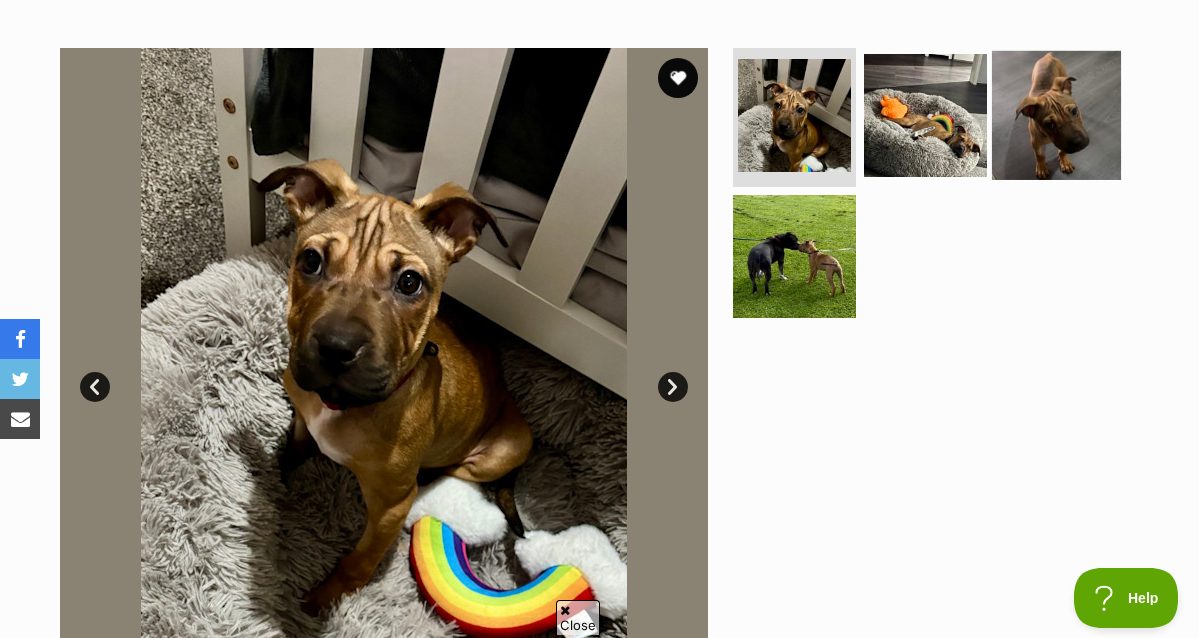 click at bounding box center [1056, 114] 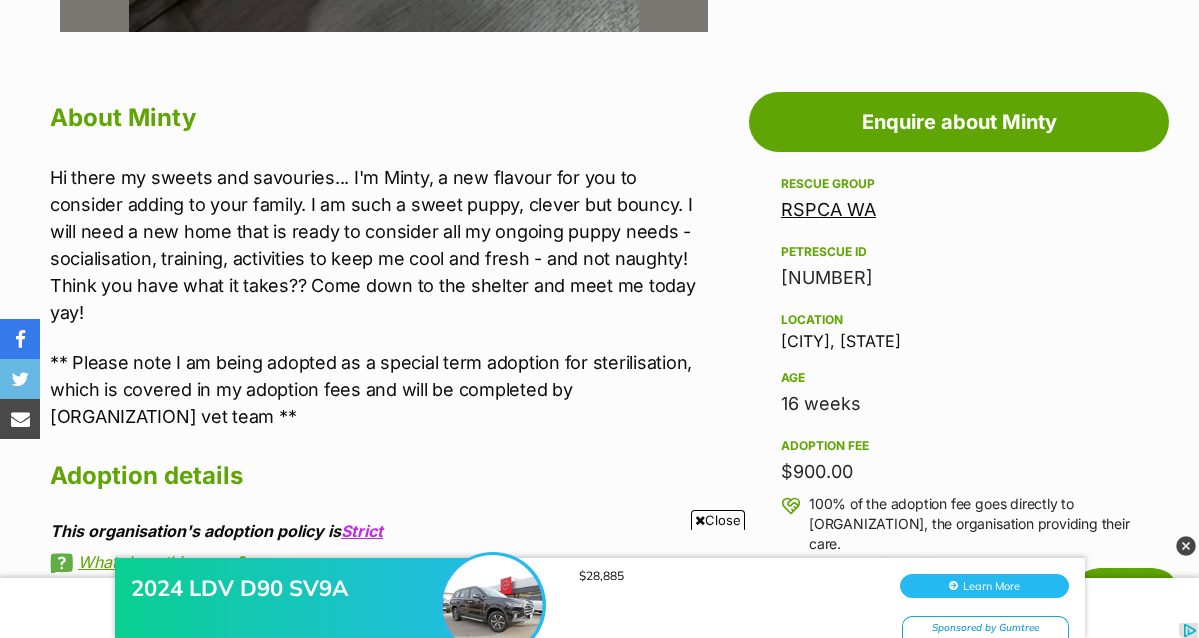 scroll, scrollTop: 1027, scrollLeft: 0, axis: vertical 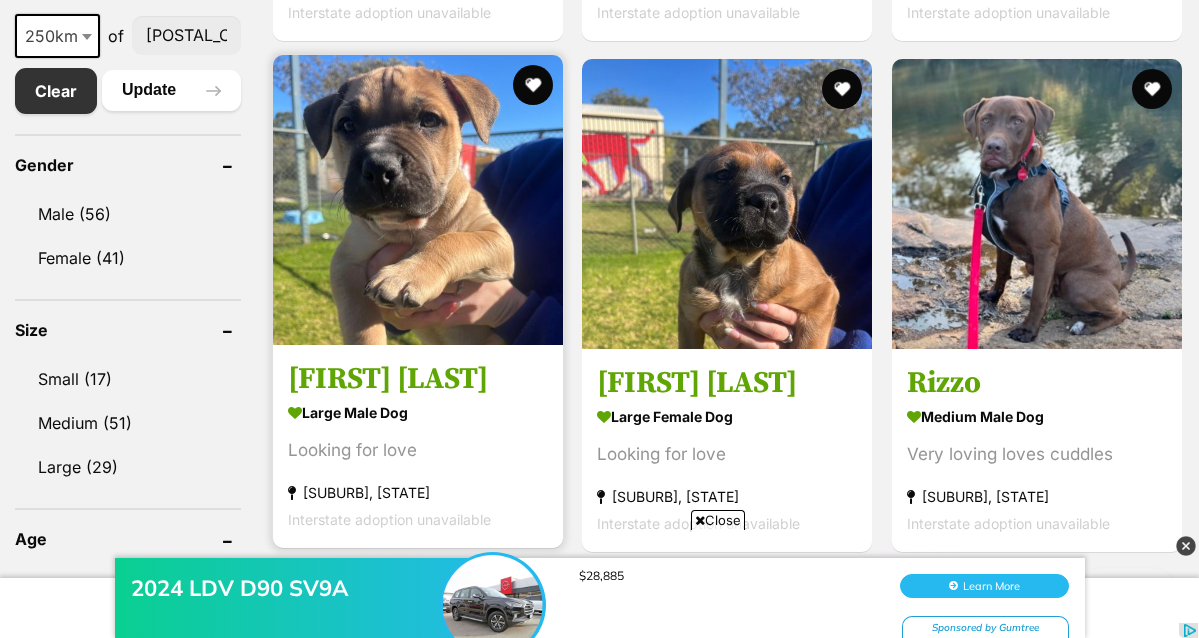 click at bounding box center [418, 200] 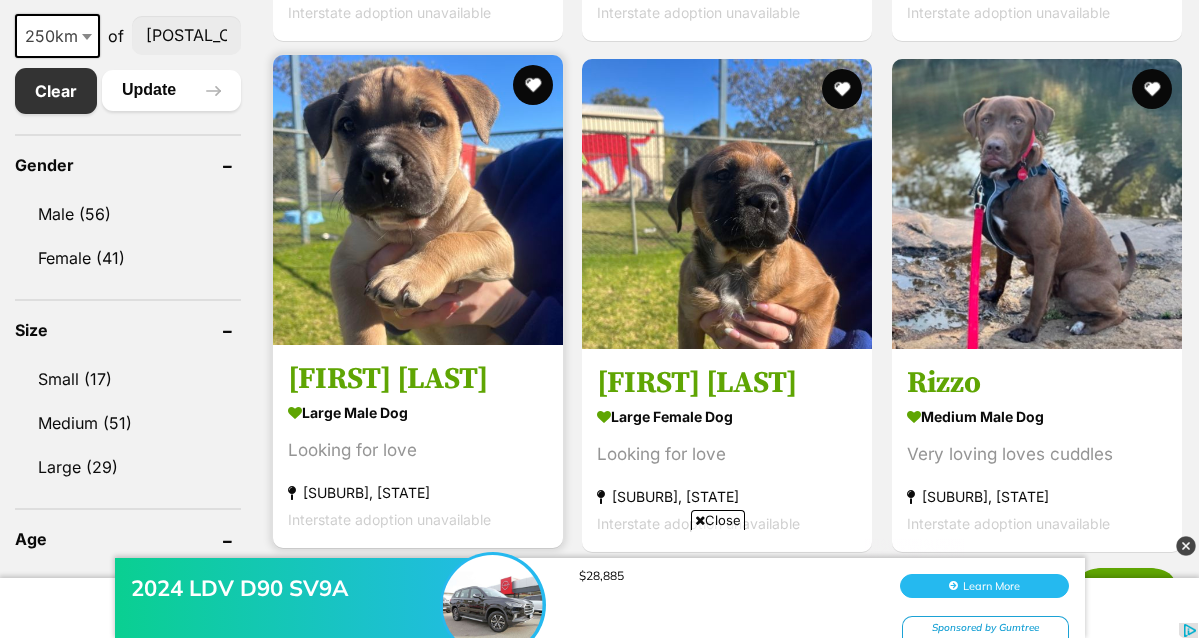 scroll, scrollTop: 0, scrollLeft: 0, axis: both 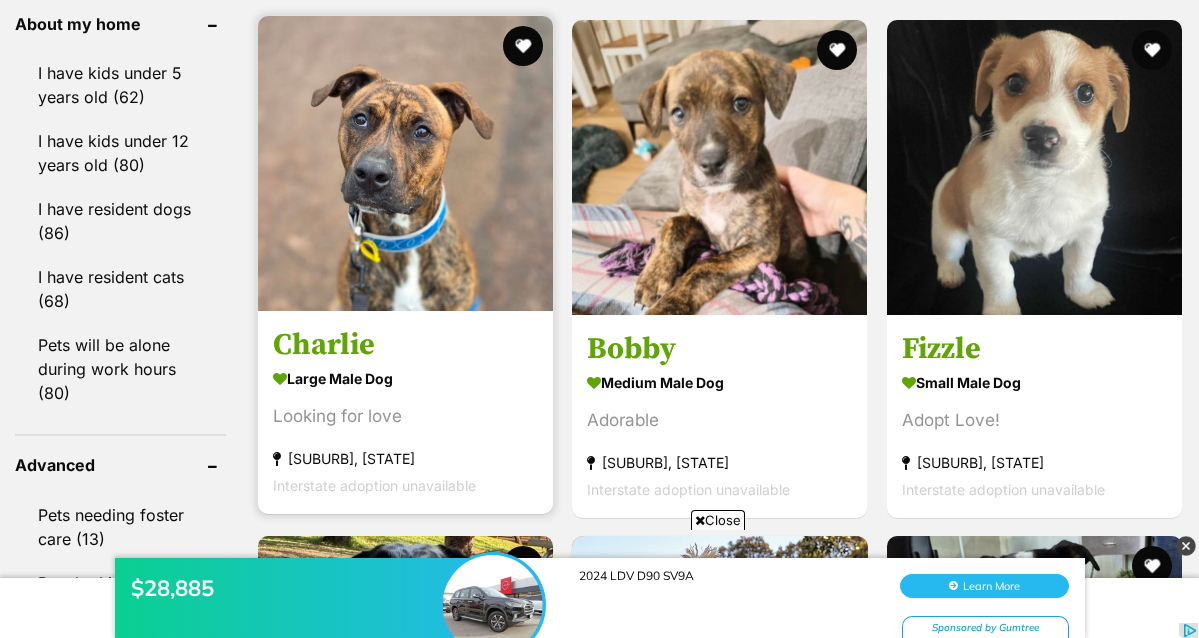 click on "large male Dog
Looking for love
South Bunbury, WA
Interstate adoption unavailable" at bounding box center (405, 430) 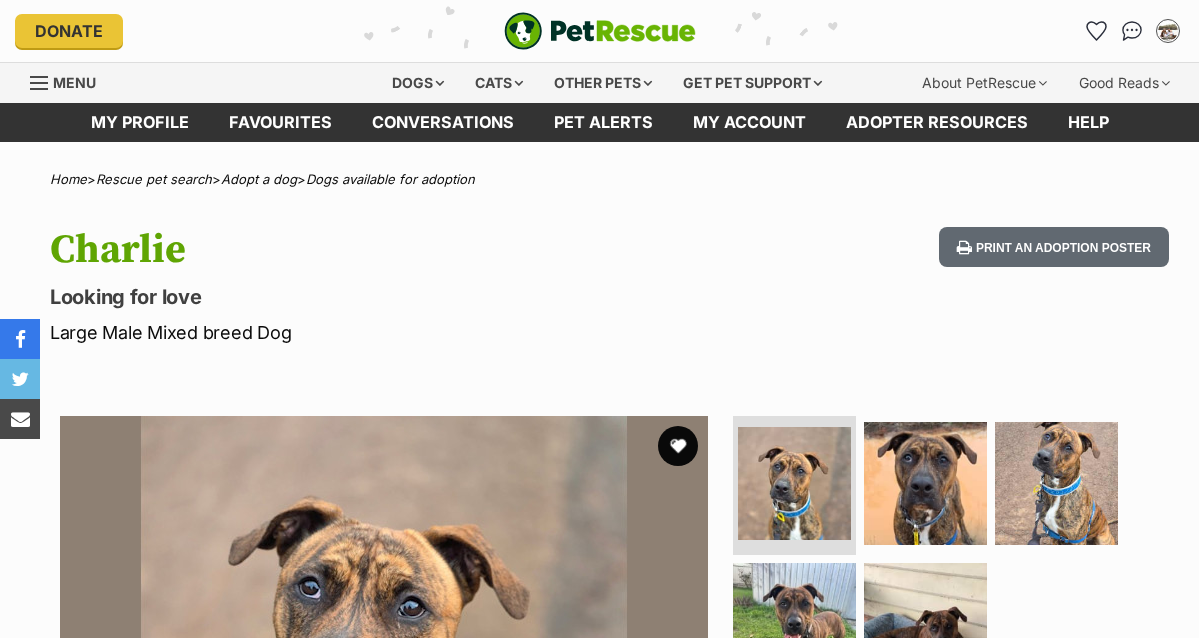 scroll, scrollTop: 153, scrollLeft: 0, axis: vertical 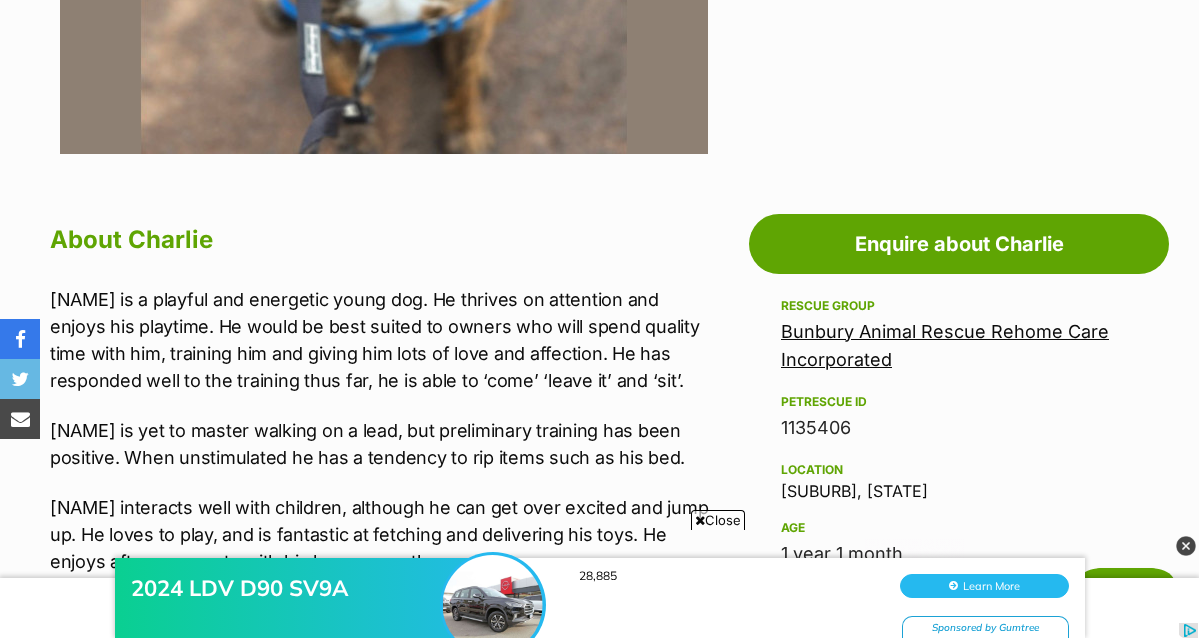 click on "Bunbury Animal Rescue Rehome Care Incorporated" at bounding box center [945, 345] 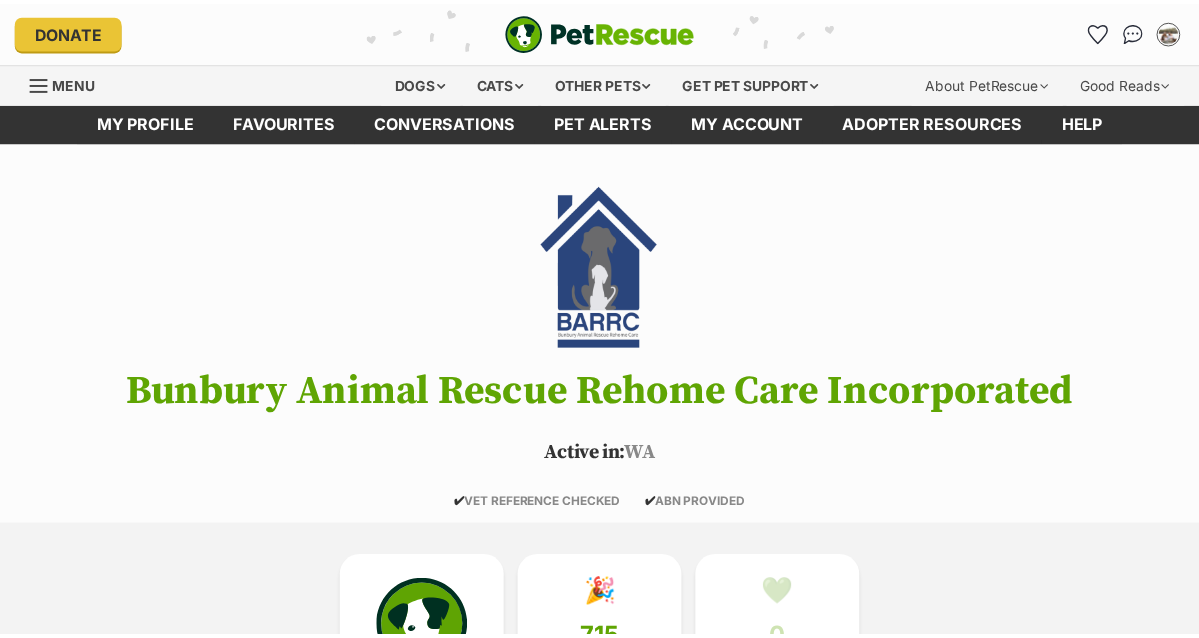 scroll, scrollTop: 0, scrollLeft: 0, axis: both 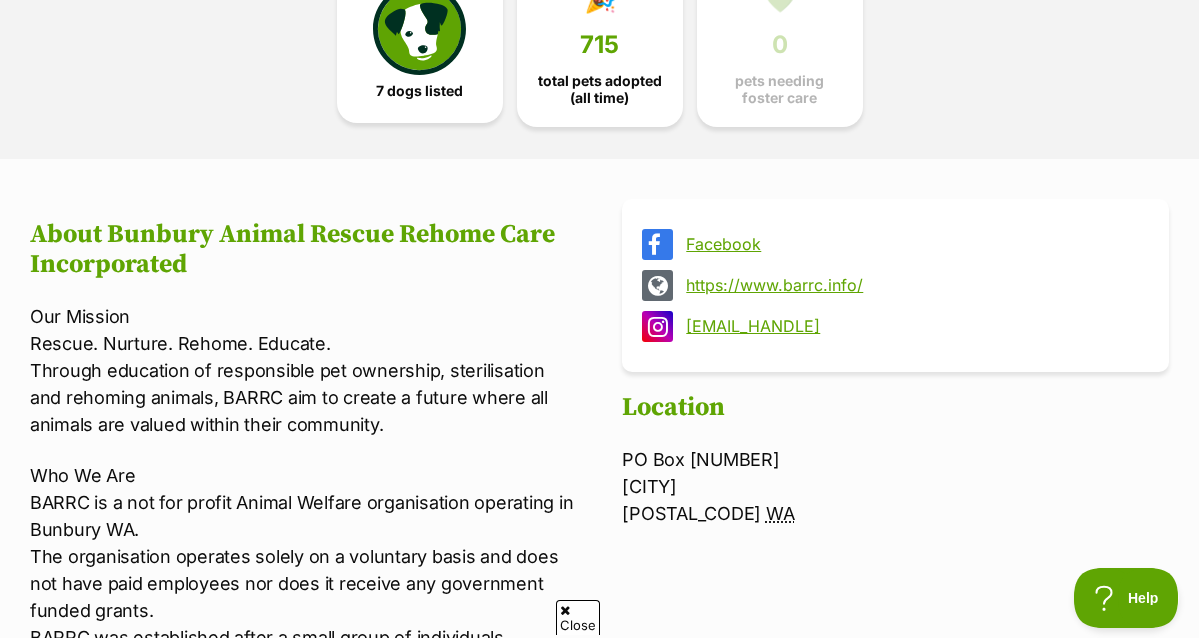 click on "7 dogs listed" at bounding box center [419, 91] 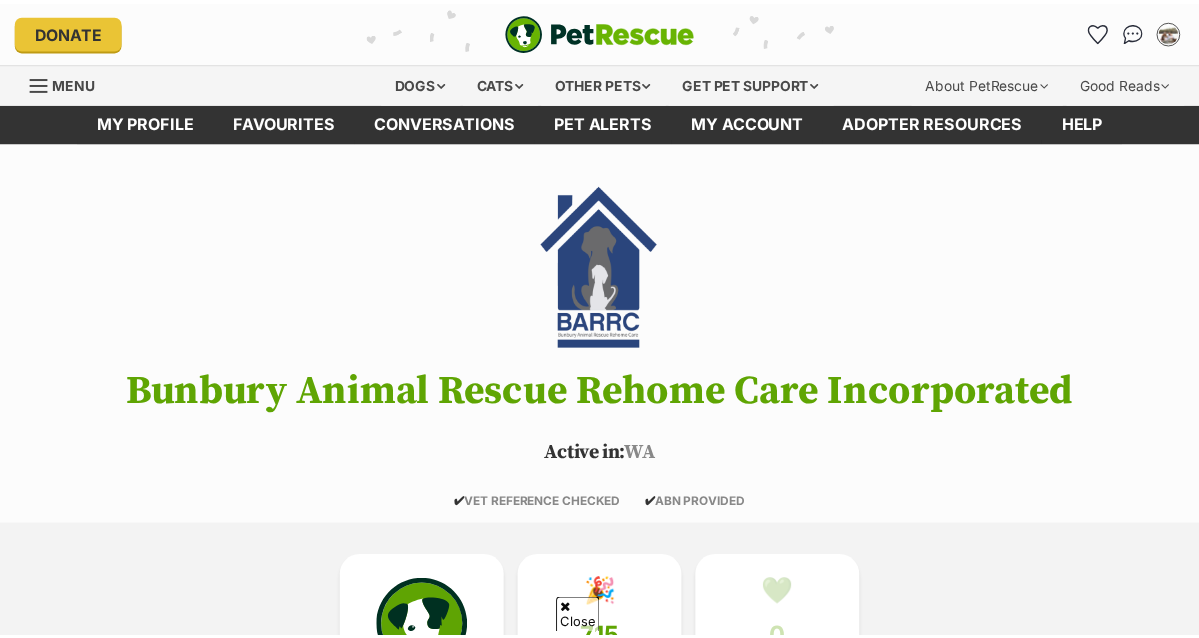scroll, scrollTop: 1403, scrollLeft: 0, axis: vertical 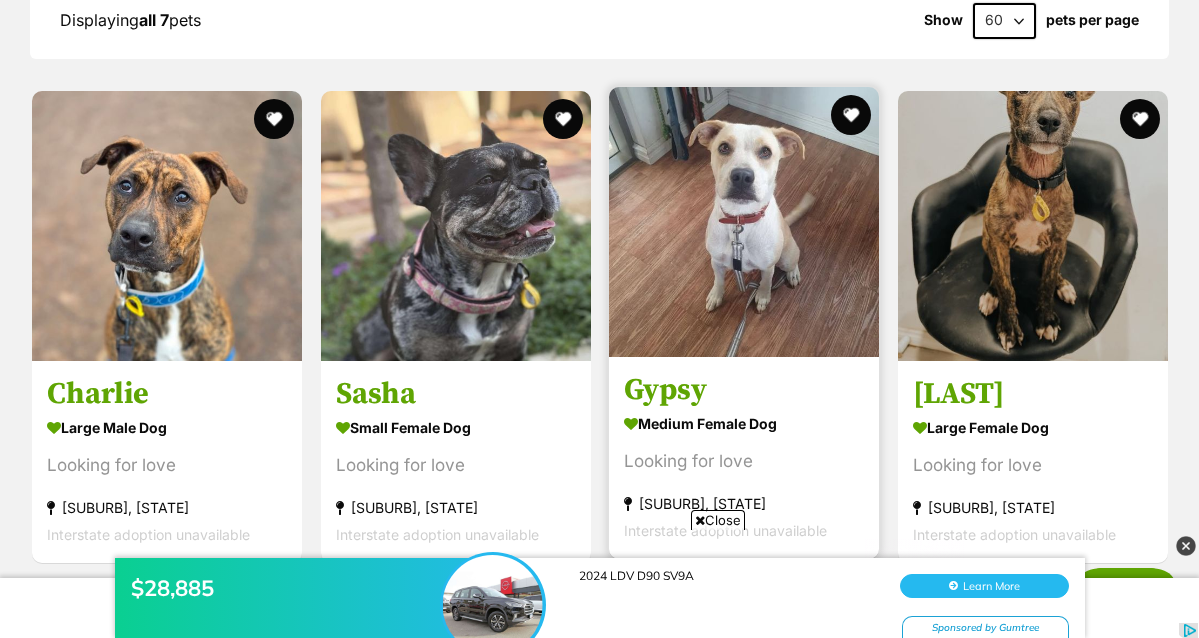 click at bounding box center [744, 222] 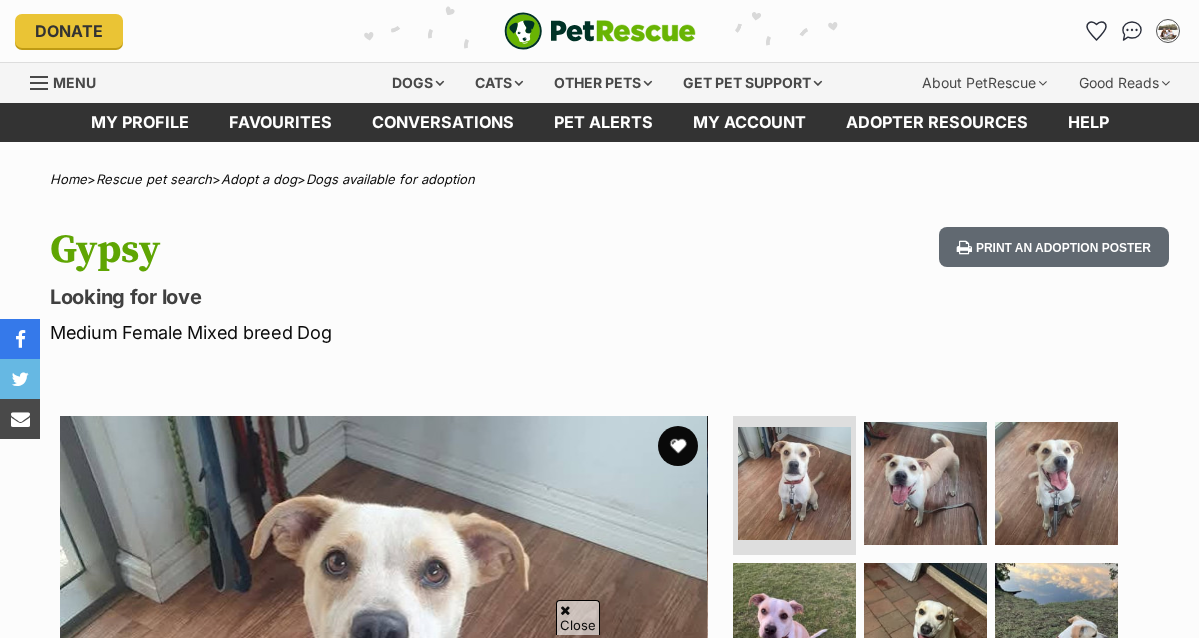 scroll, scrollTop: 388, scrollLeft: 0, axis: vertical 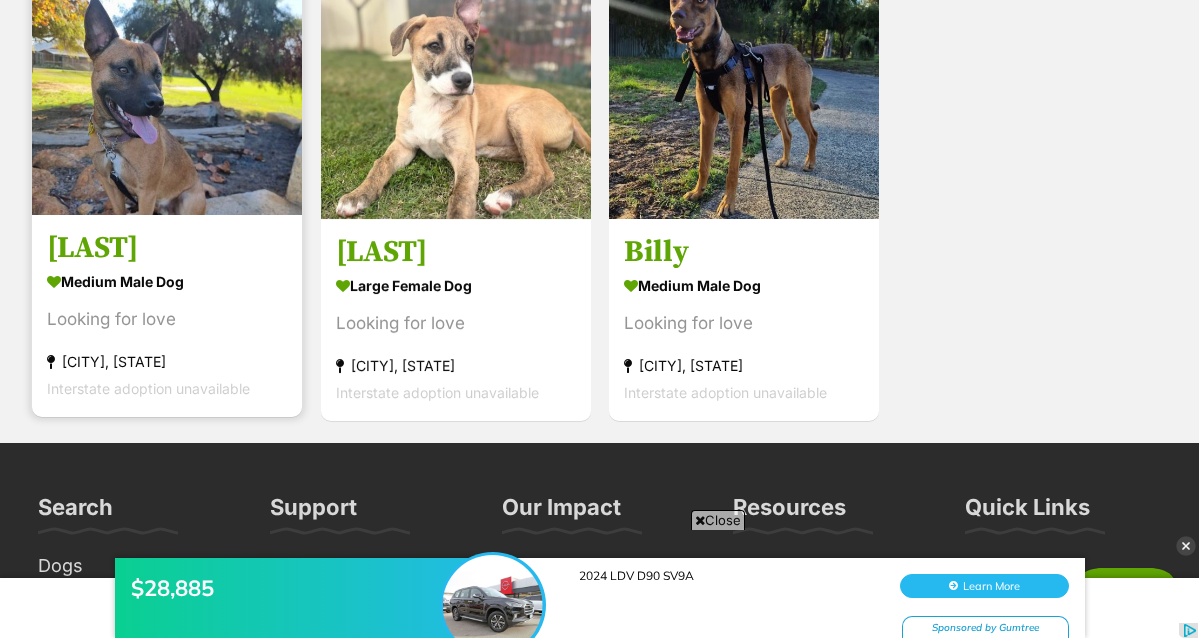 click at bounding box center (167, 80) 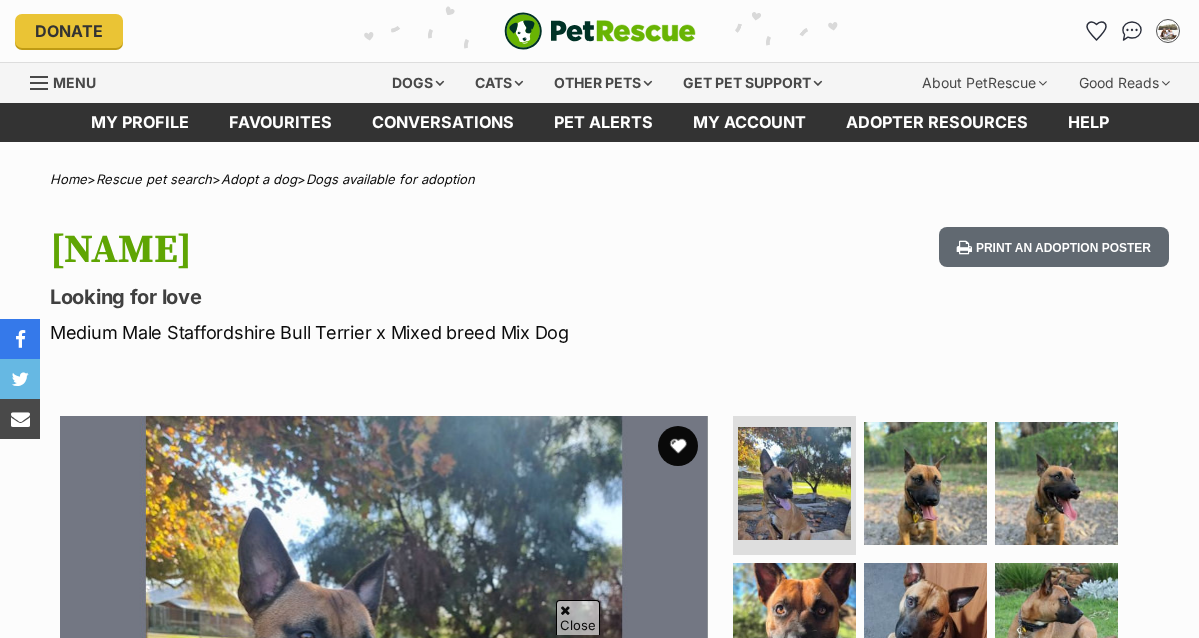scroll, scrollTop: 1070, scrollLeft: 0, axis: vertical 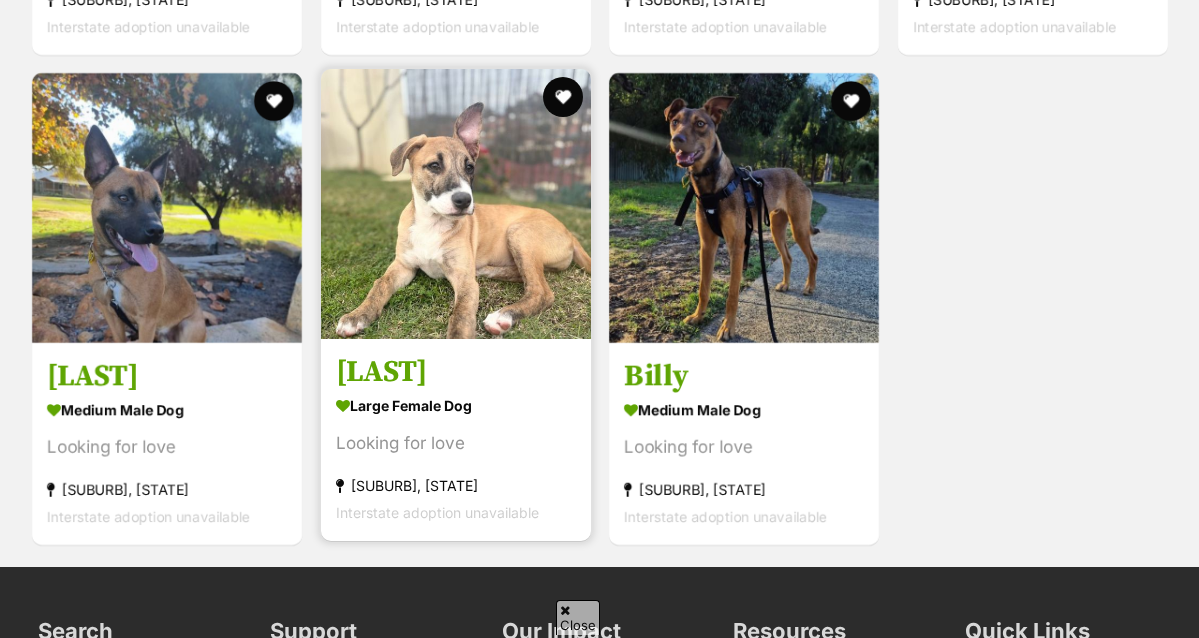 click at bounding box center [456, 204] 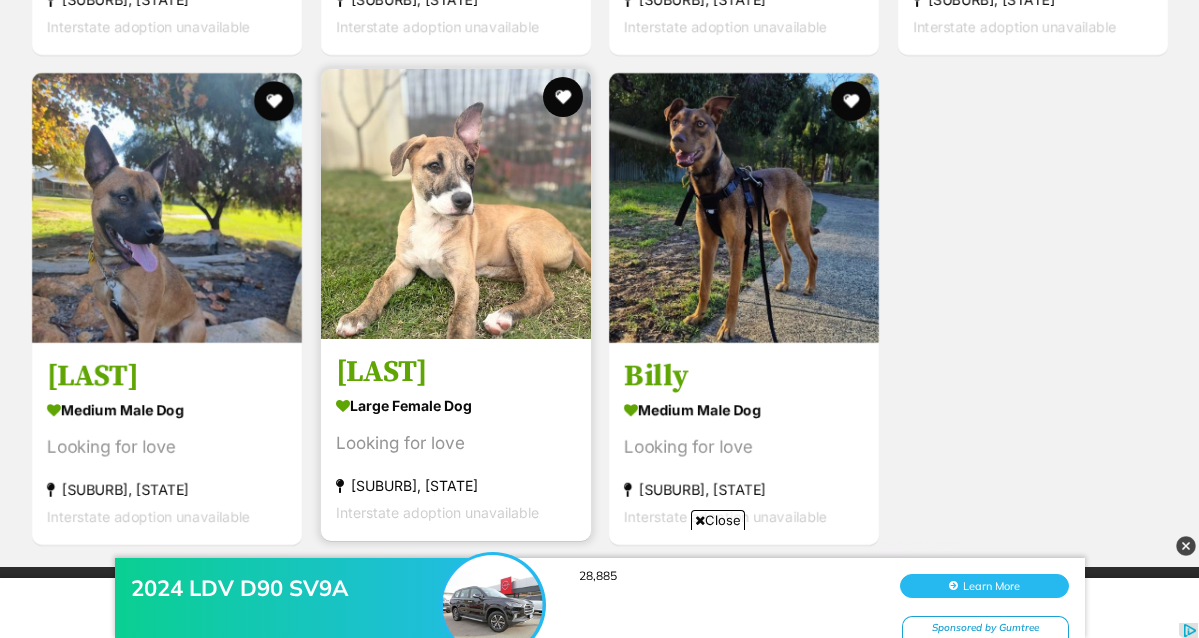scroll, scrollTop: 0, scrollLeft: 0, axis: both 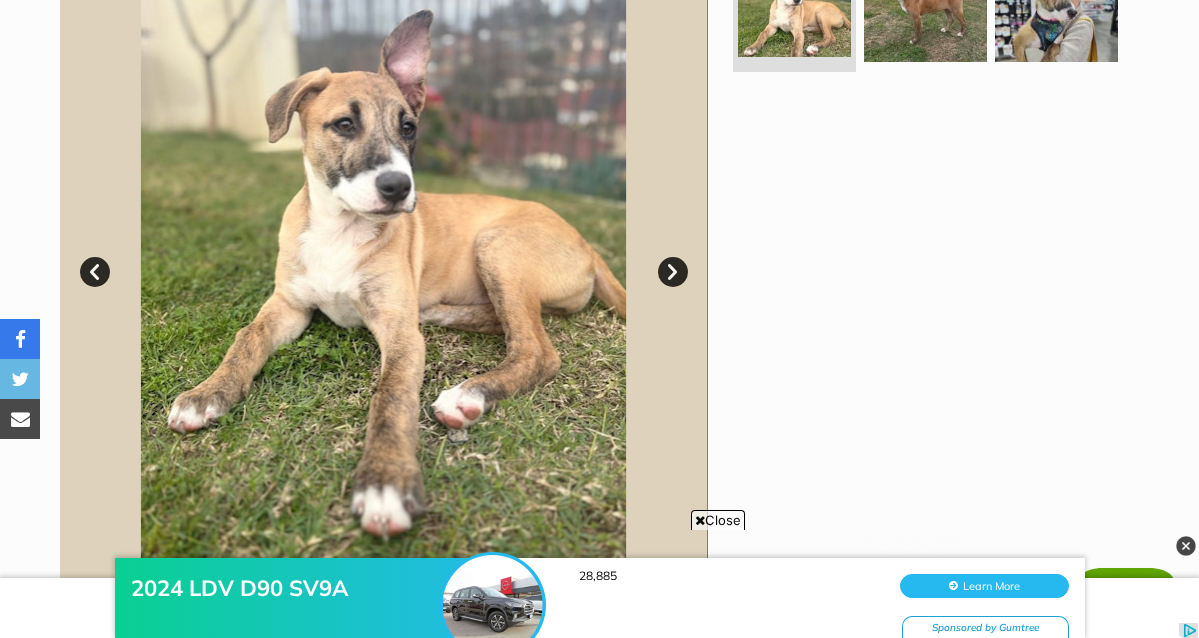 click on "Next" at bounding box center (673, 272) 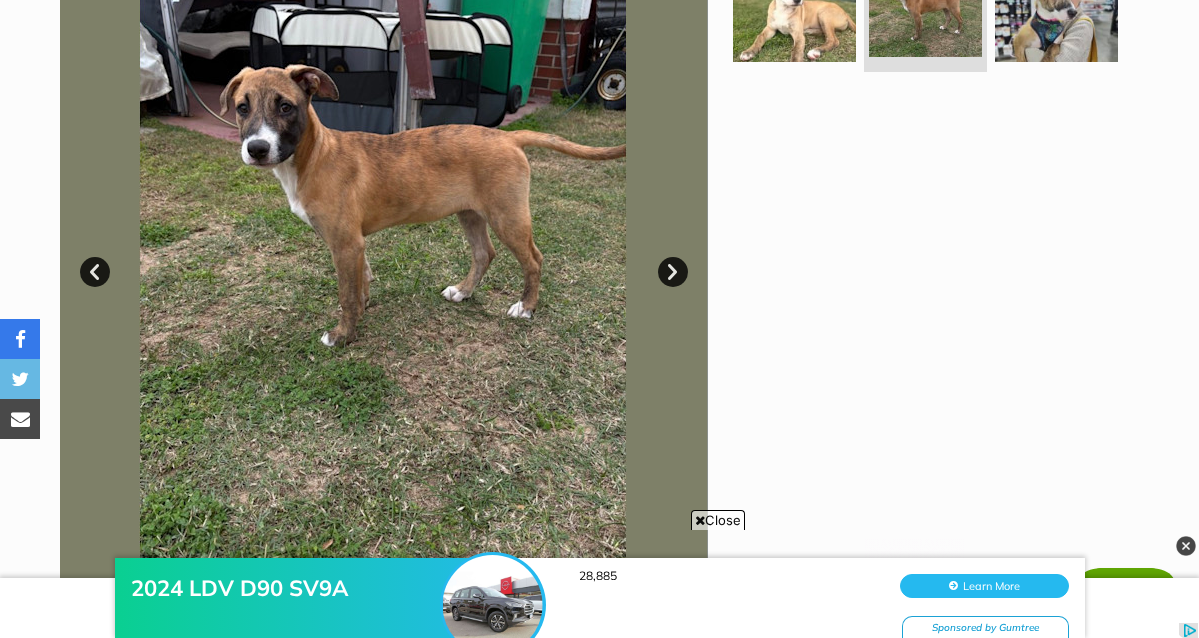 click on "Next" at bounding box center [673, 272] 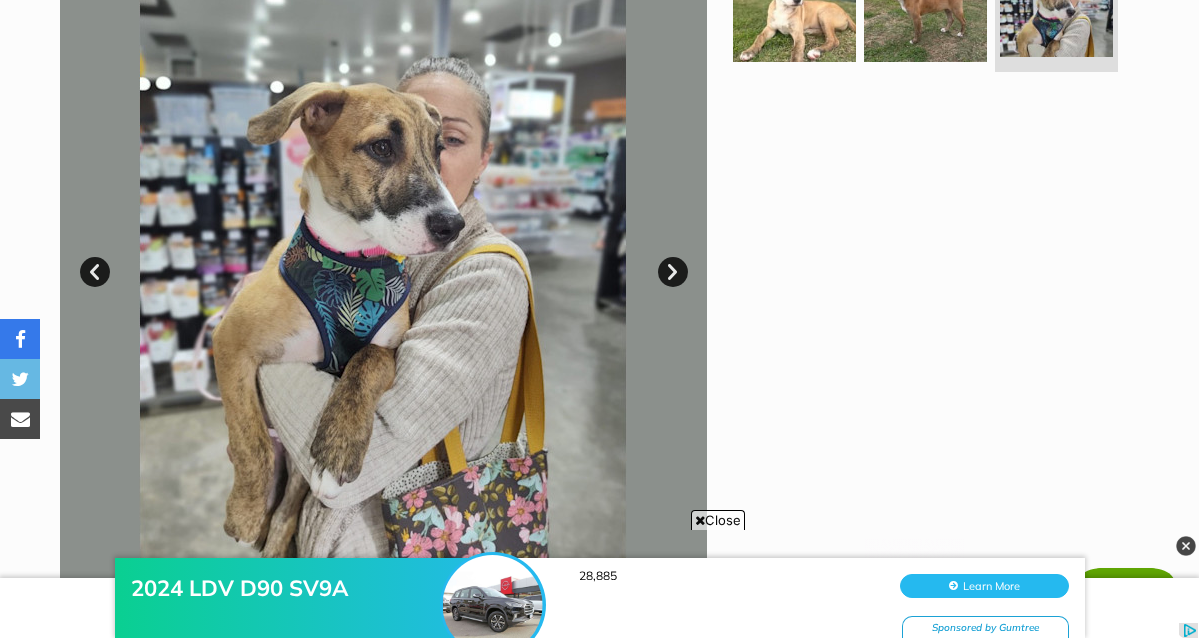 click on "Next" at bounding box center (673, 272) 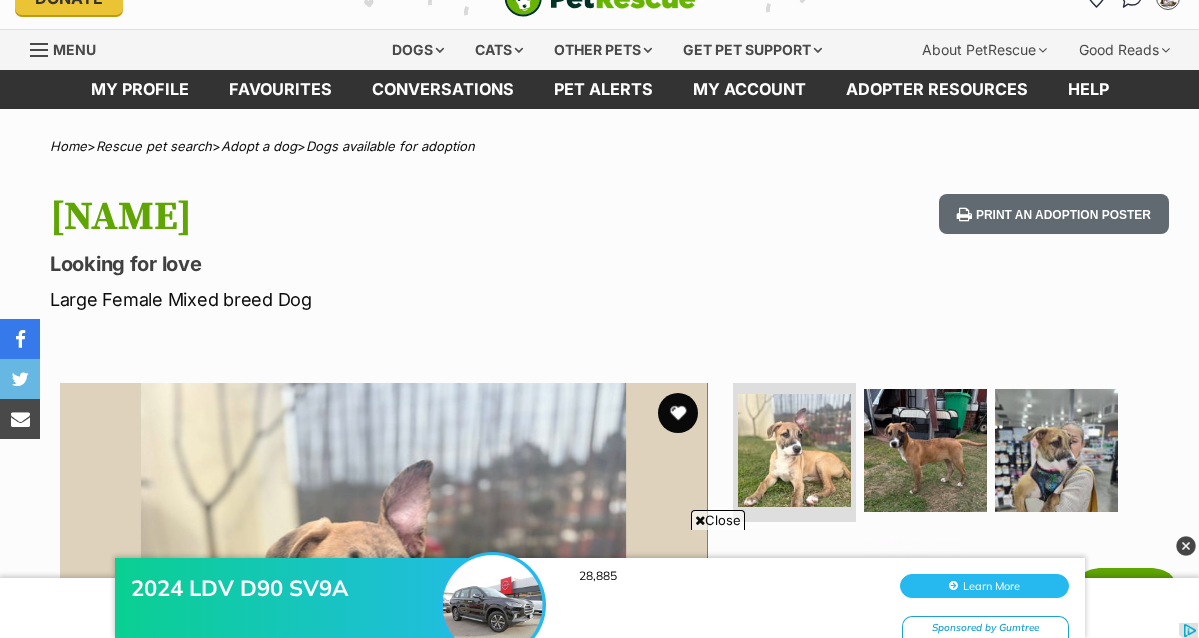 scroll, scrollTop: 0, scrollLeft: 0, axis: both 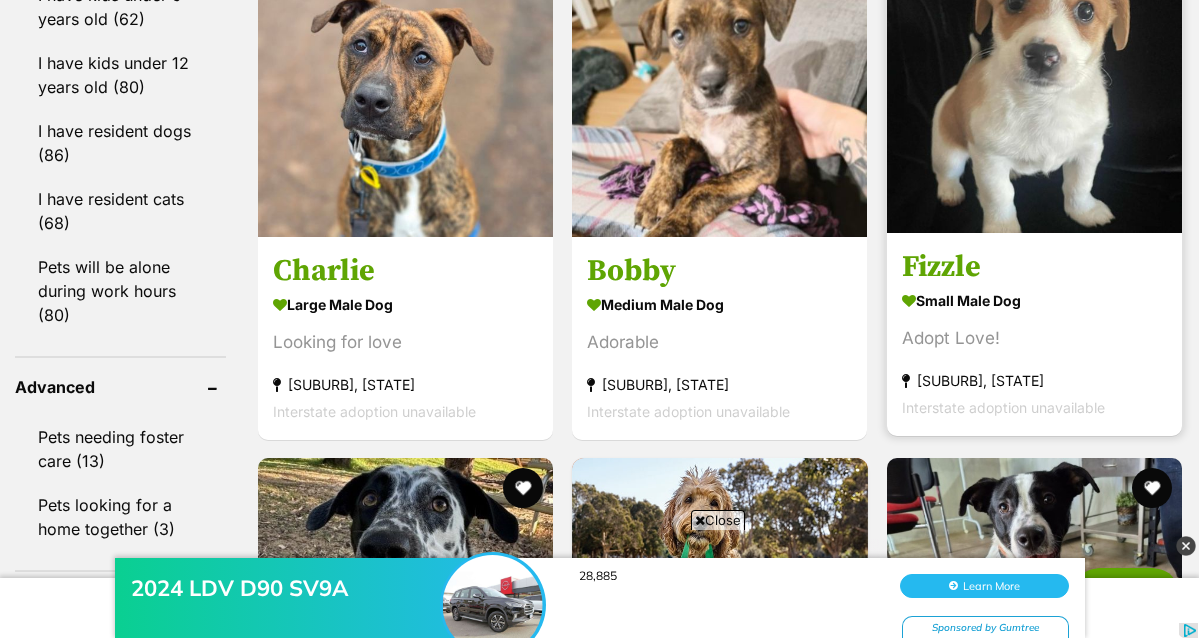 click on "small male Dog" at bounding box center [1034, 299] 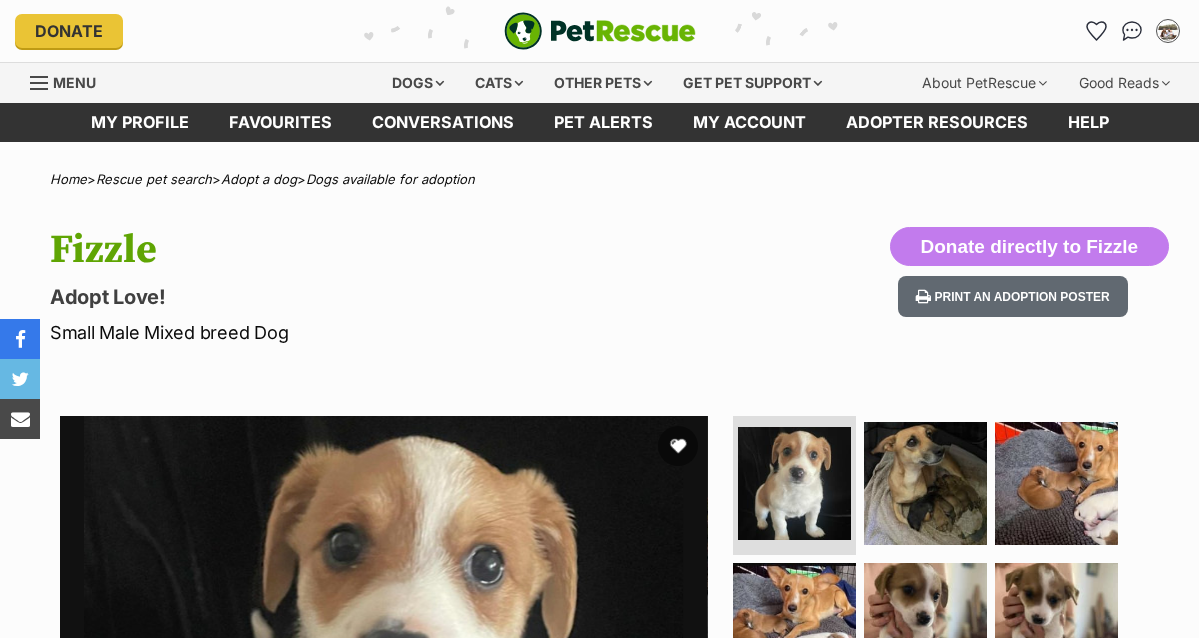 scroll, scrollTop: 0, scrollLeft: 0, axis: both 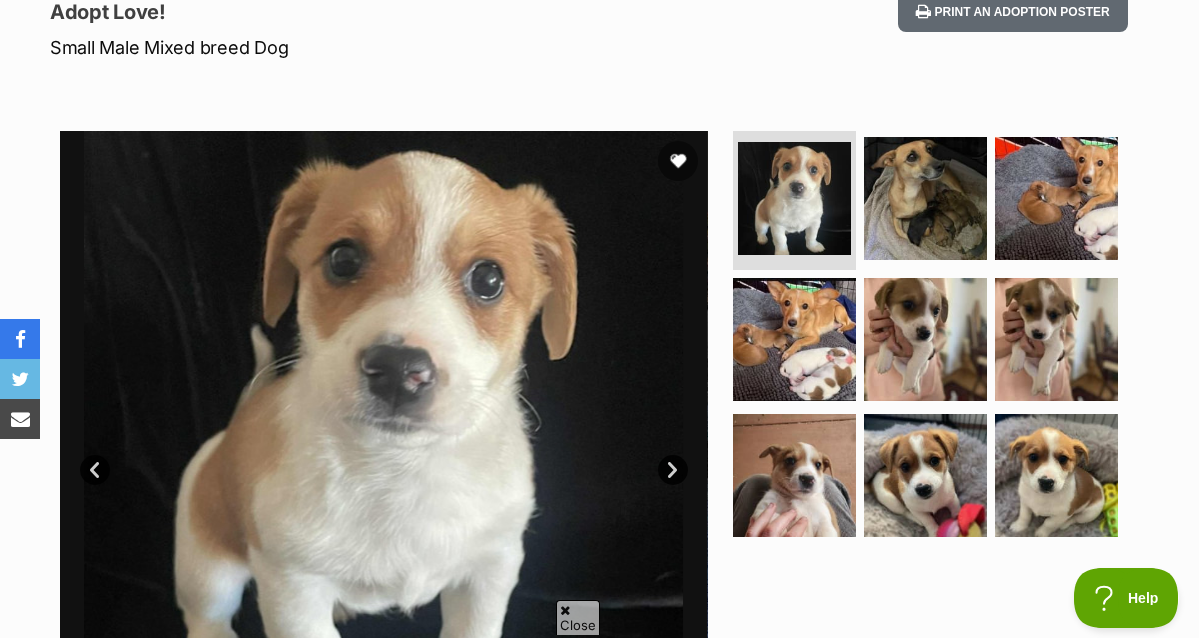 click at bounding box center [925, 339] 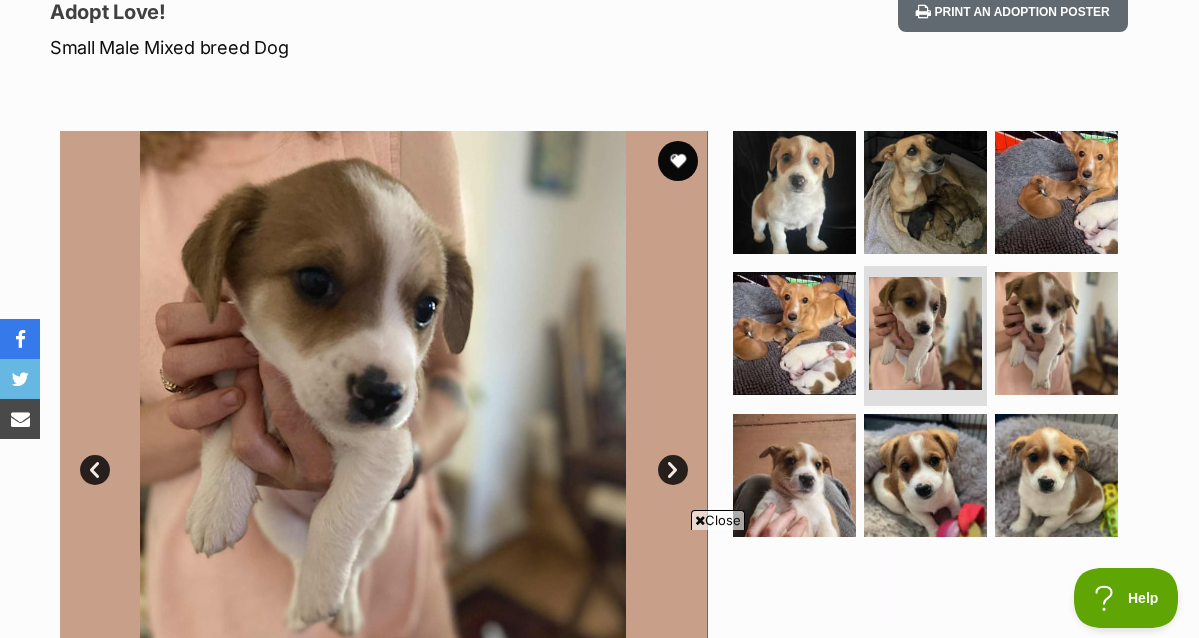 scroll, scrollTop: 0, scrollLeft: 0, axis: both 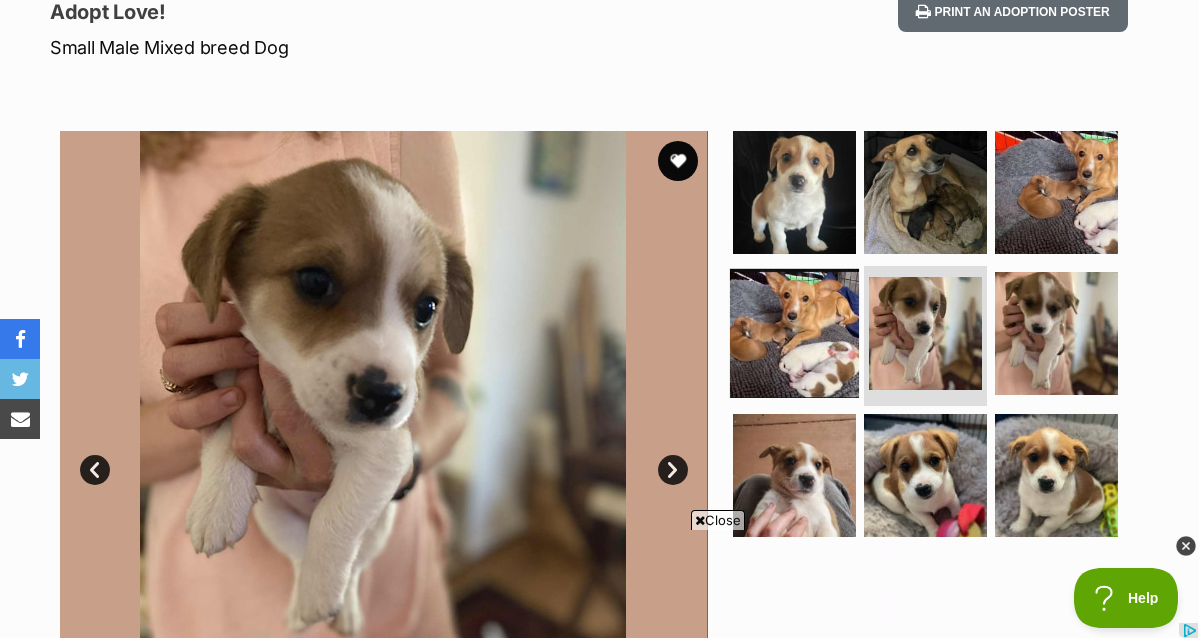 click at bounding box center (794, 333) 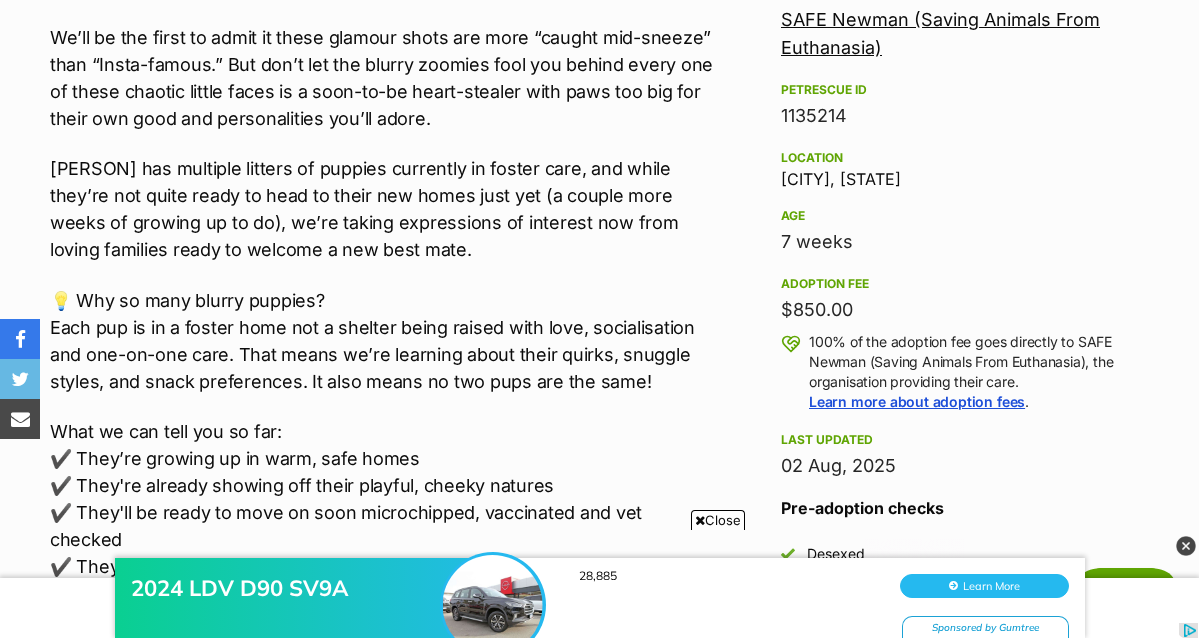 scroll, scrollTop: 1220, scrollLeft: 0, axis: vertical 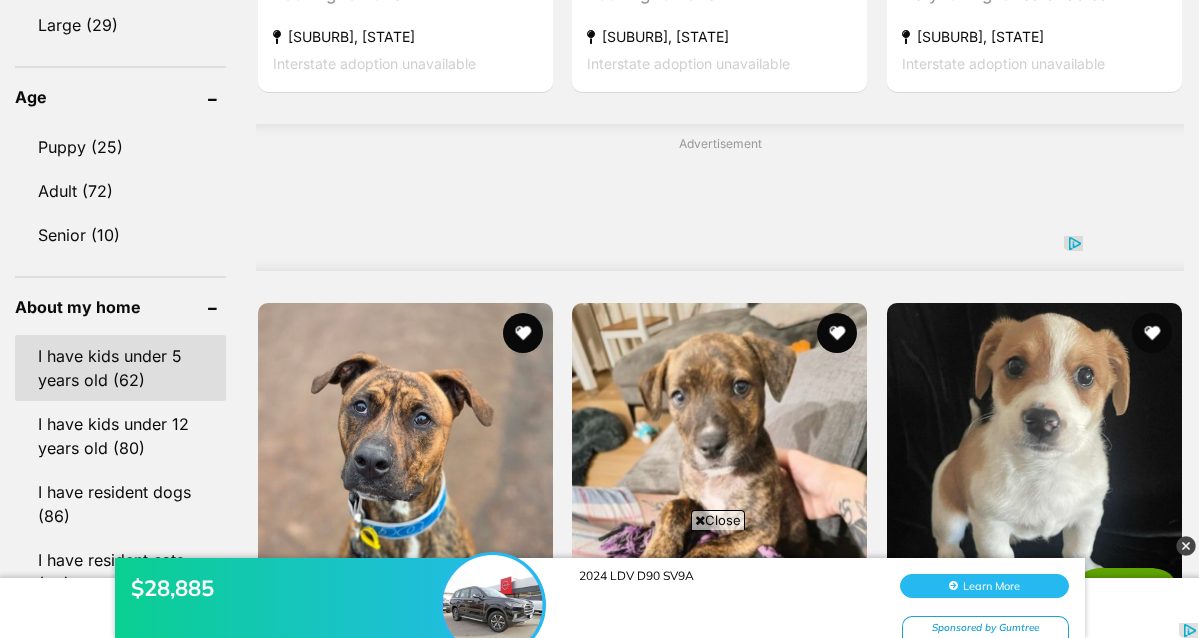click on "I have kids under 5 years old (62)" at bounding box center (120, 368) 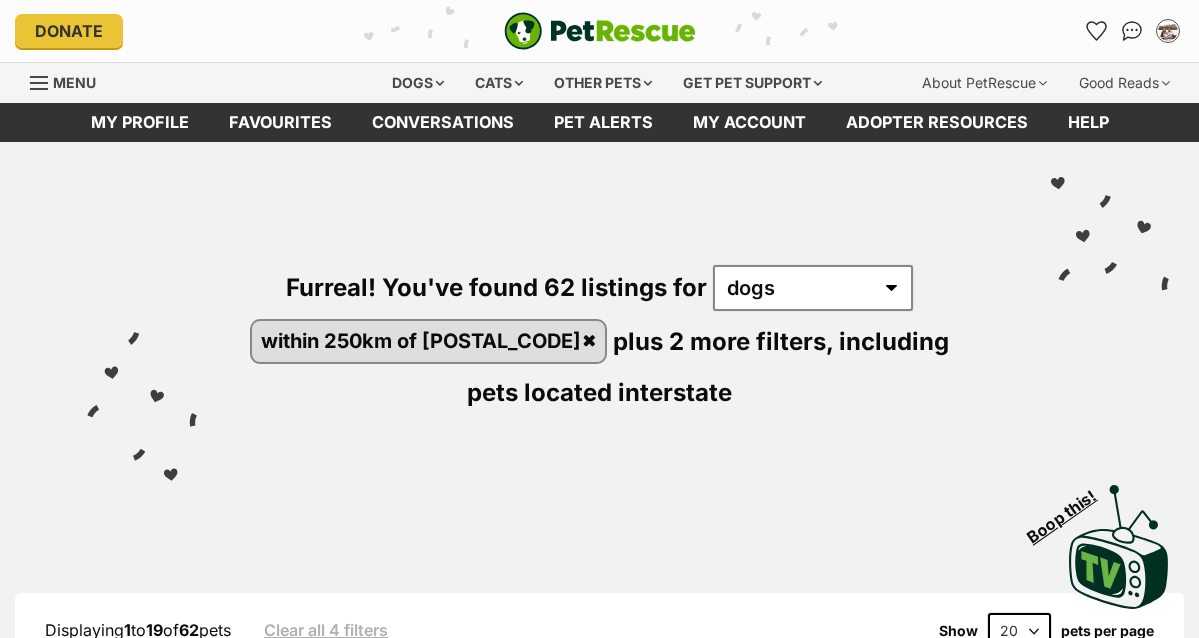 scroll, scrollTop: 0, scrollLeft: 0, axis: both 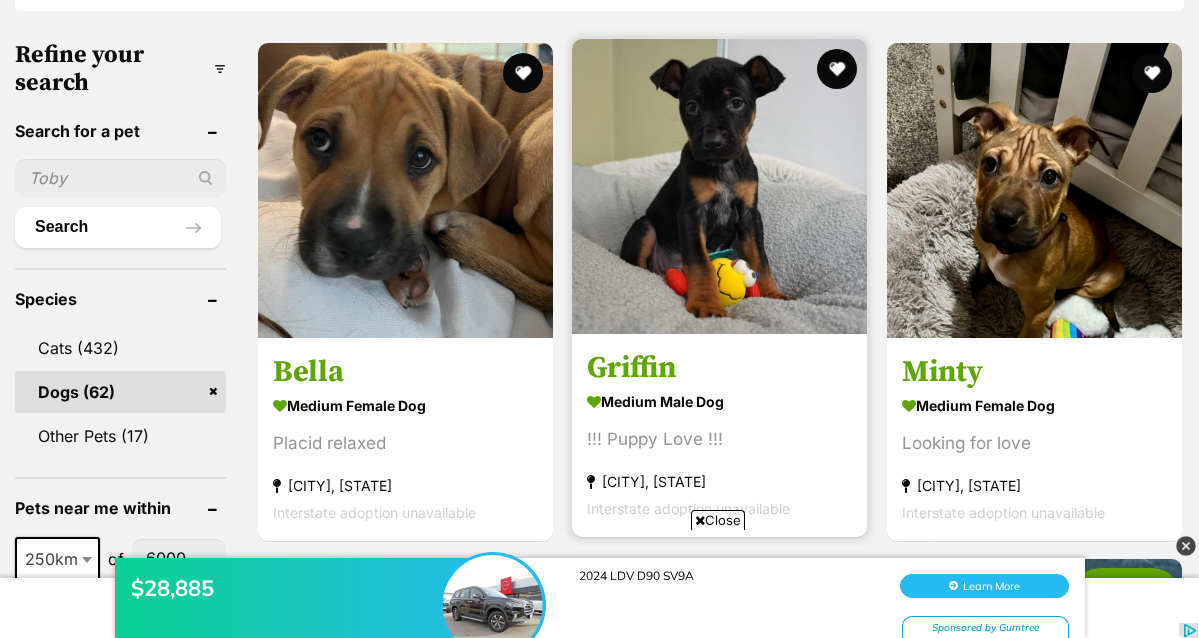 click at bounding box center [719, 186] 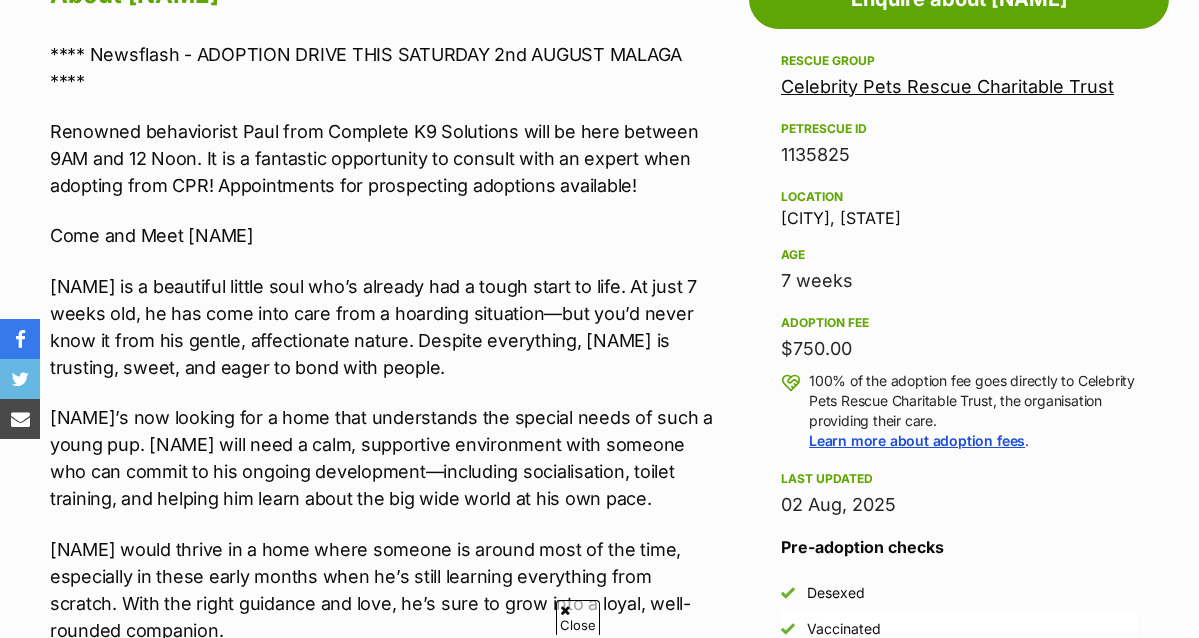 scroll, scrollTop: 0, scrollLeft: 0, axis: both 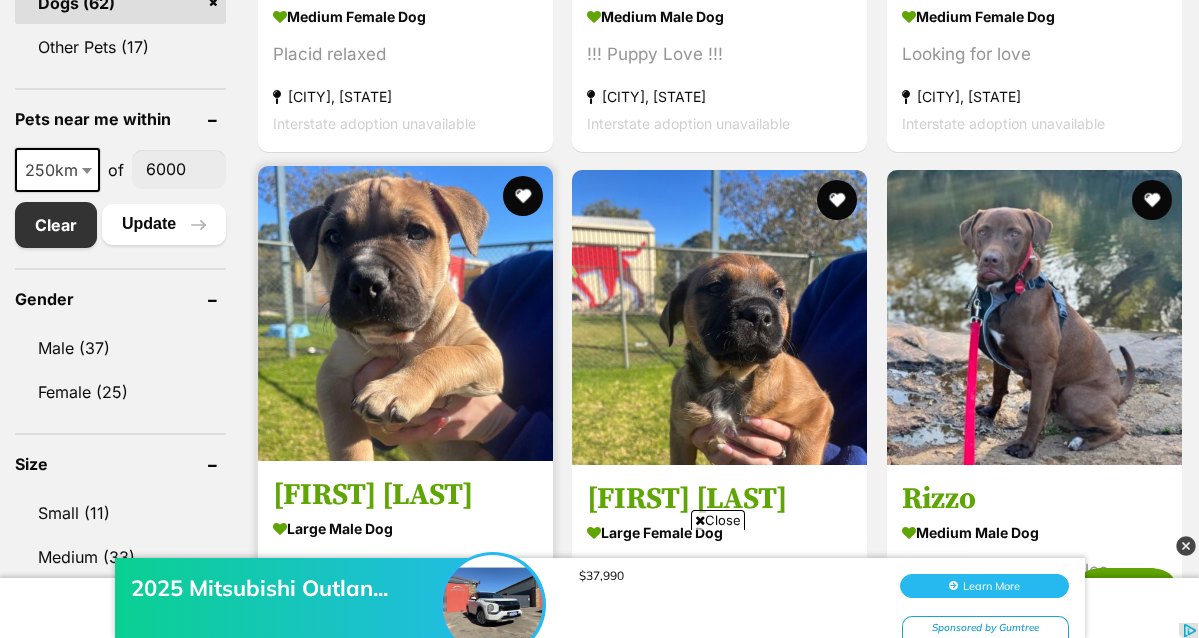 click at bounding box center (405, 313) 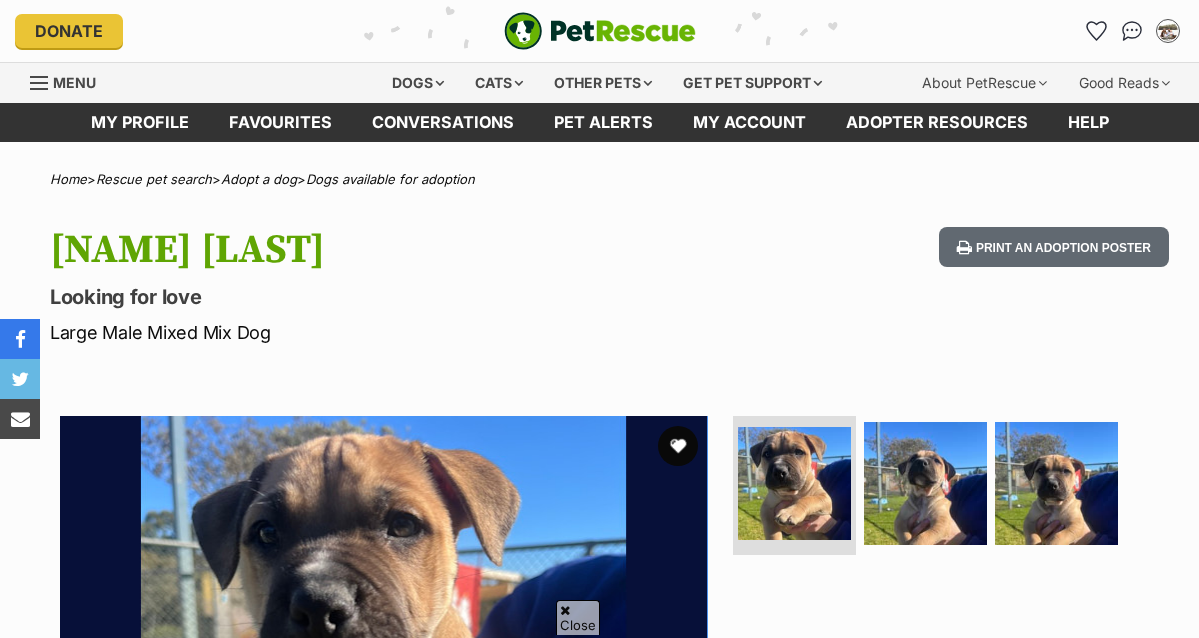 scroll, scrollTop: 494, scrollLeft: 0, axis: vertical 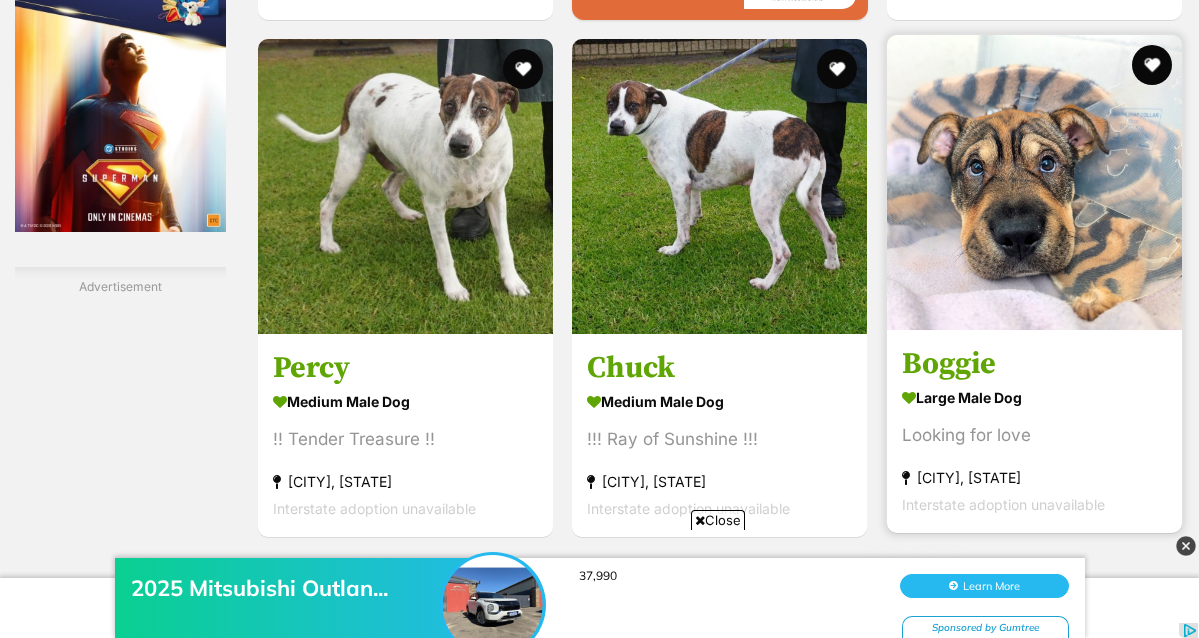 click at bounding box center (1034, 182) 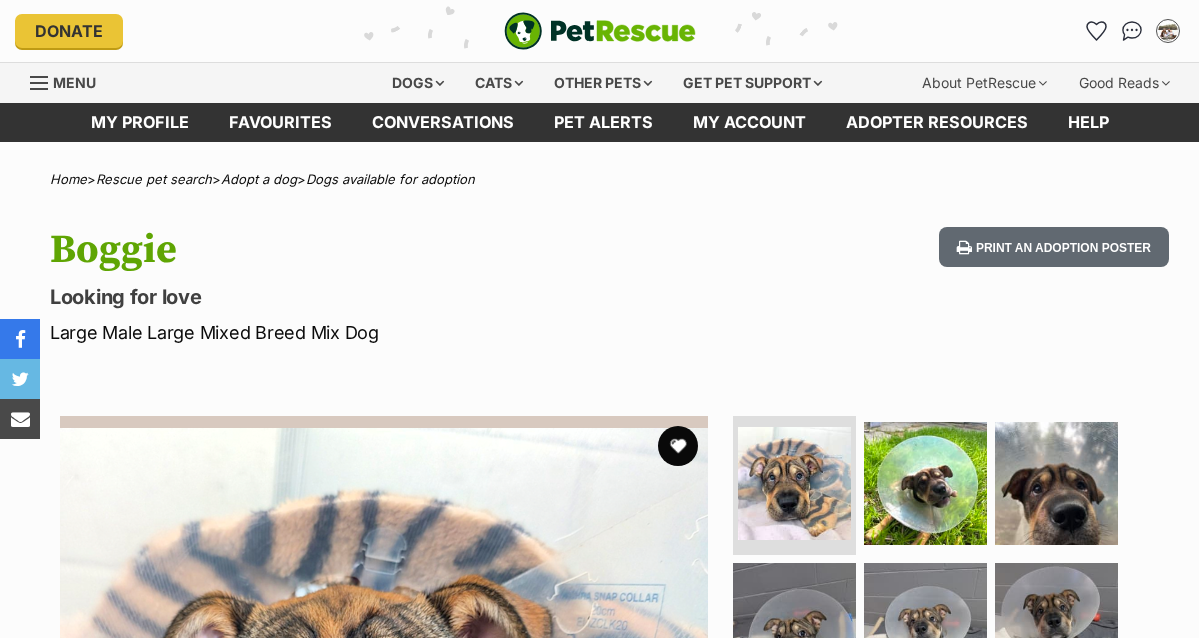 scroll, scrollTop: 0, scrollLeft: 0, axis: both 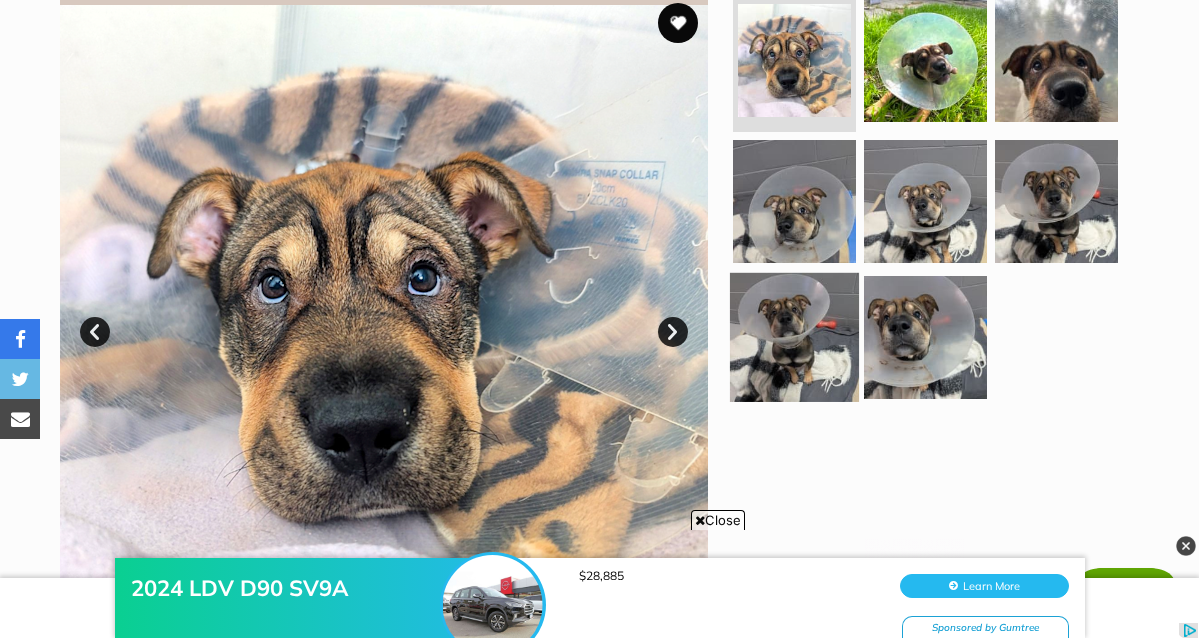 click at bounding box center [794, 337] 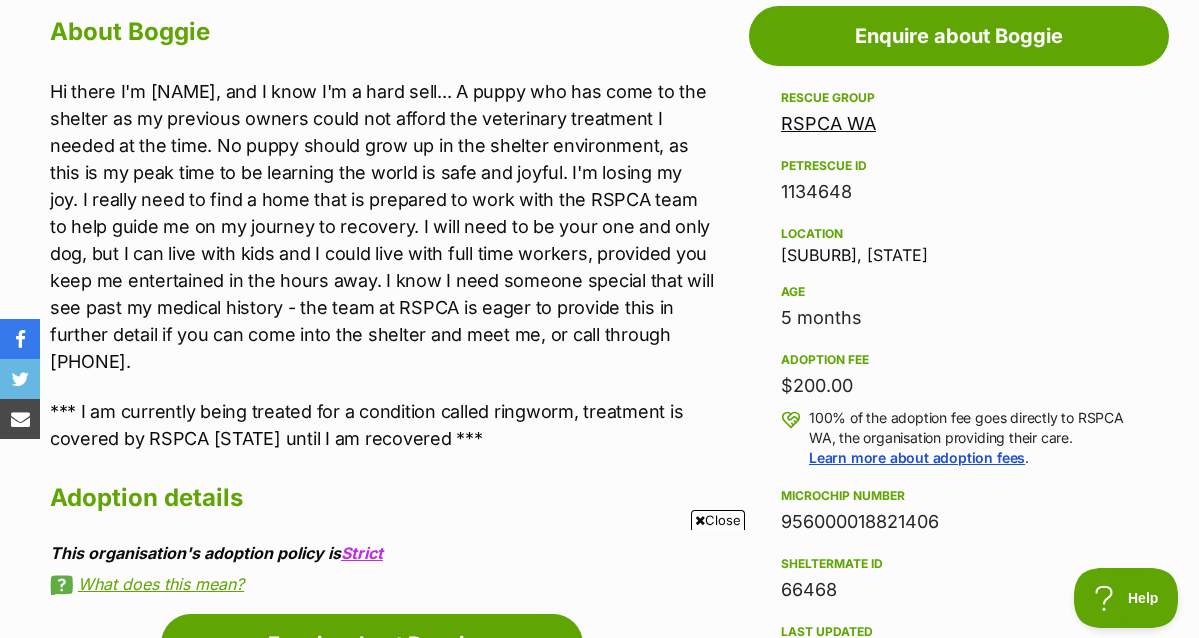 scroll, scrollTop: 0, scrollLeft: 0, axis: both 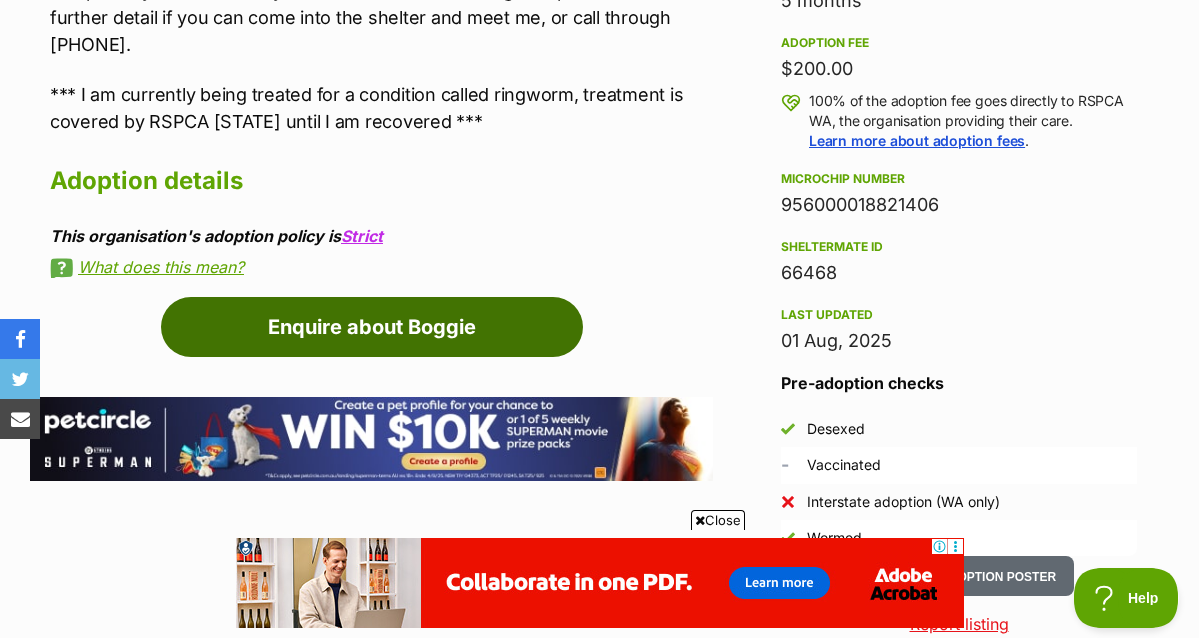 click on "Enquire about Boggie" at bounding box center [372, 327] 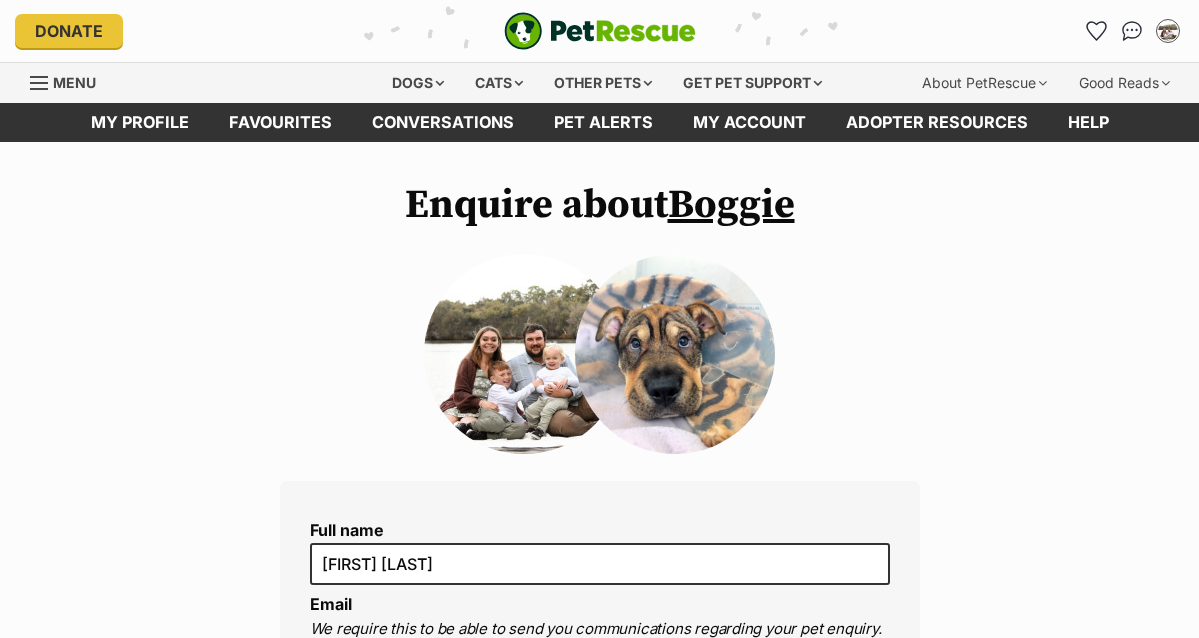 scroll, scrollTop: 0, scrollLeft: 0, axis: both 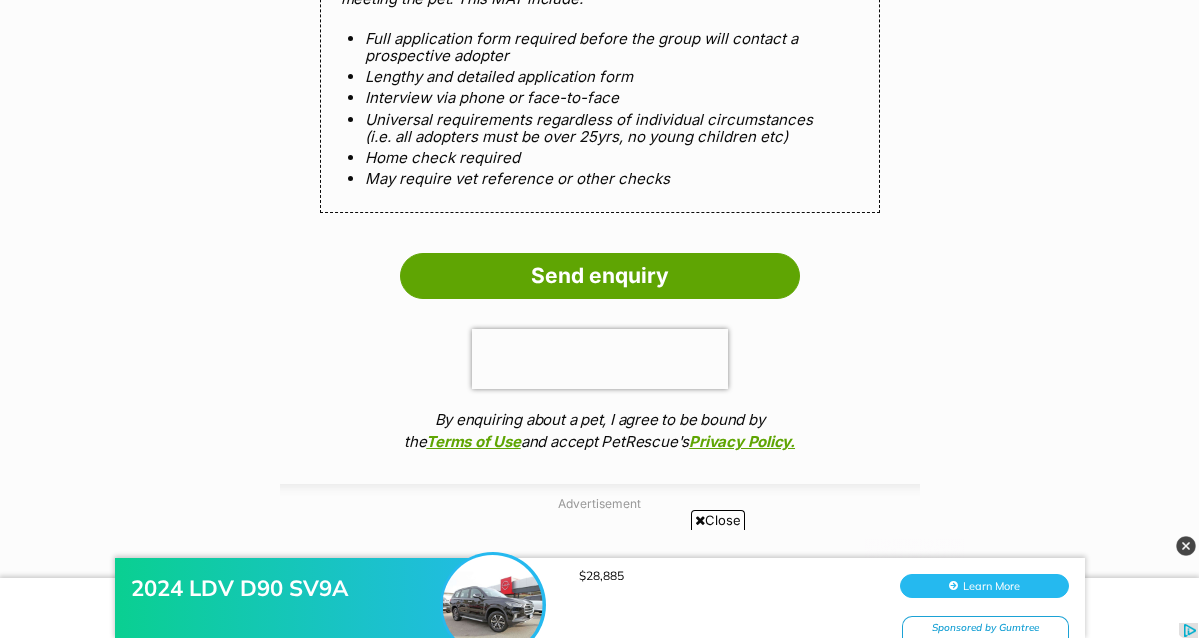 click on "Full name Kat O'Neill
Email
We require this to be able to send you communications regarding your pet enquiry.
katarainaoneill1@gmail.com
Phone number United States +1 United Kingdom +44 Afghanistan (‫افغانستان‬‎) +93 Albania (Shqipëri) +355 Algeria (‫الجزائر‬‎) +213 American Samoa +1684 Andorra +376 Angola +244 Anguilla +1264 Antigua and Barbuda +1268 Argentina +54 Armenia (Հայաստան) +374 Aruba +297 Australia +61 Austria (Österreich) +43 Azerbaijan (Azərbaycan) +994 Bahamas +1242 Bahrain (‫البحرين‬‎) +973 Bangladesh (বাংলাদেশ) +880 Barbados +1246 Belarus (Беларусь) +375 Belgium (België) +32 Belize +501 Benin (Bénin) +229 Bermuda +1441 Bhutan (འབྲུག) +975 Bolivia +591 Bosnia and Herzegovina (Босна и Херцеговина) +387 Botswana +267 Brazil (Brasil) +55 British Indian Ocean Territory +246 British Virgin Islands +1284 Brunei +673 Bulgaria (България) +359 Burkina Faso +226 +257 +855" at bounding box center [600, -485] 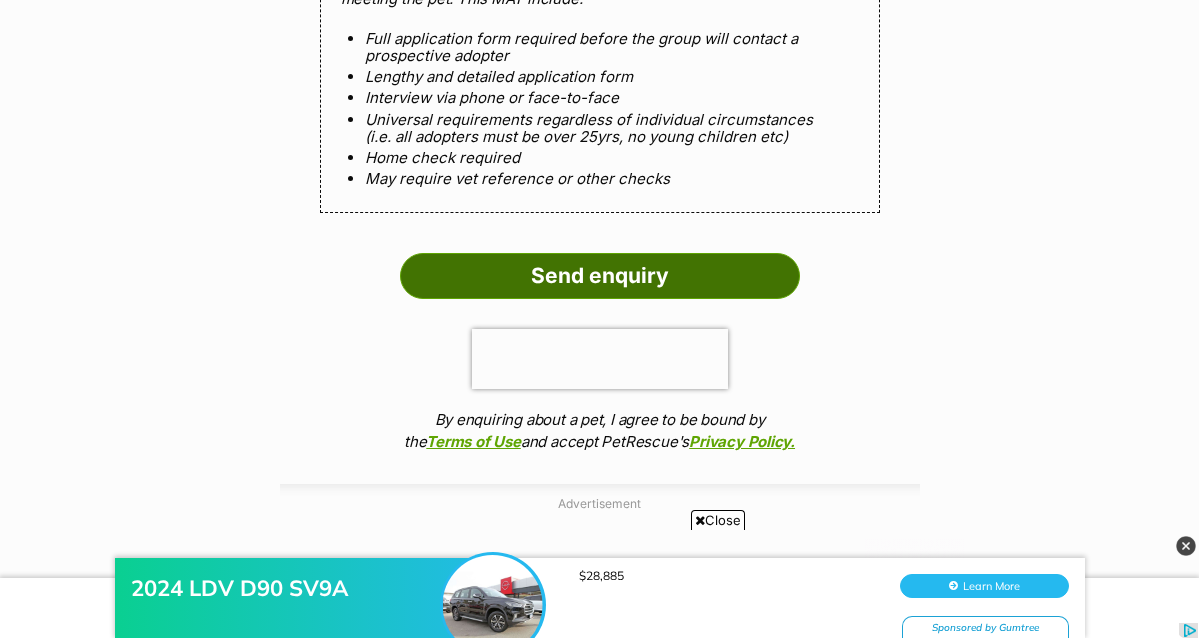 click on "Send enquiry" at bounding box center [600, 276] 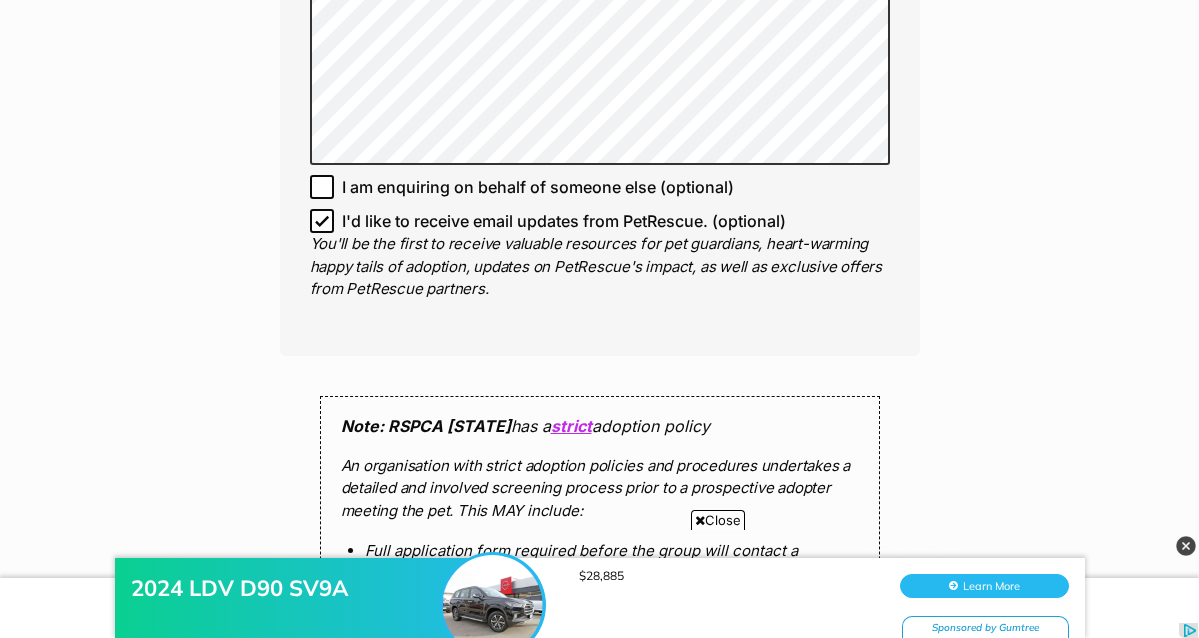 scroll, scrollTop: 1364, scrollLeft: 0, axis: vertical 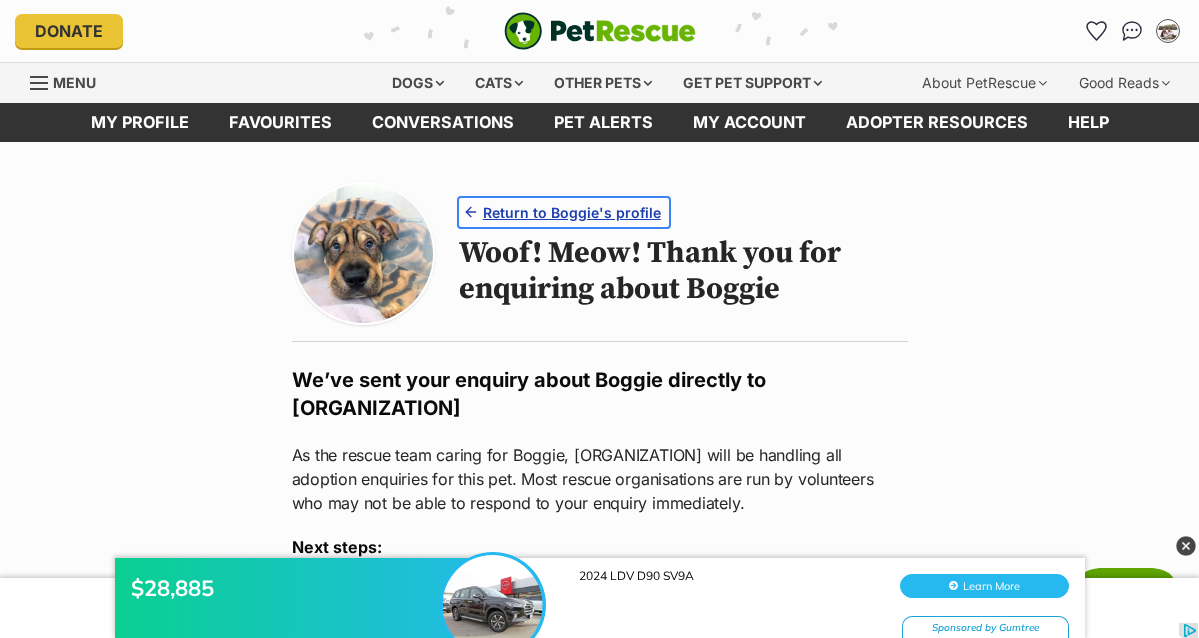 click on "Return to Boggie's profile" at bounding box center (572, 212) 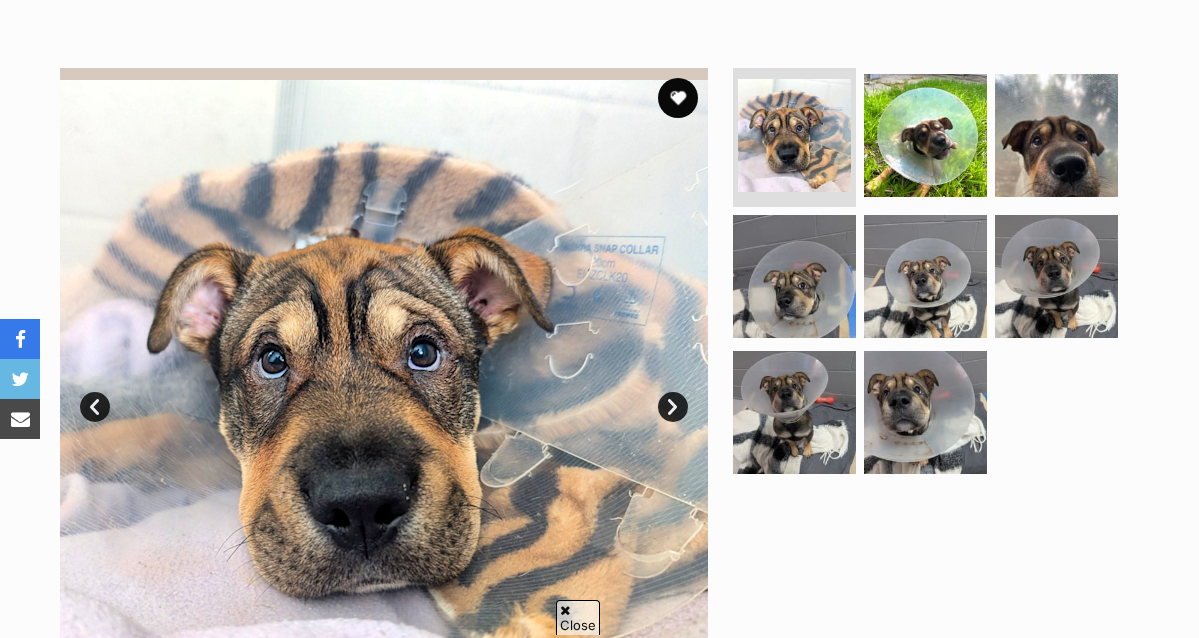 scroll, scrollTop: 0, scrollLeft: 0, axis: both 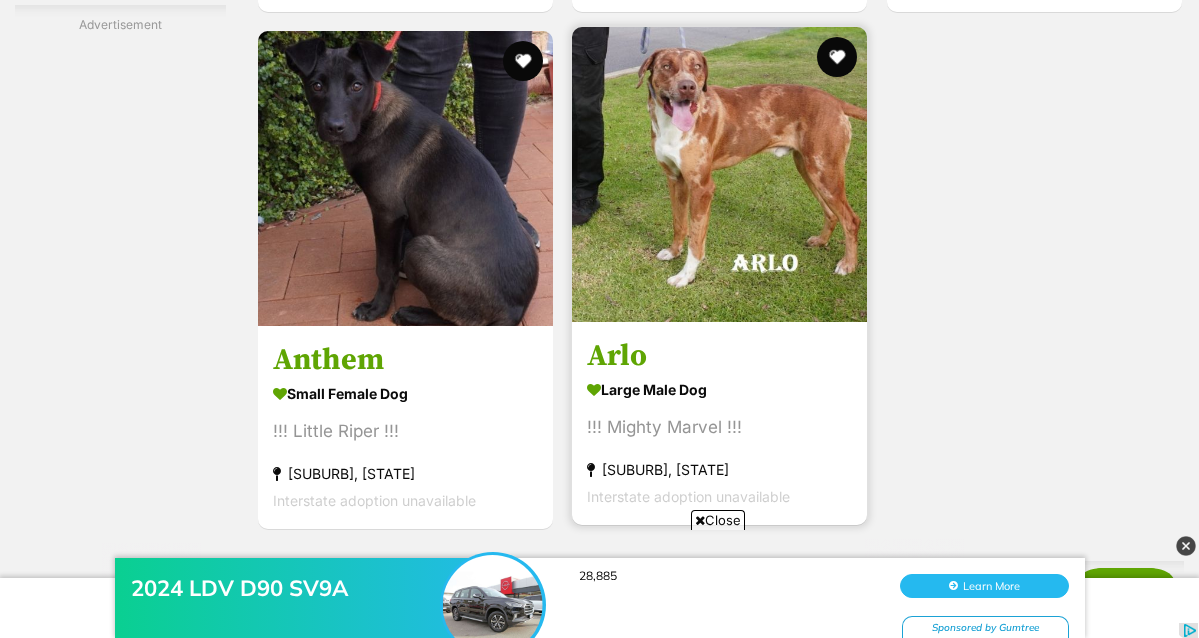 click on "[PERSON]" at bounding box center (719, 356) 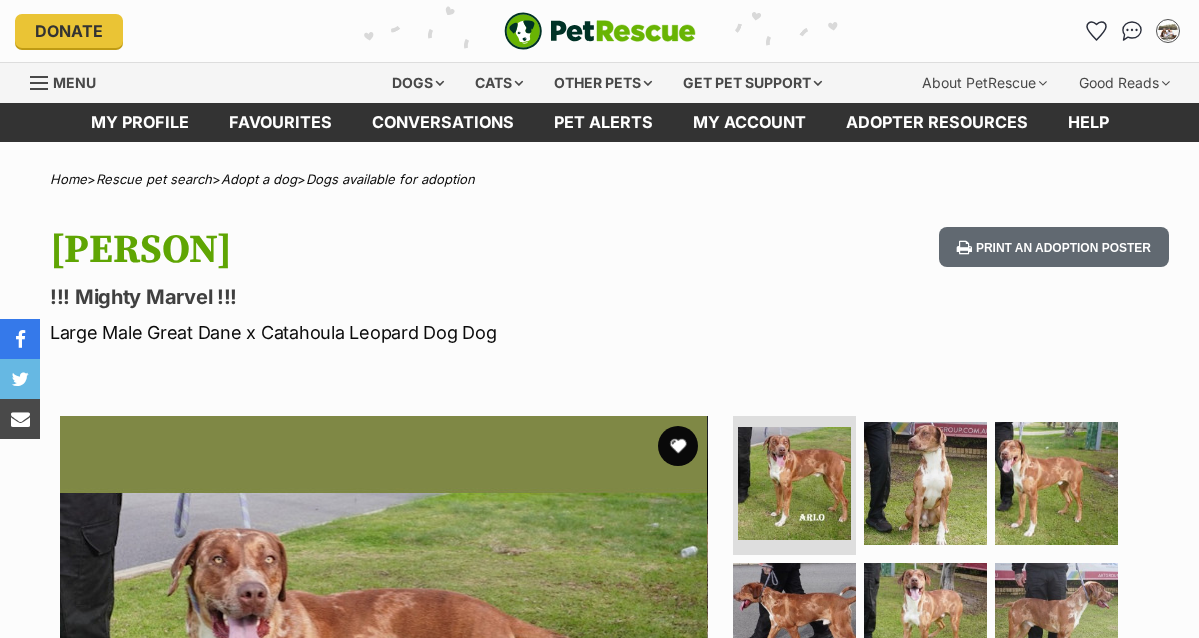 scroll, scrollTop: 34, scrollLeft: 0, axis: vertical 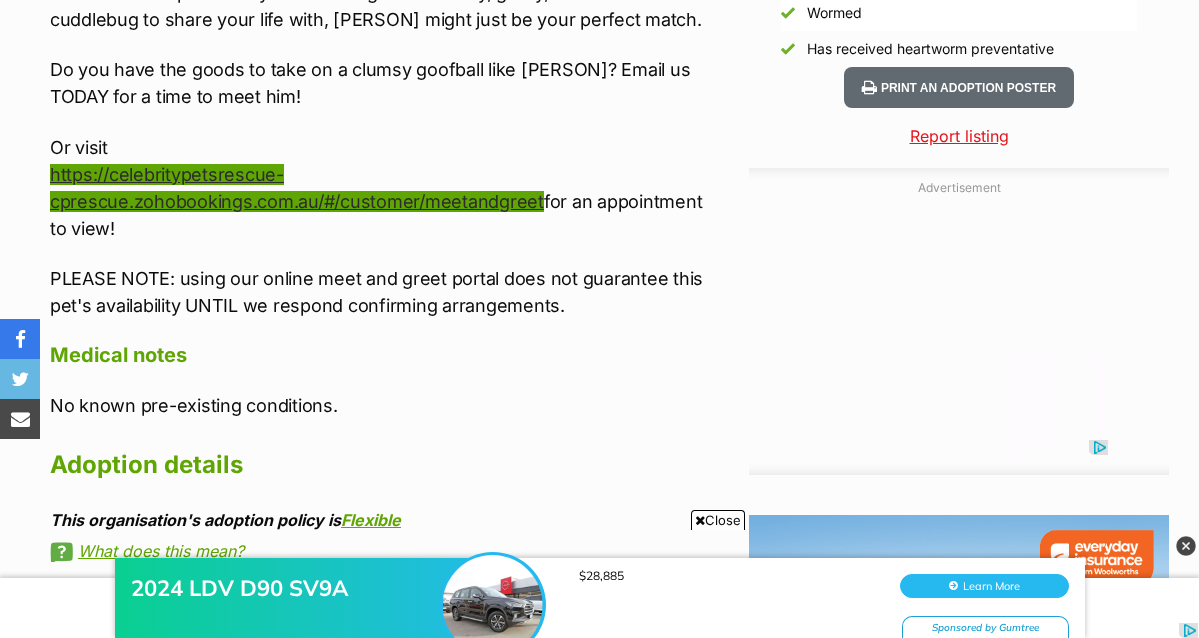 click on "https://celebritypetsrescue-cprescue.zohobookings.com.au/#/customer/meetandgreet" at bounding box center [297, 188] 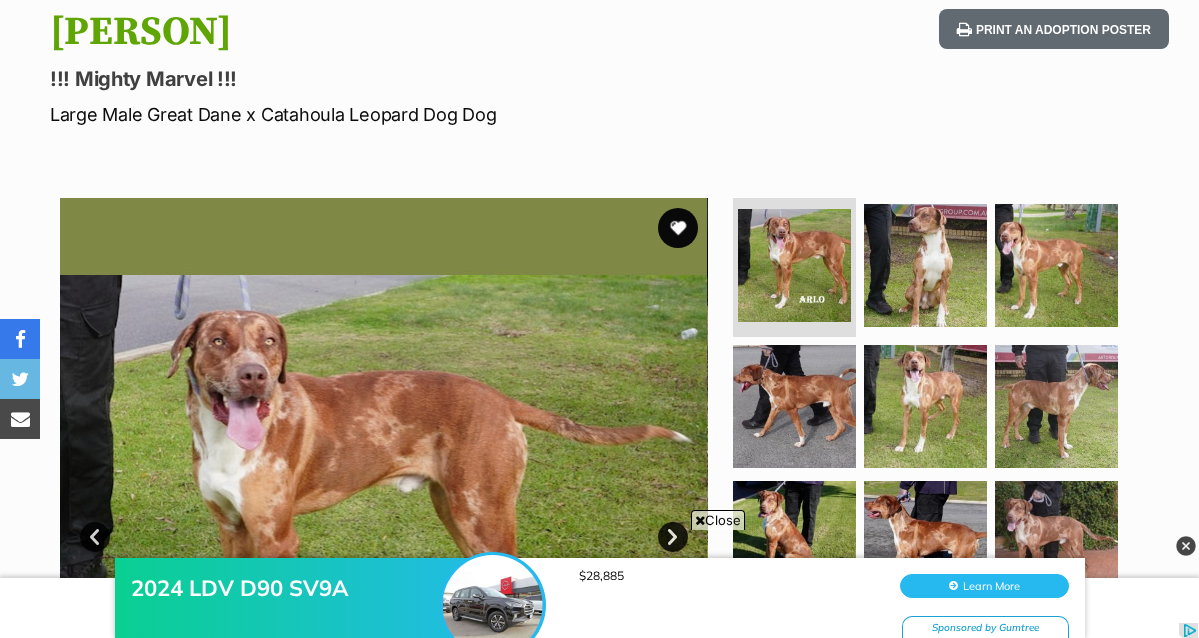 scroll, scrollTop: 0, scrollLeft: 0, axis: both 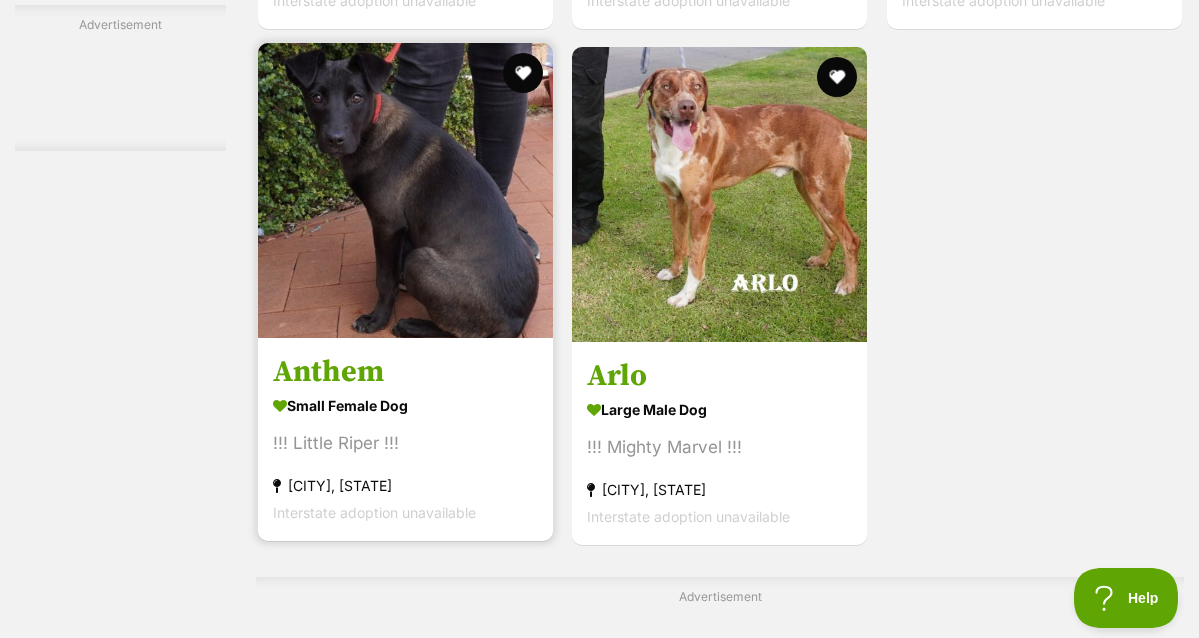 click on "Anthem
small female Dog
!!! Little Riper !!!
Malaga, WA
Interstate adoption unavailable" at bounding box center (405, 292) 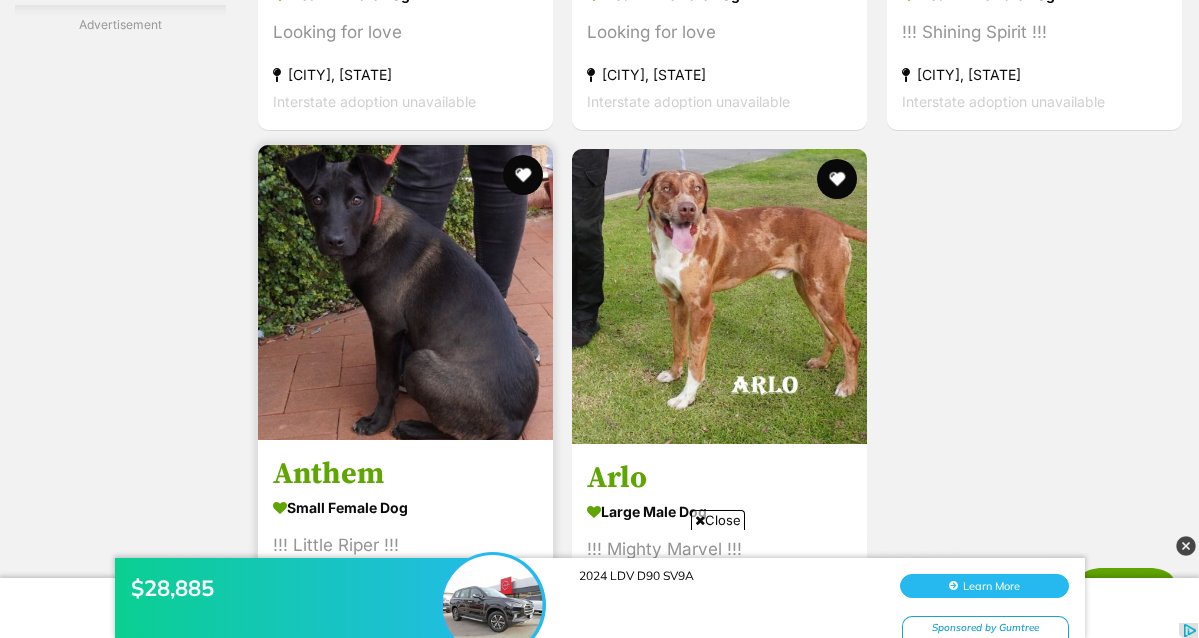 scroll, scrollTop: 4027, scrollLeft: 0, axis: vertical 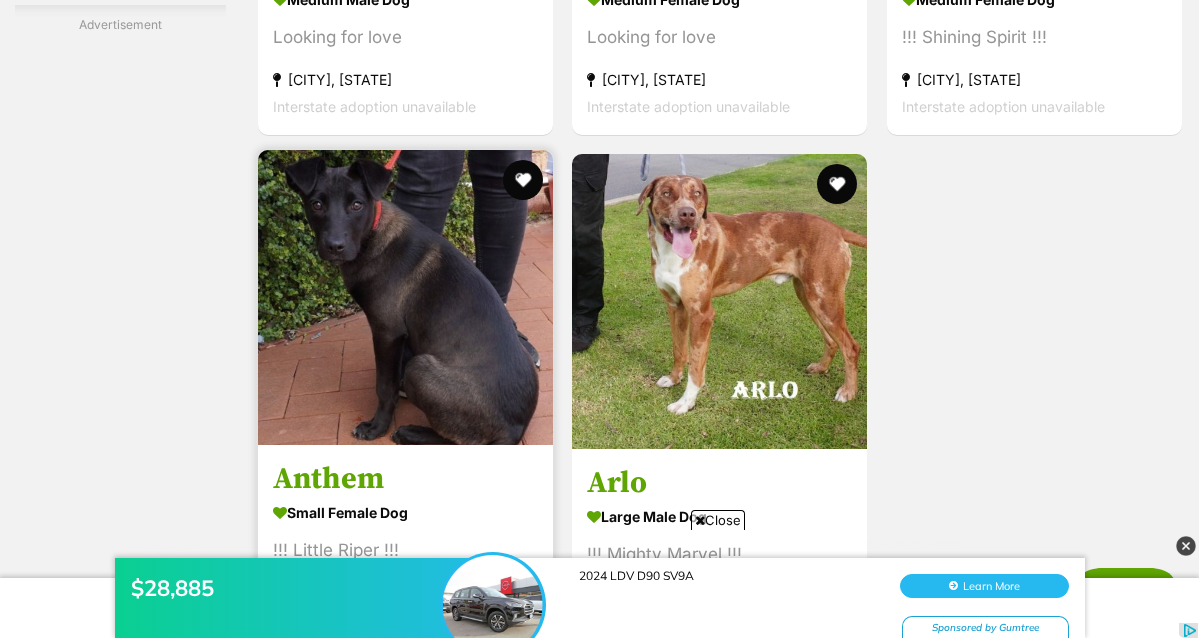 click at bounding box center [405, 297] 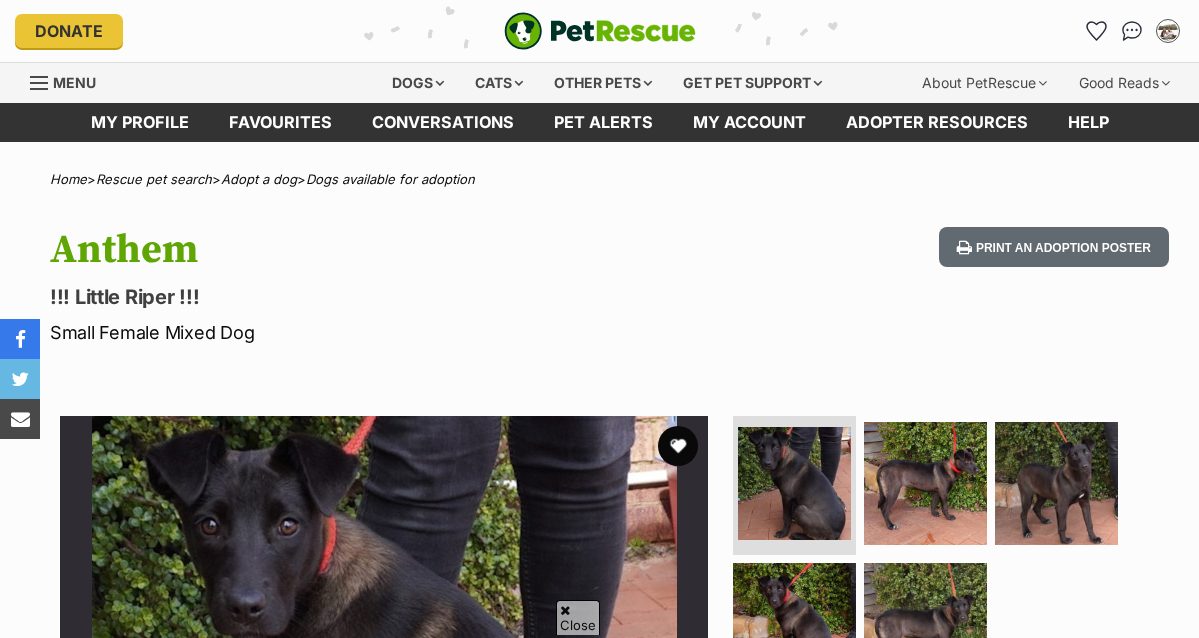scroll, scrollTop: 640, scrollLeft: 0, axis: vertical 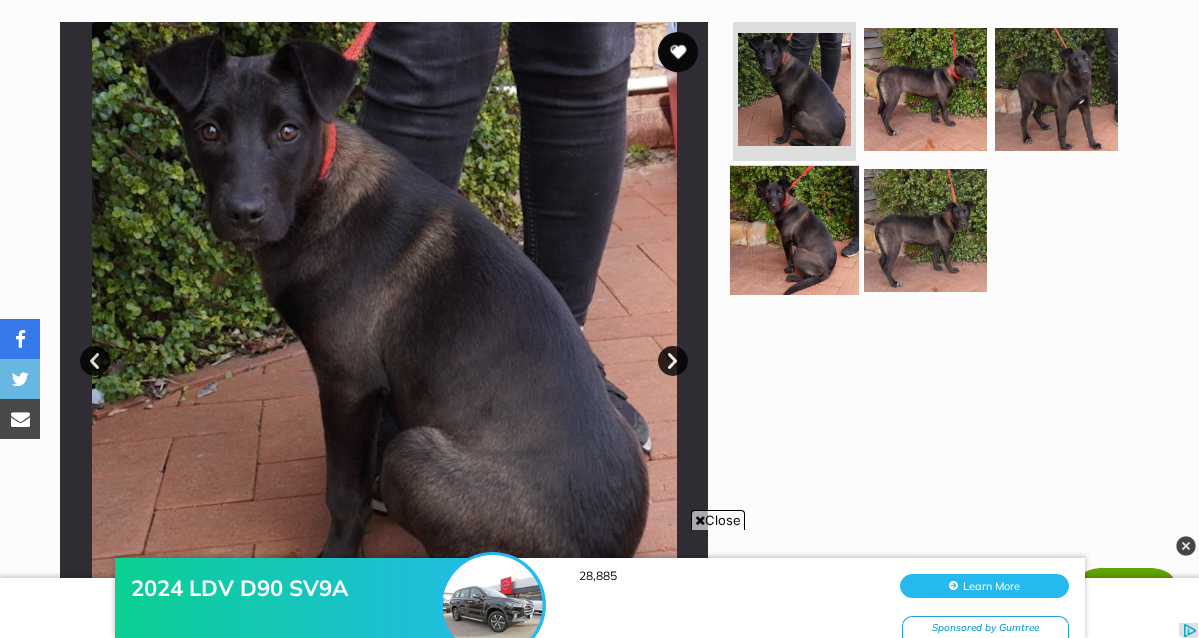 click at bounding box center (794, 230) 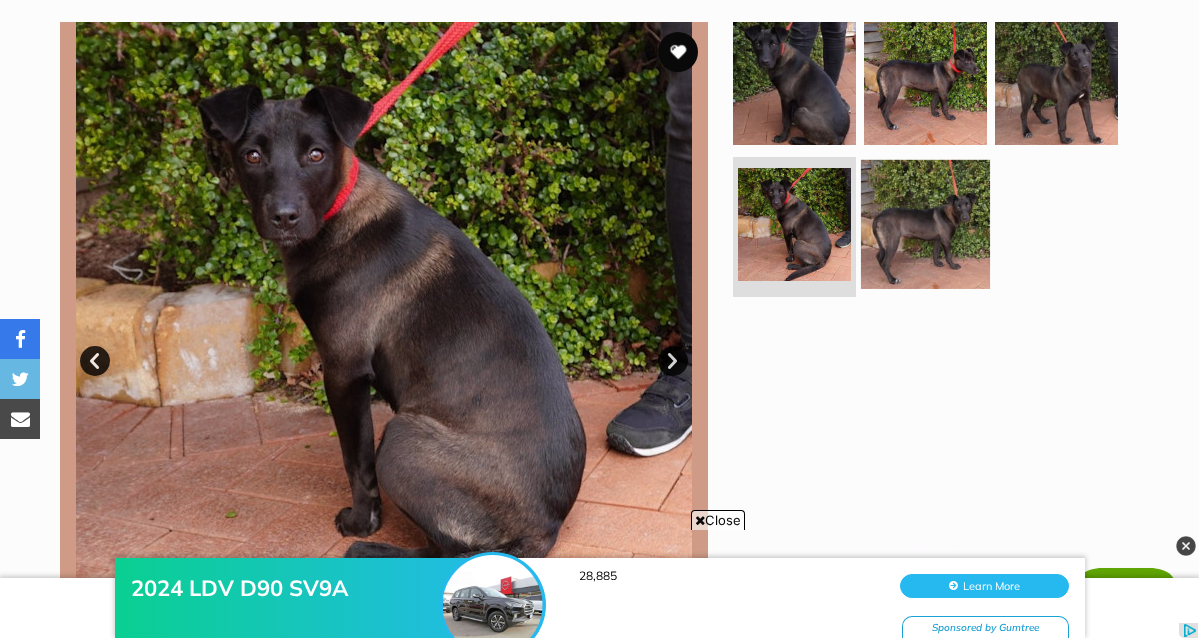 click at bounding box center (925, 224) 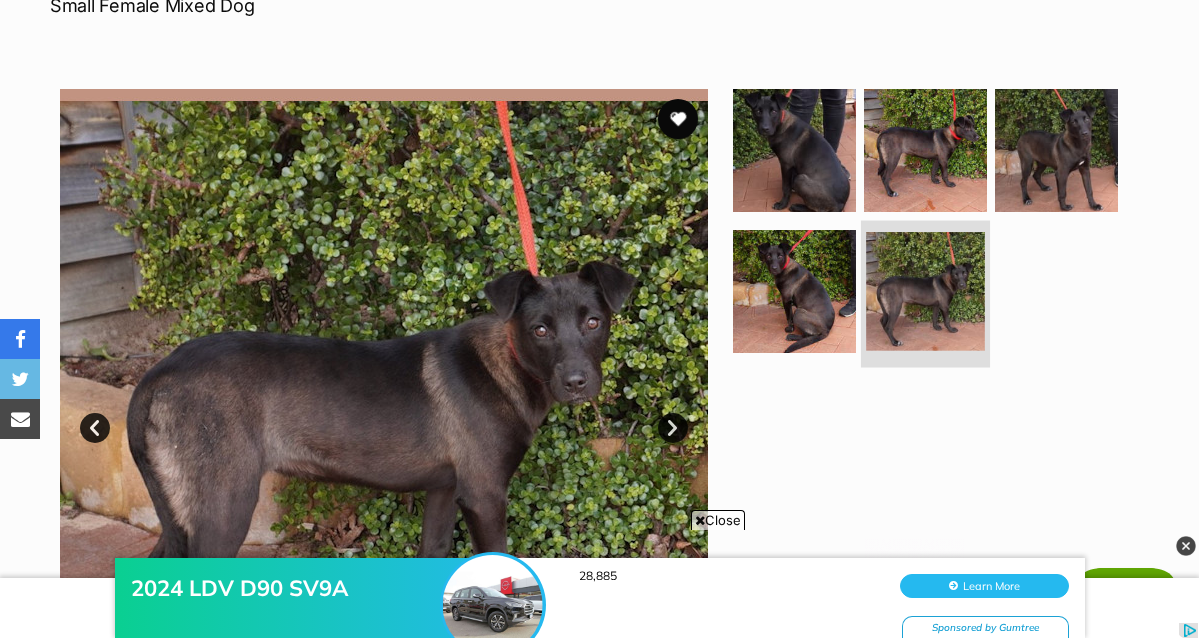 scroll, scrollTop: 322, scrollLeft: 0, axis: vertical 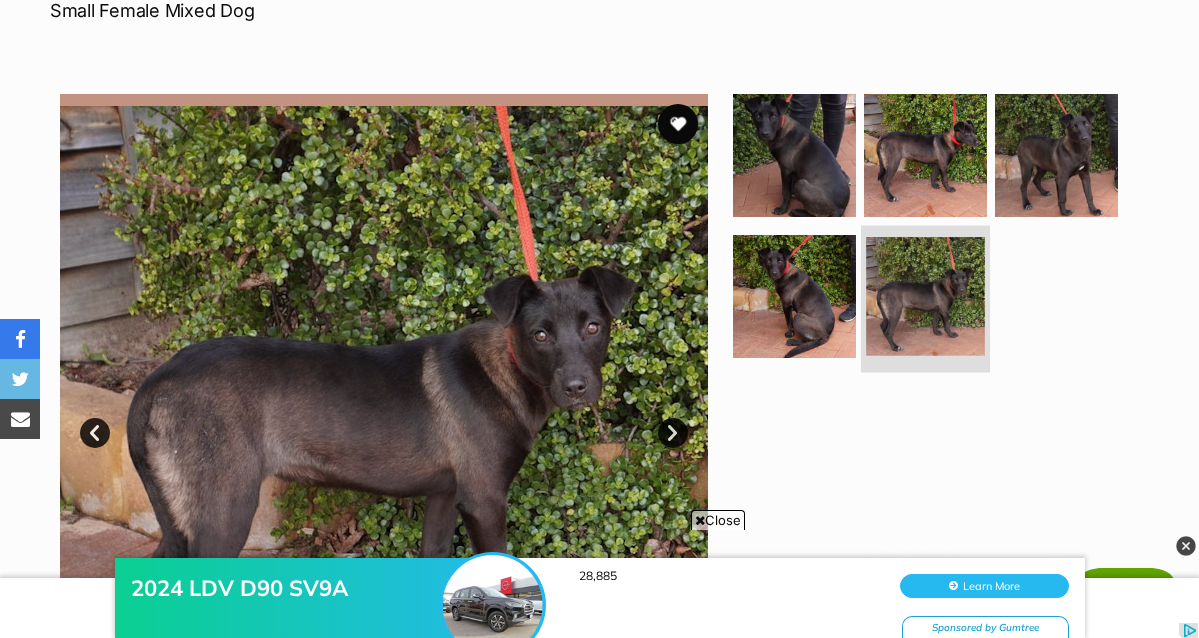 click at bounding box center (925, 155) 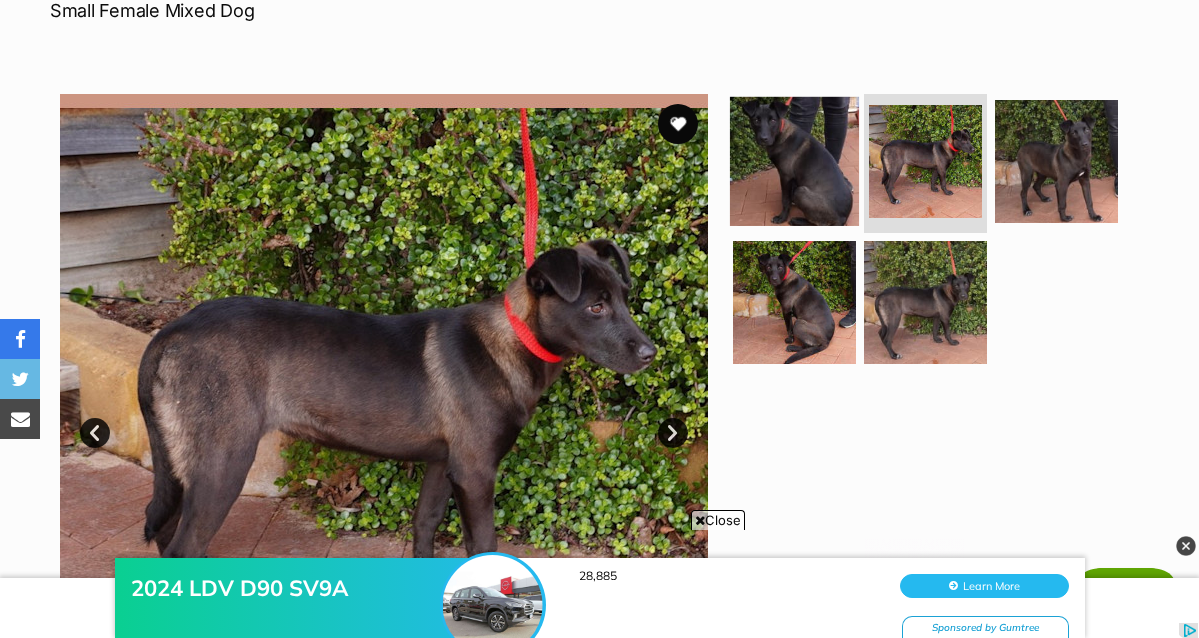 click at bounding box center (794, 160) 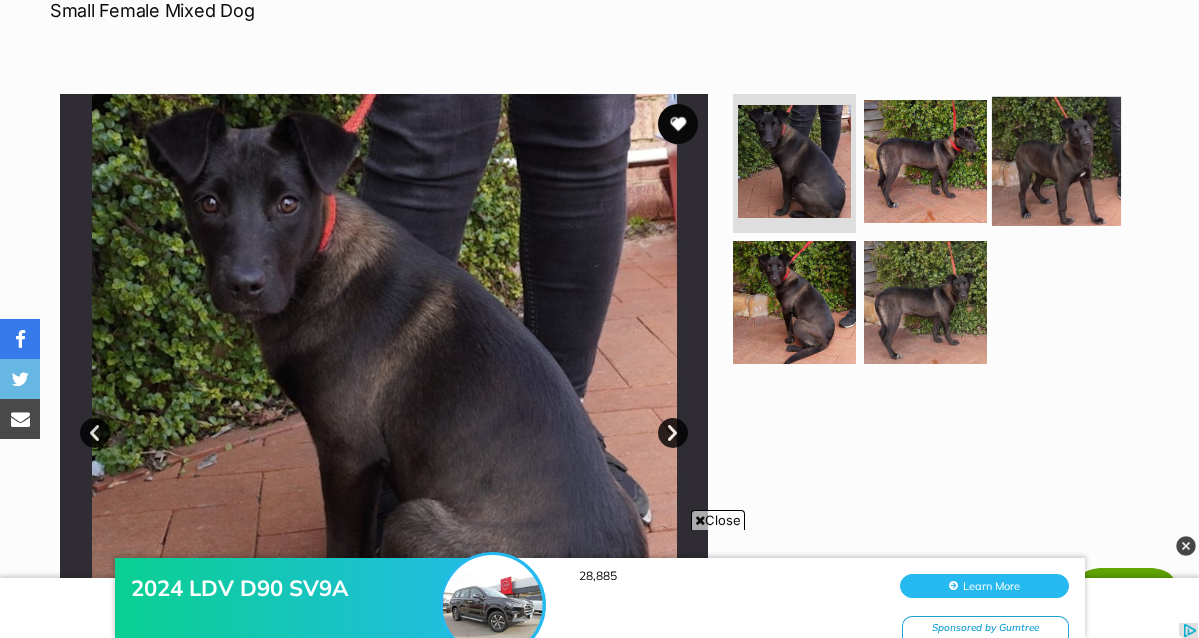 click at bounding box center (1056, 160) 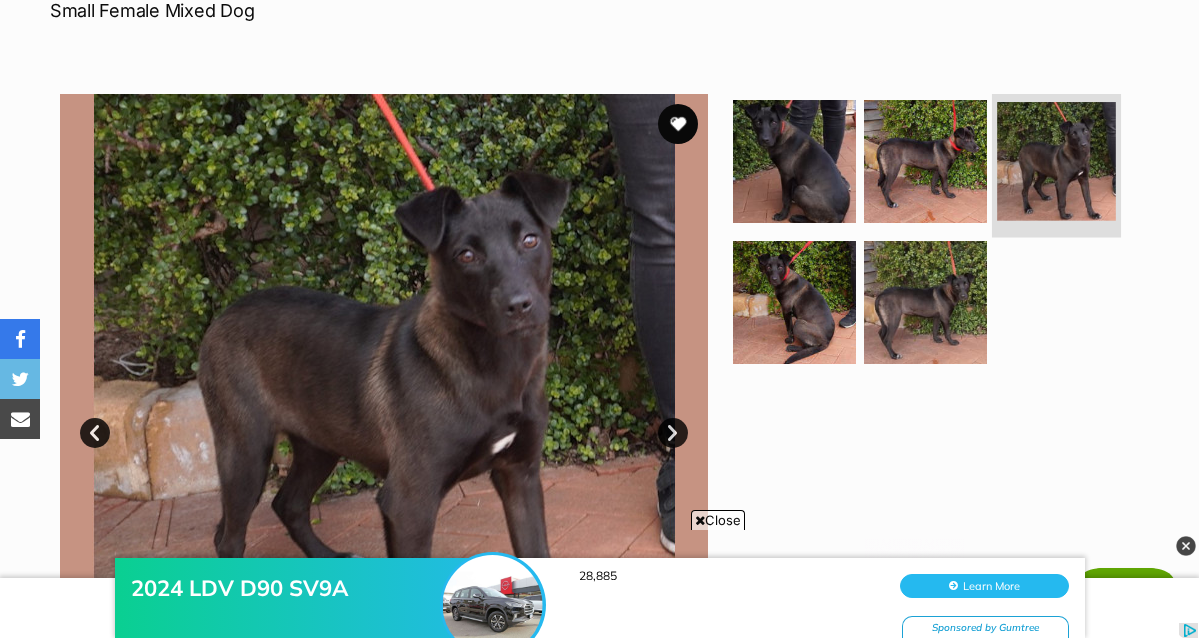 scroll, scrollTop: 0, scrollLeft: 0, axis: both 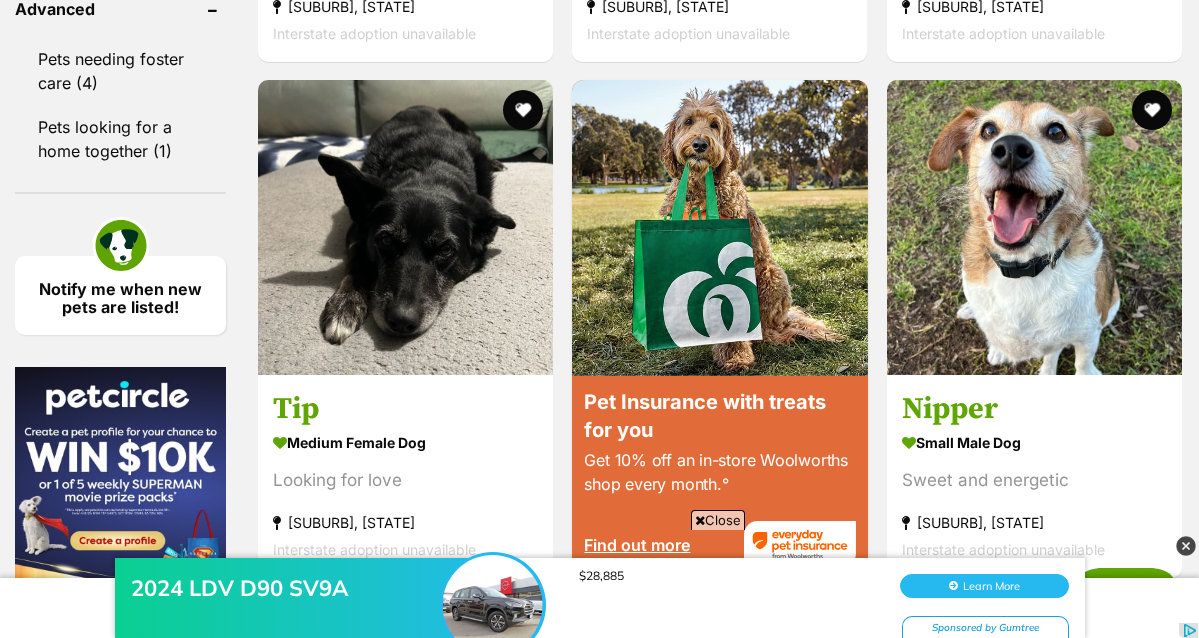 click at bounding box center (1034, 227) 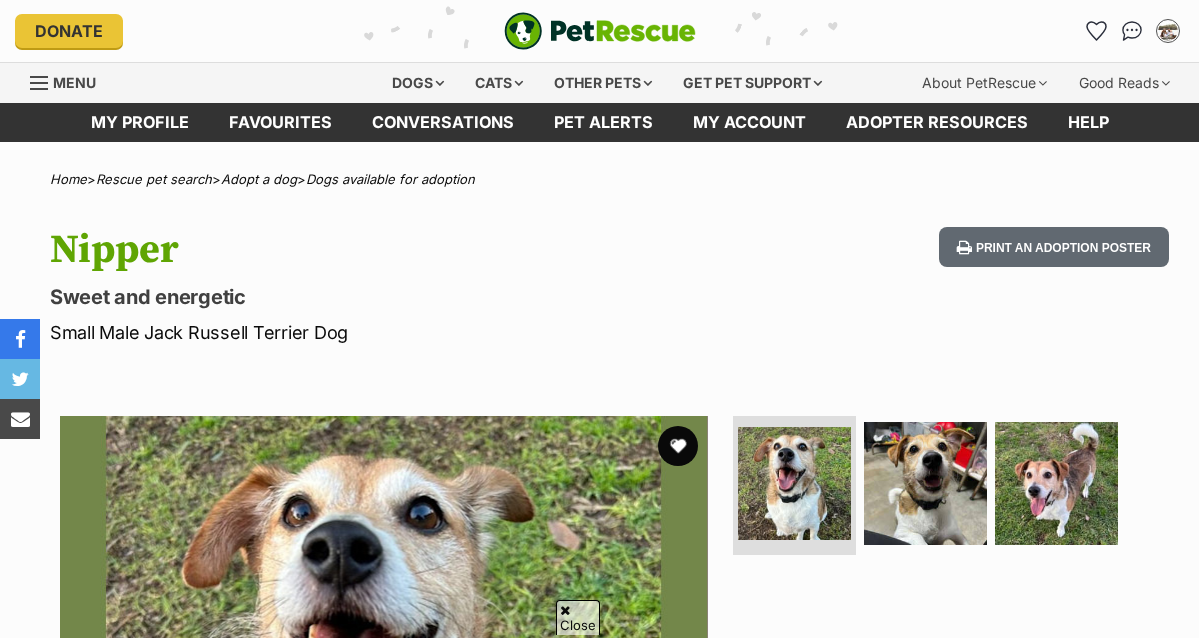 scroll, scrollTop: 492, scrollLeft: 0, axis: vertical 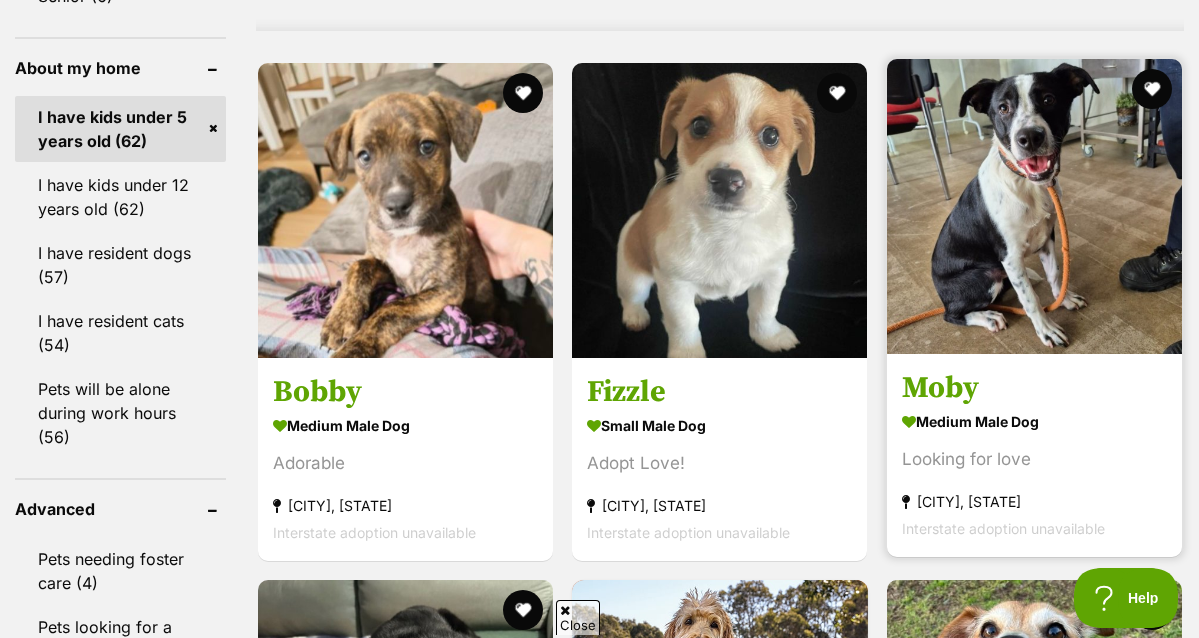 click at bounding box center (1034, 206) 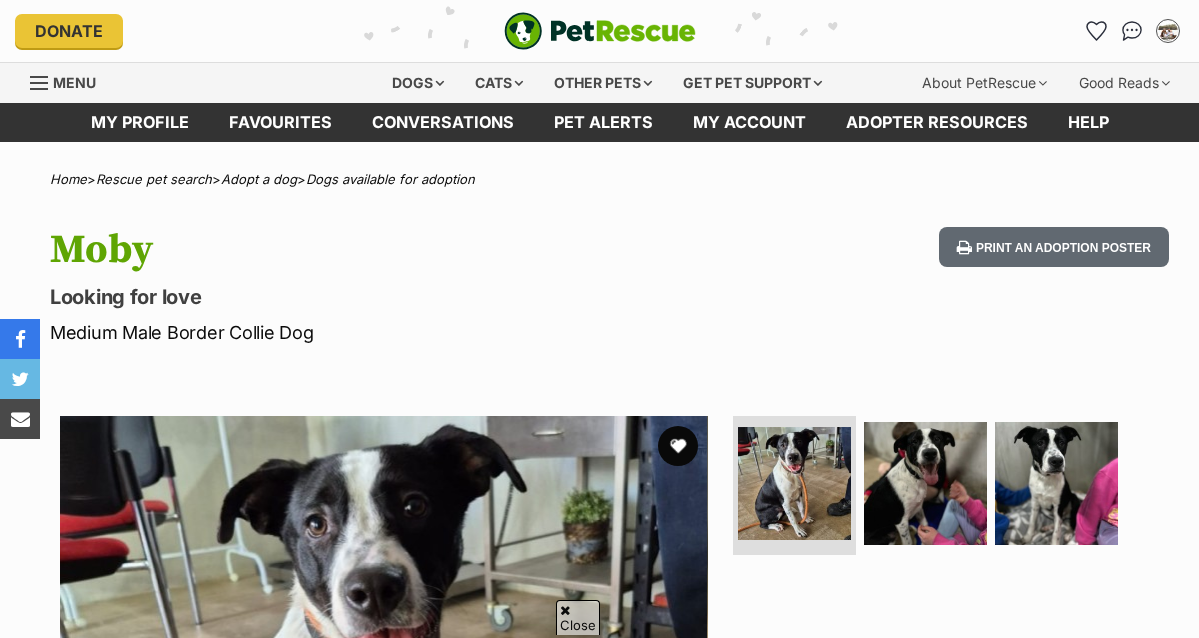 scroll, scrollTop: 837, scrollLeft: 0, axis: vertical 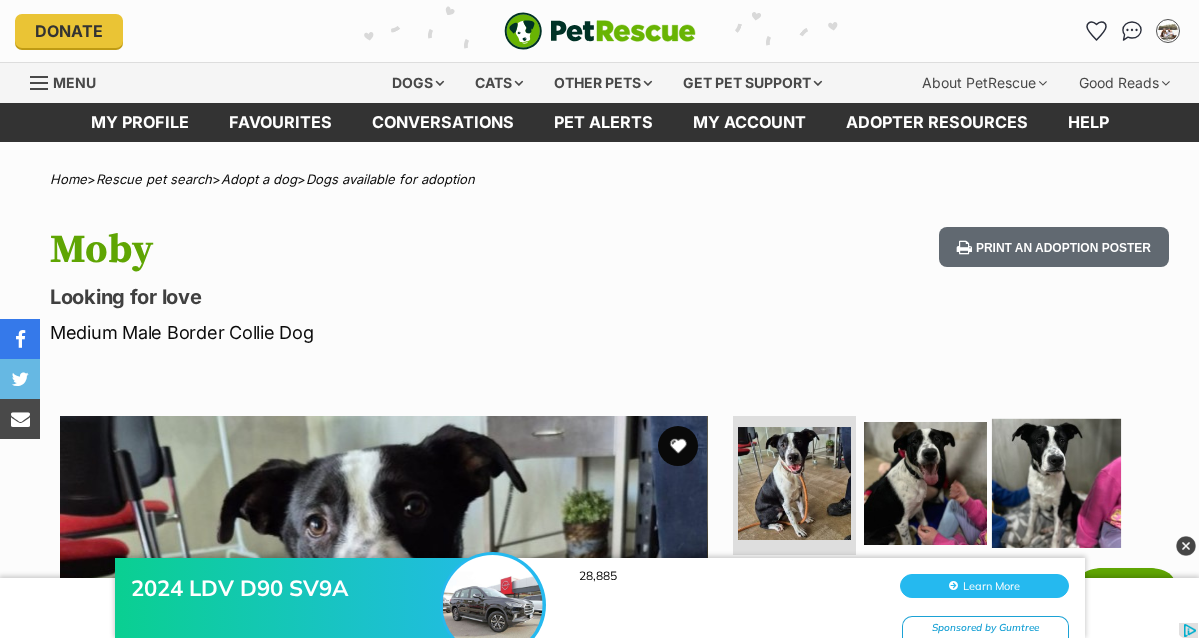 click at bounding box center [1056, 482] 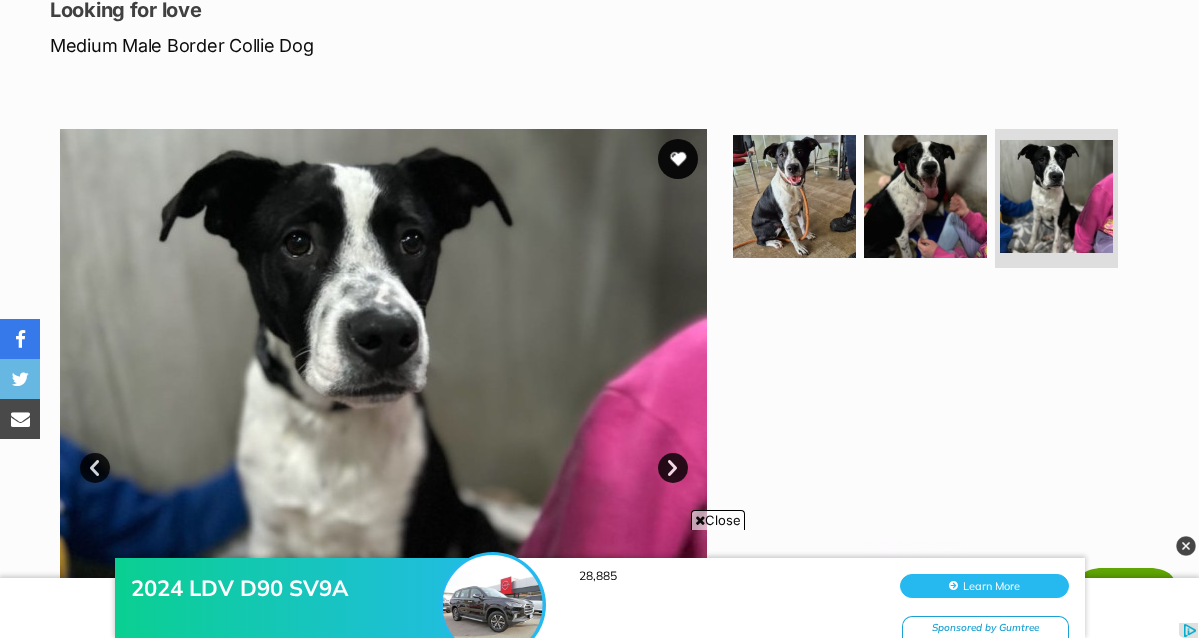 scroll, scrollTop: 300, scrollLeft: 0, axis: vertical 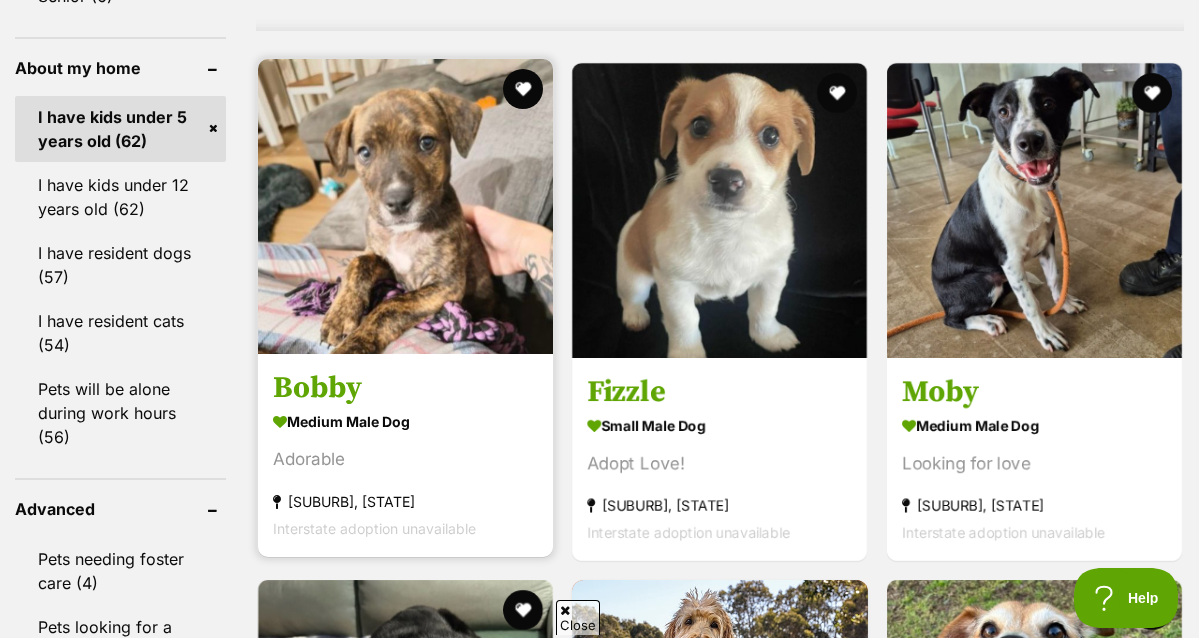 click at bounding box center (405, 206) 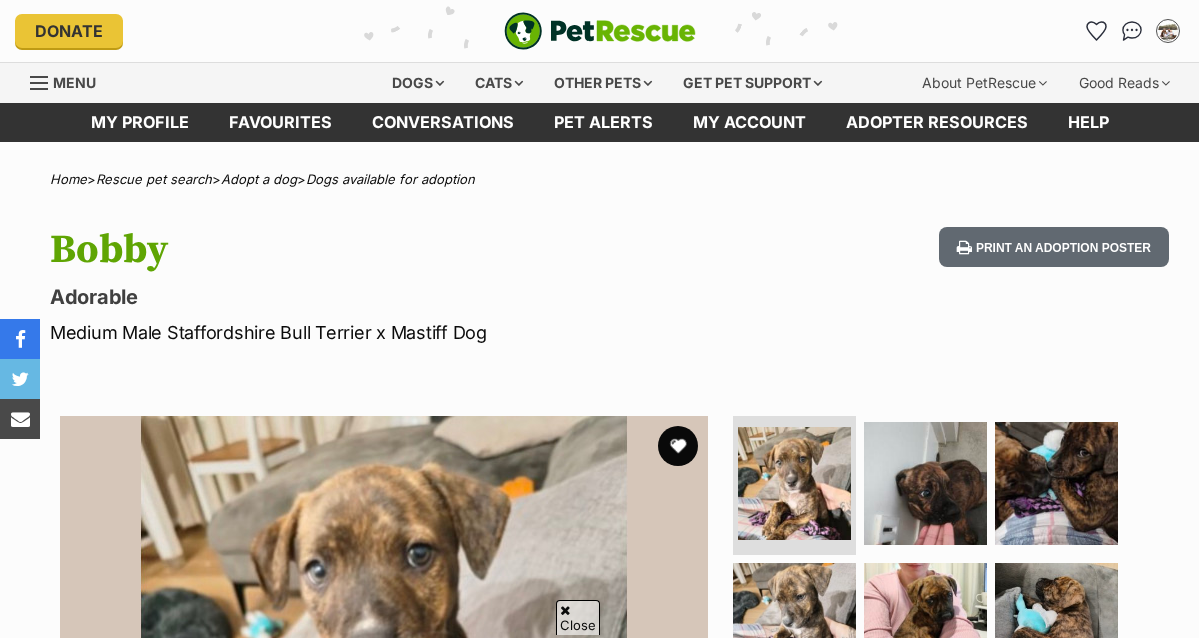 scroll, scrollTop: 871, scrollLeft: 0, axis: vertical 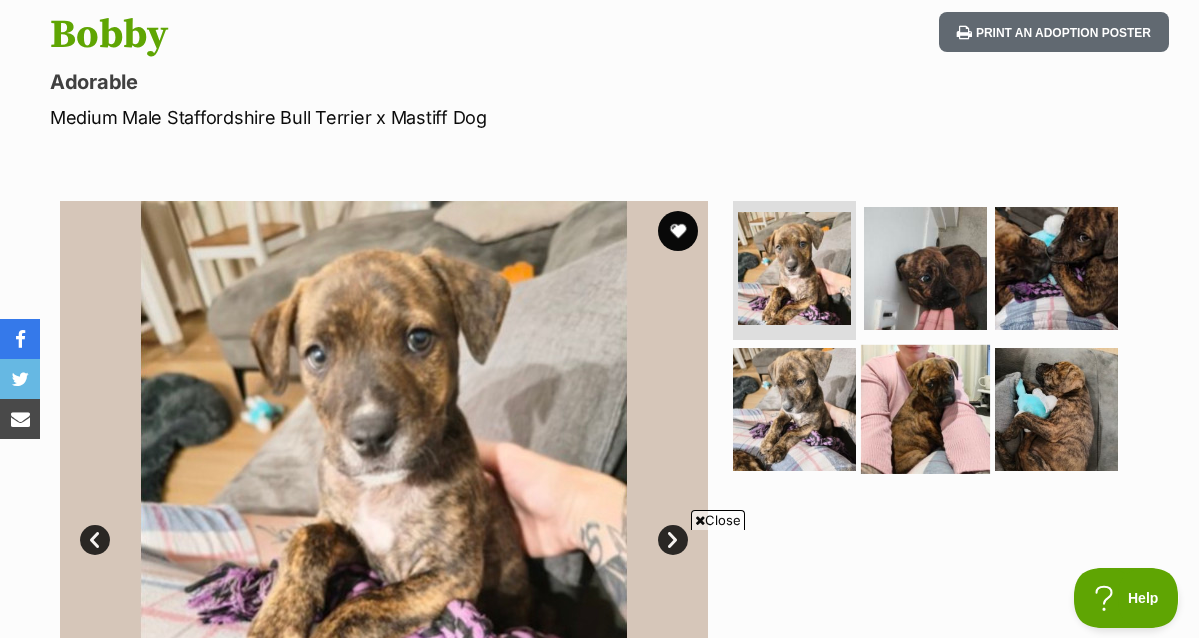 click at bounding box center (925, 409) 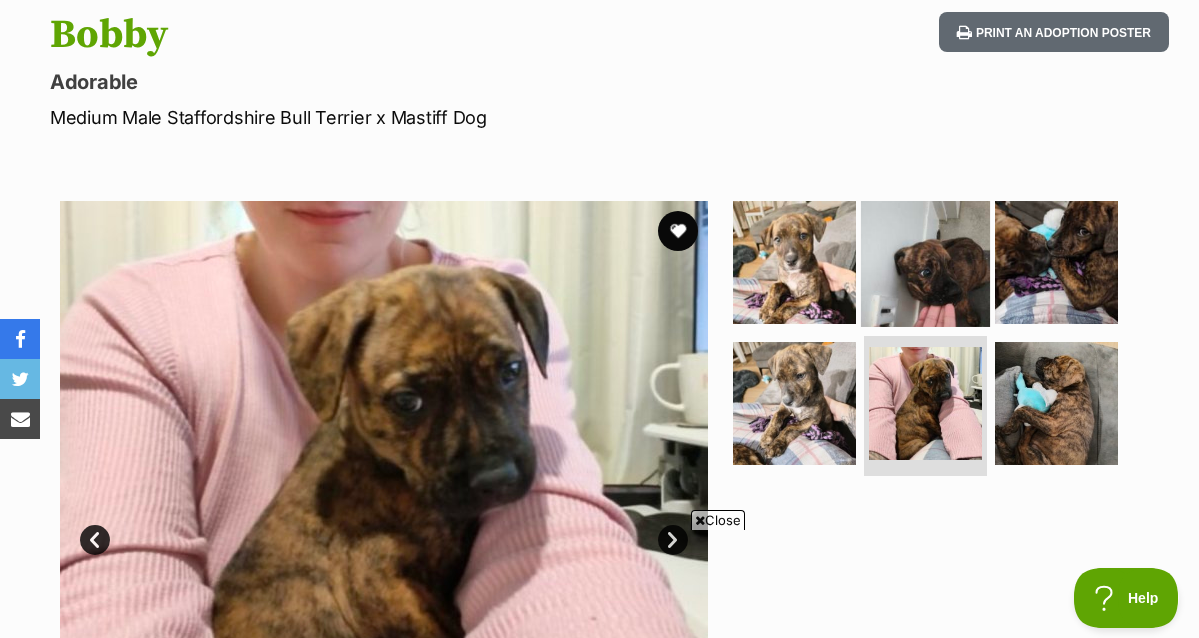 click at bounding box center [925, 261] 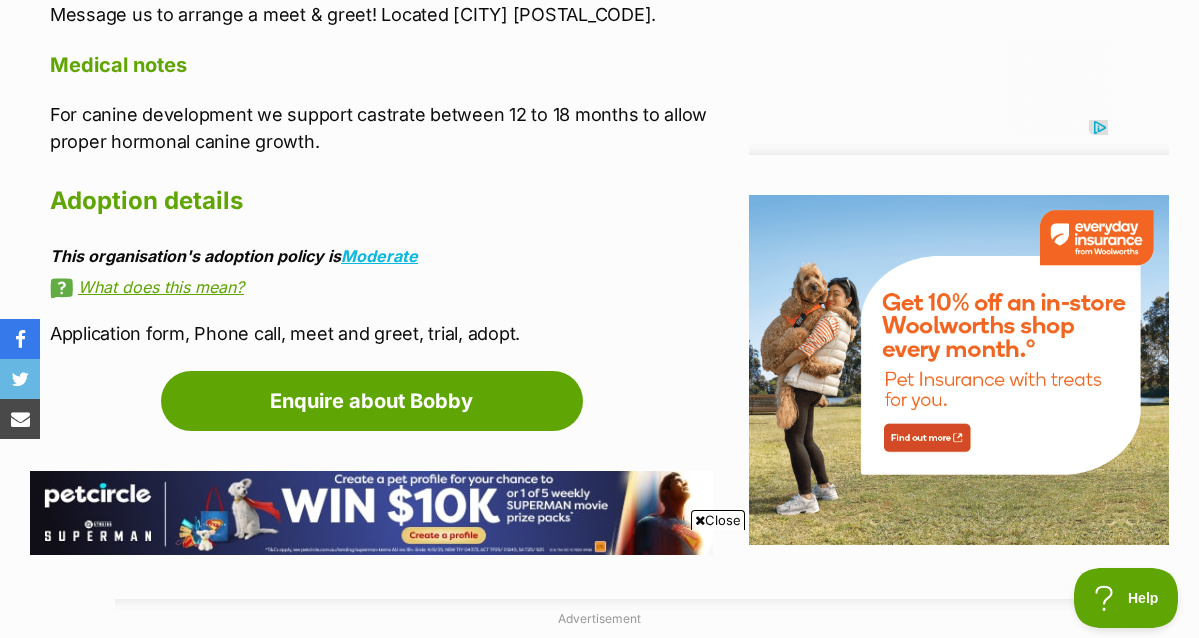 scroll, scrollTop: 2191, scrollLeft: 0, axis: vertical 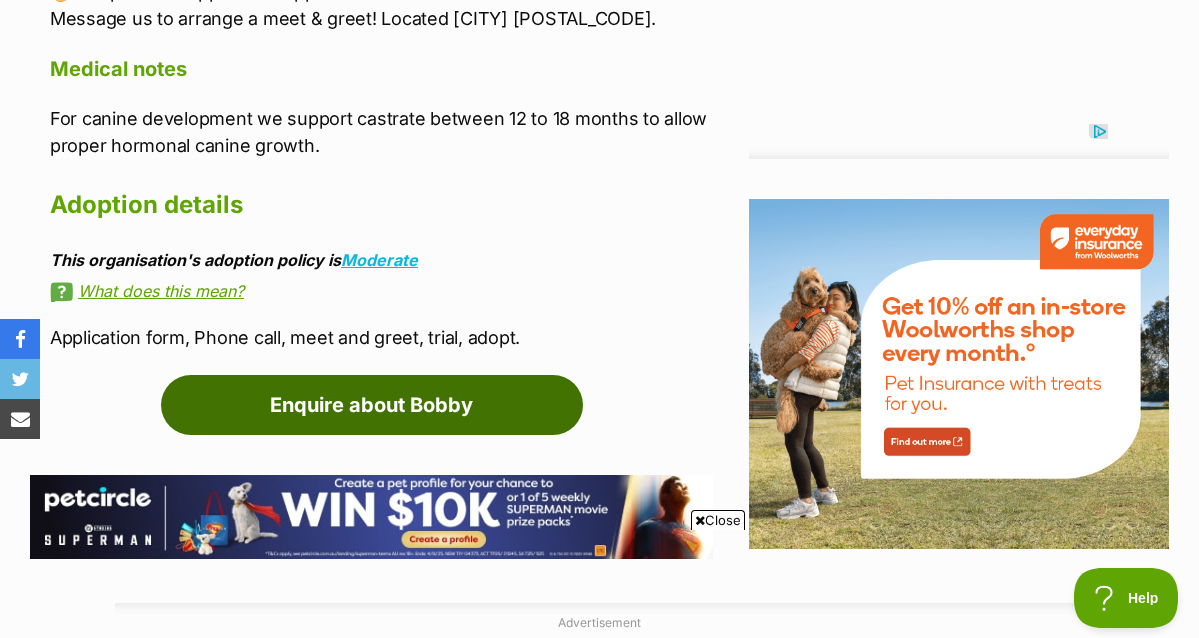 click on "Enquire about Bobby" at bounding box center [372, 405] 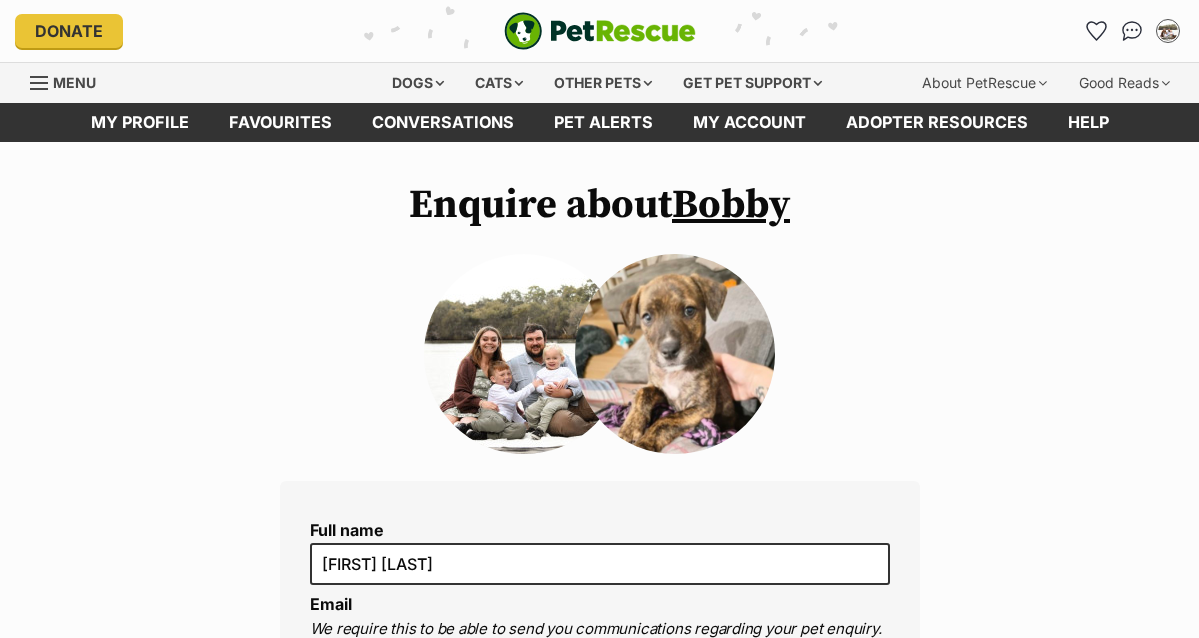 scroll, scrollTop: 0, scrollLeft: 0, axis: both 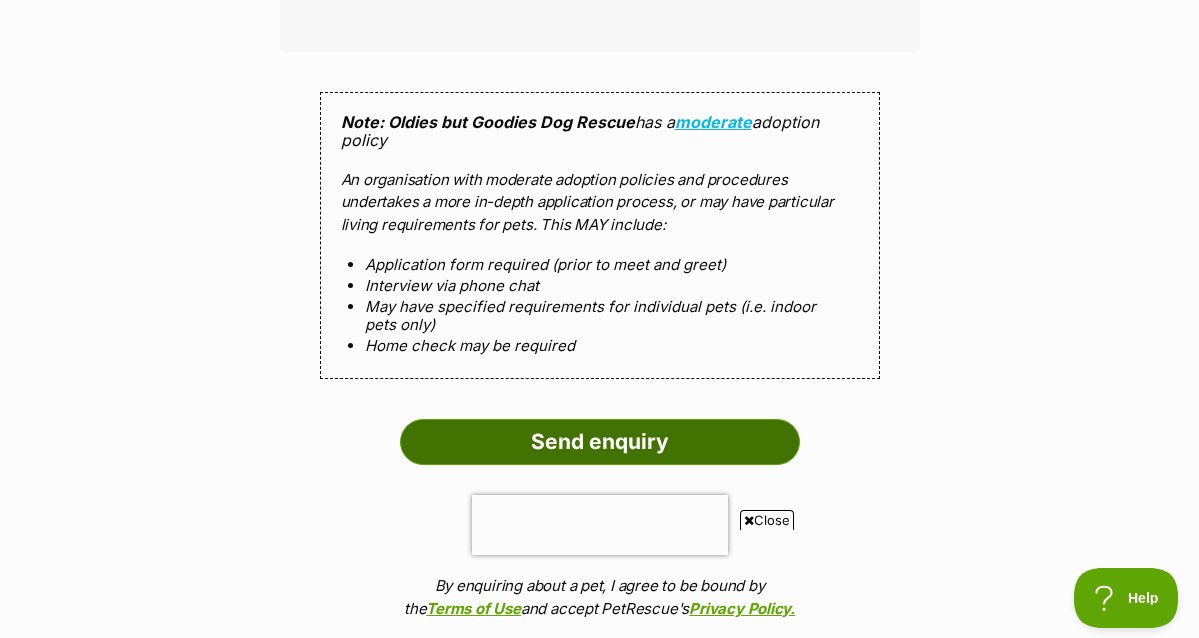 click on "Send enquiry" at bounding box center (600, 442) 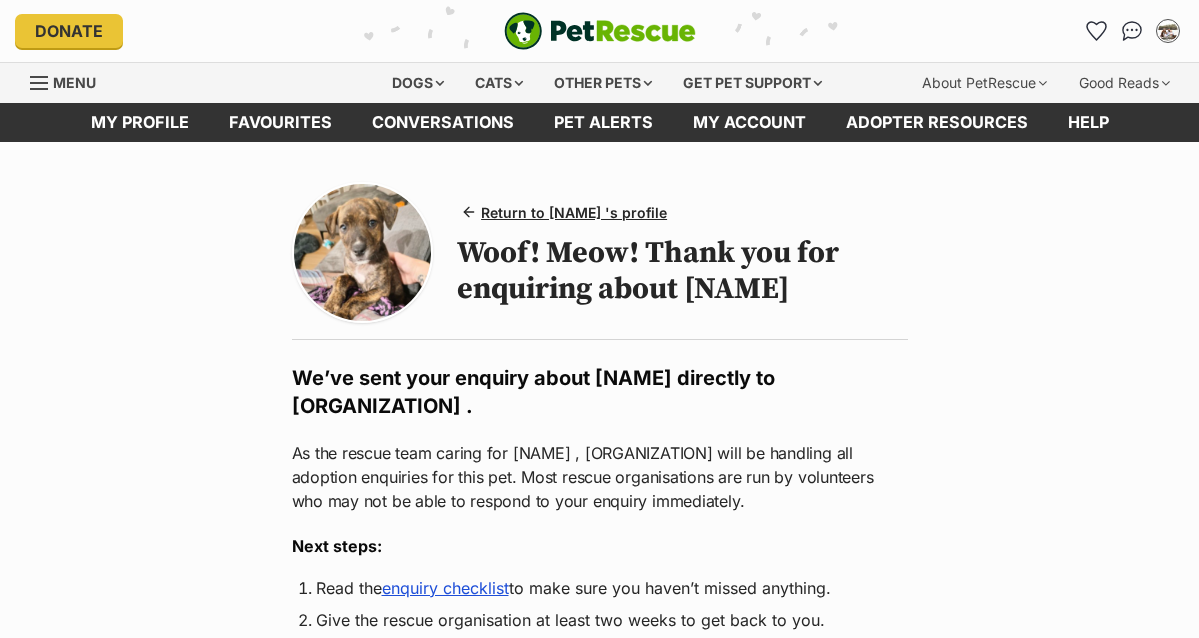 scroll, scrollTop: 0, scrollLeft: 0, axis: both 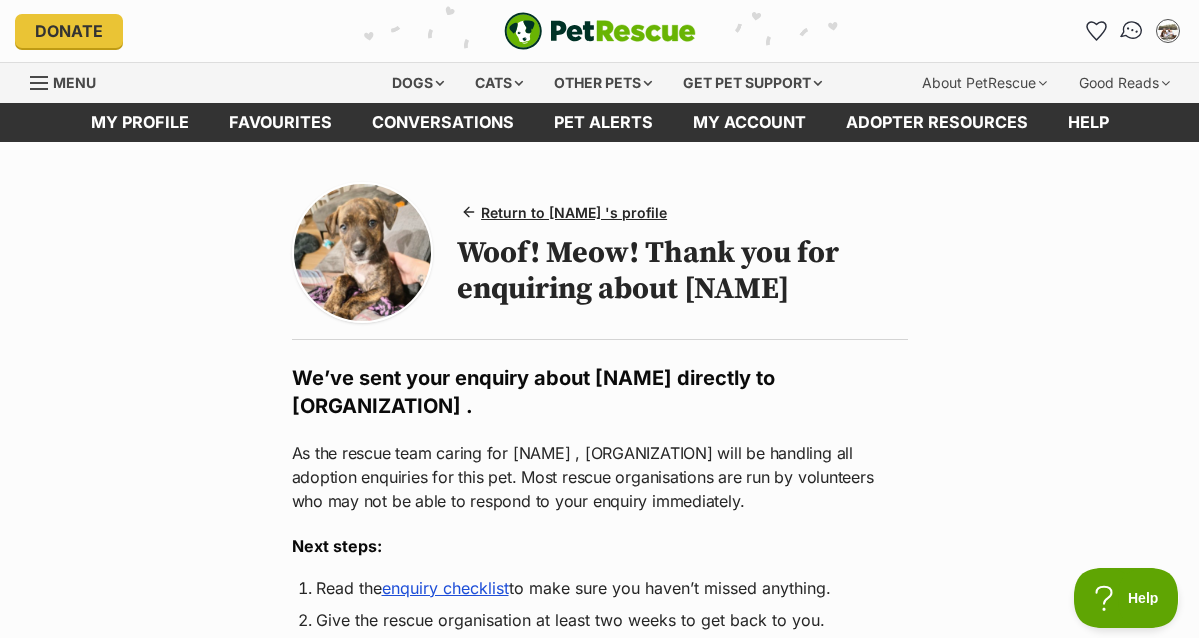 click at bounding box center [1132, 30] 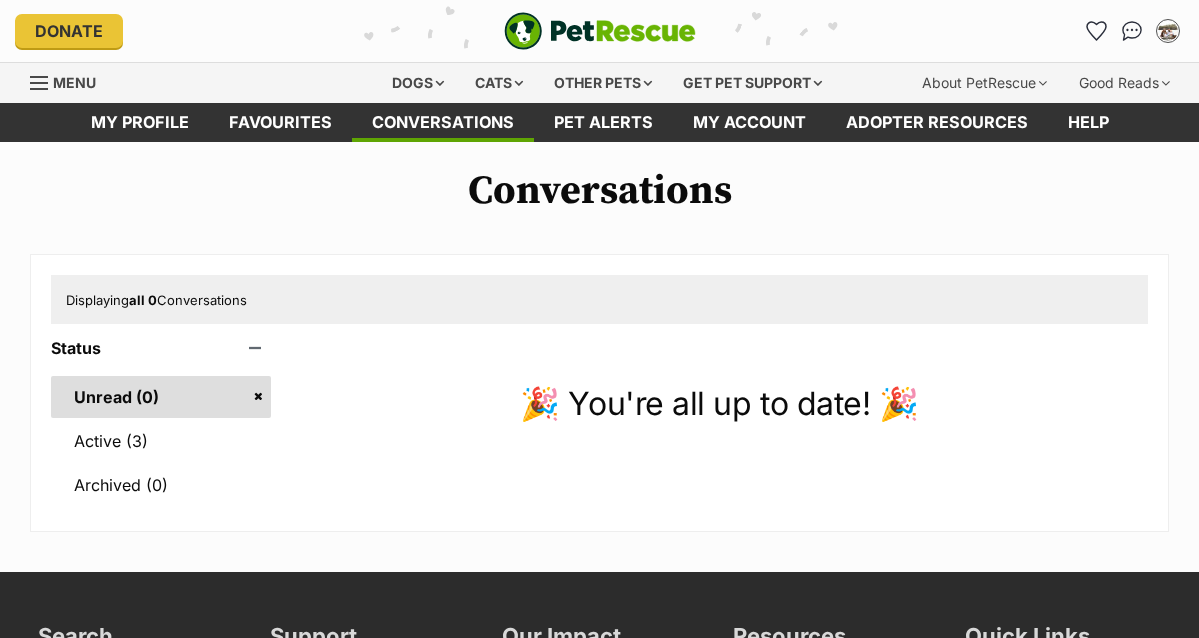 scroll, scrollTop: 0, scrollLeft: 0, axis: both 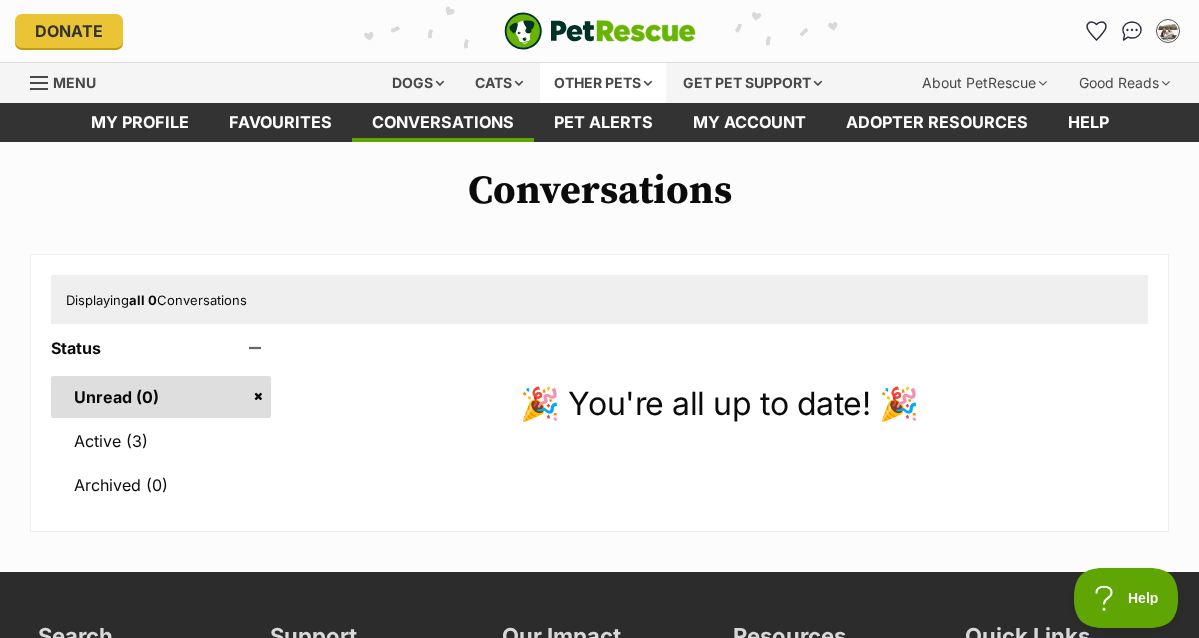 click on "Other pets" at bounding box center [603, 83] 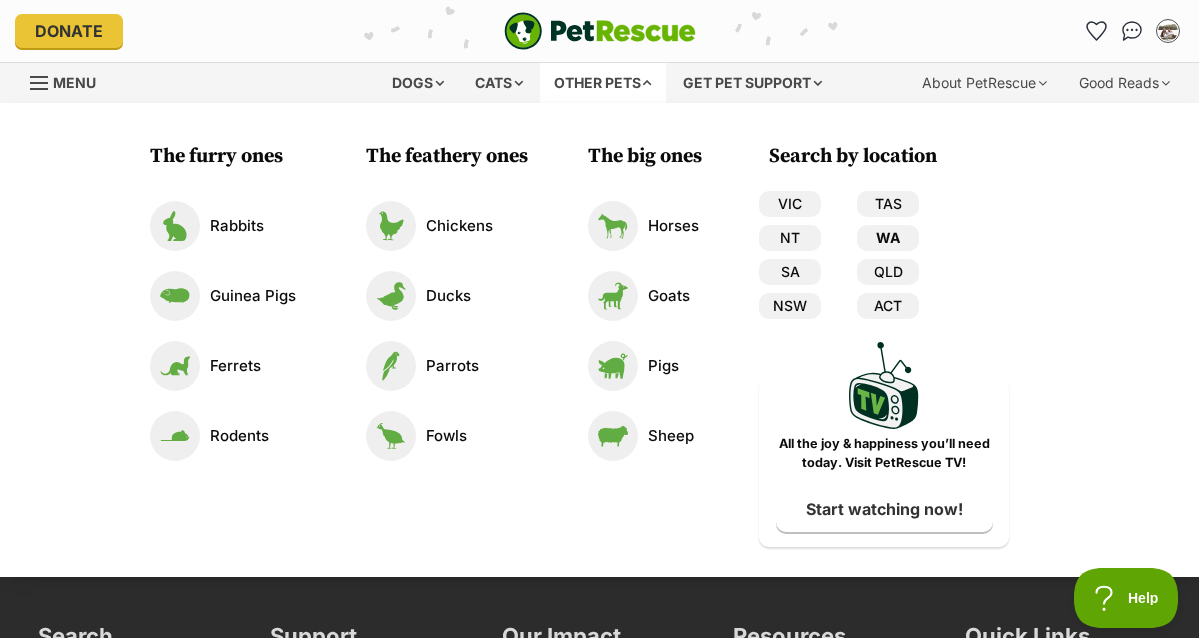 click on "WA" at bounding box center [888, 238] 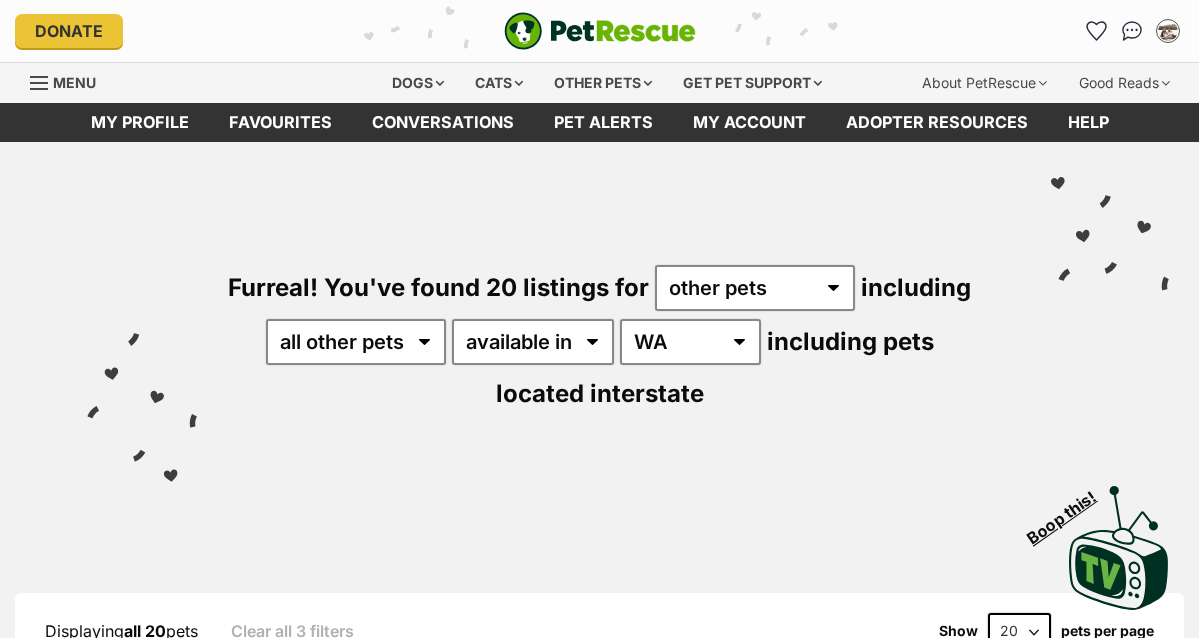 scroll, scrollTop: 0, scrollLeft: 0, axis: both 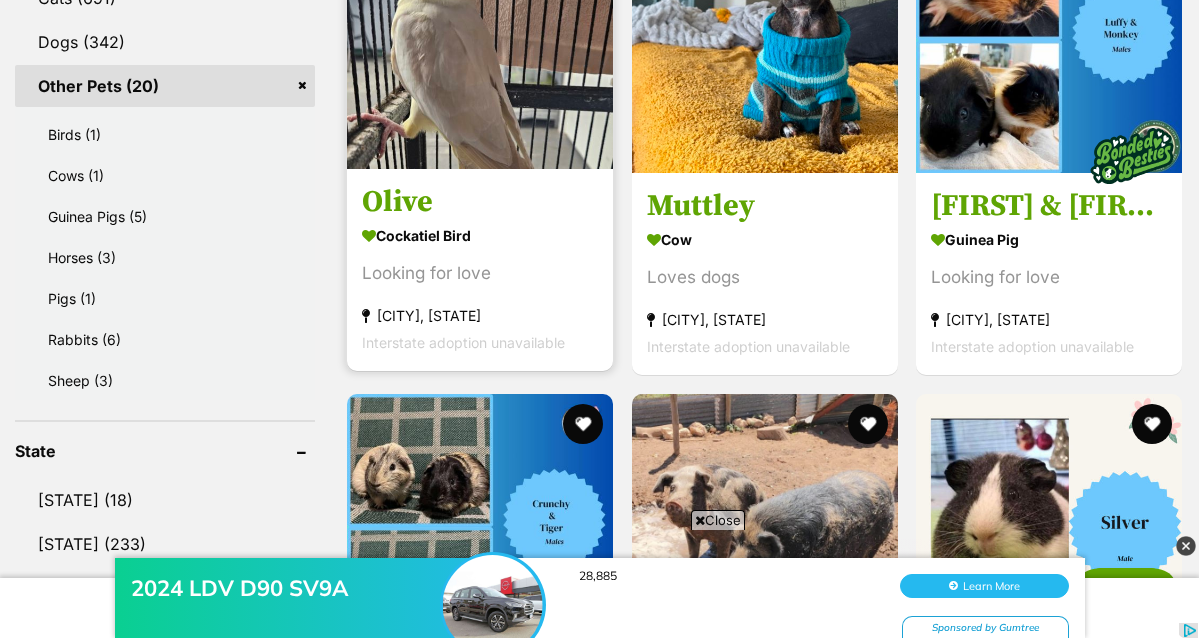 click at bounding box center [480, 36] 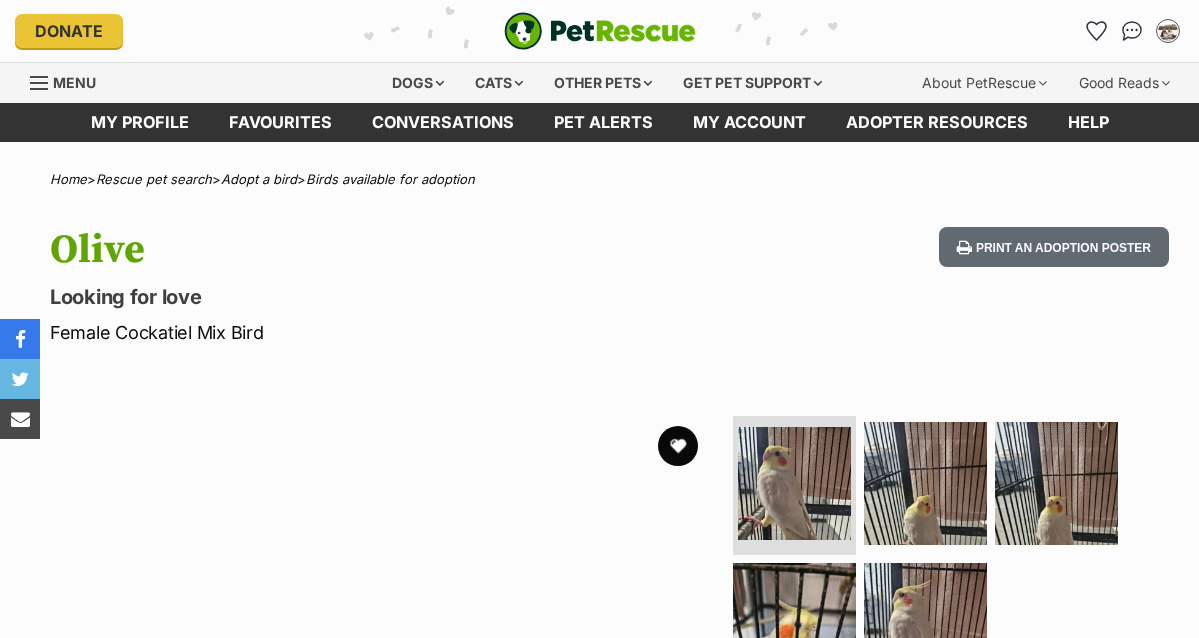 scroll, scrollTop: 0, scrollLeft: 0, axis: both 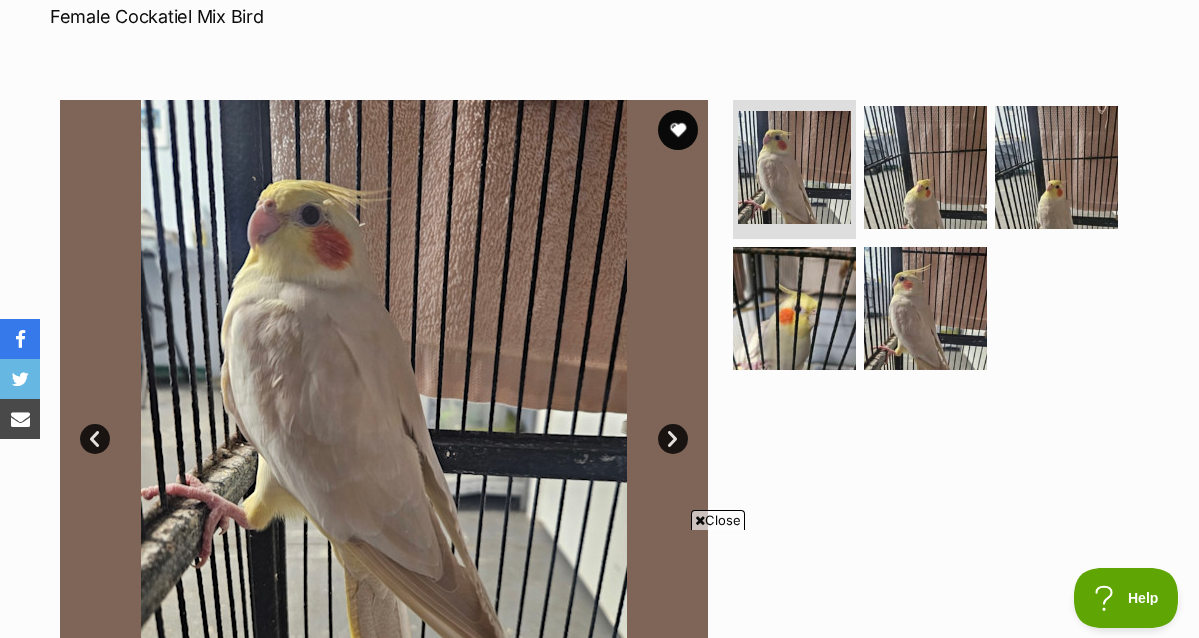 click on "Next" at bounding box center (673, 439) 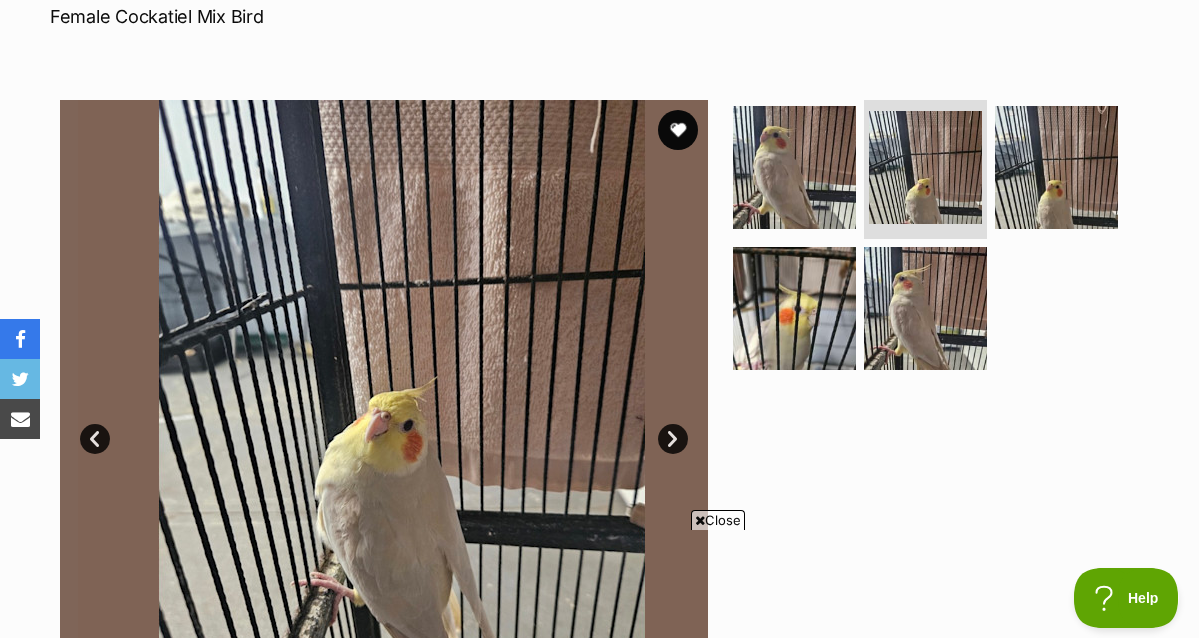 click on "Next" at bounding box center (673, 439) 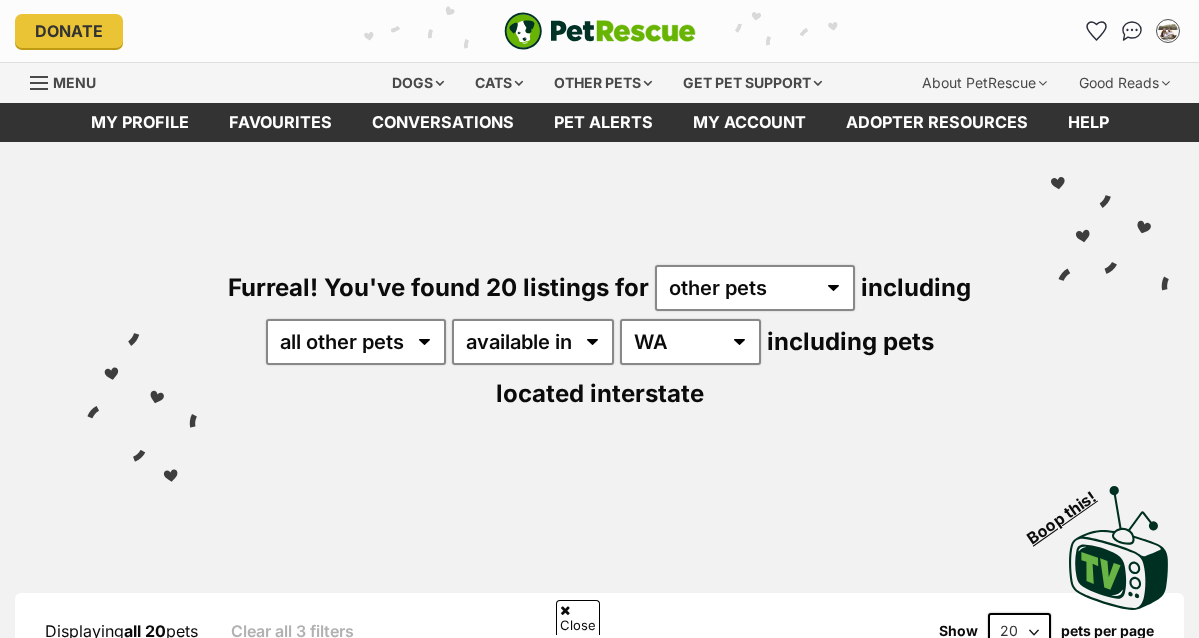 scroll, scrollTop: 981, scrollLeft: 0, axis: vertical 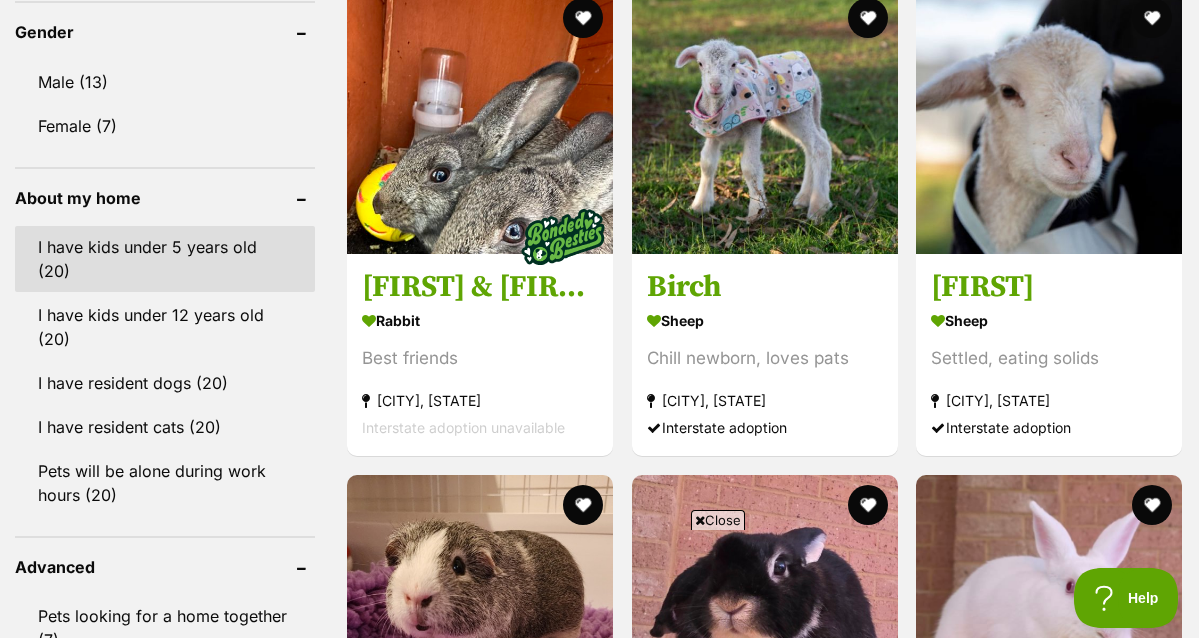 click on "I have kids under 5 years old (20)" at bounding box center (165, 259) 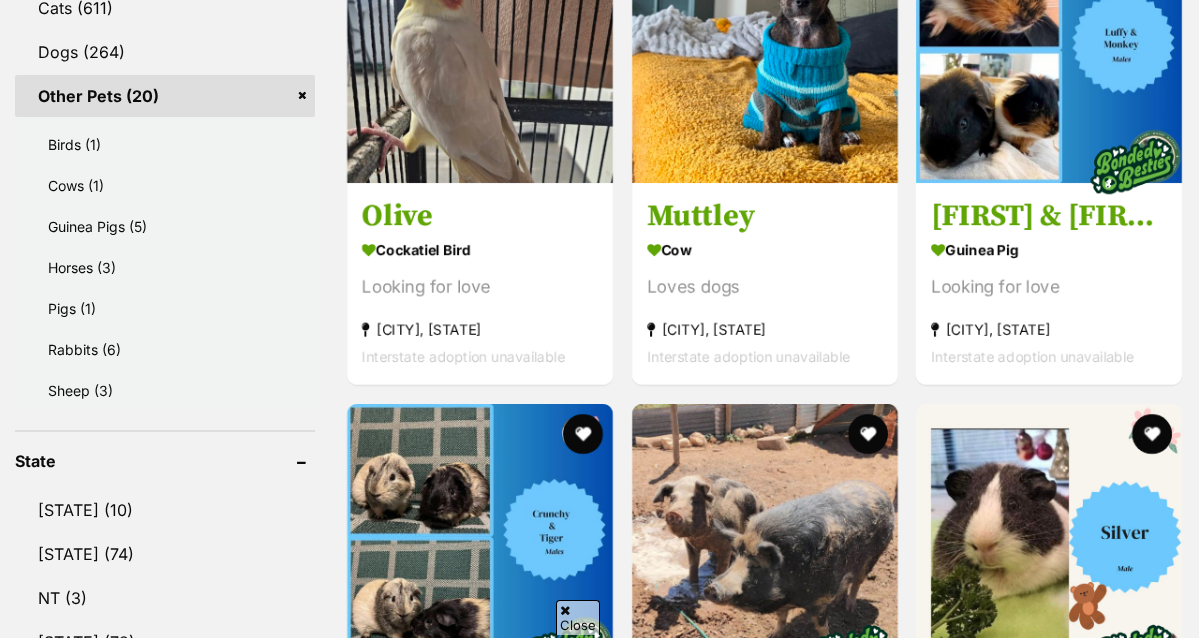 scroll, scrollTop: 0, scrollLeft: 0, axis: both 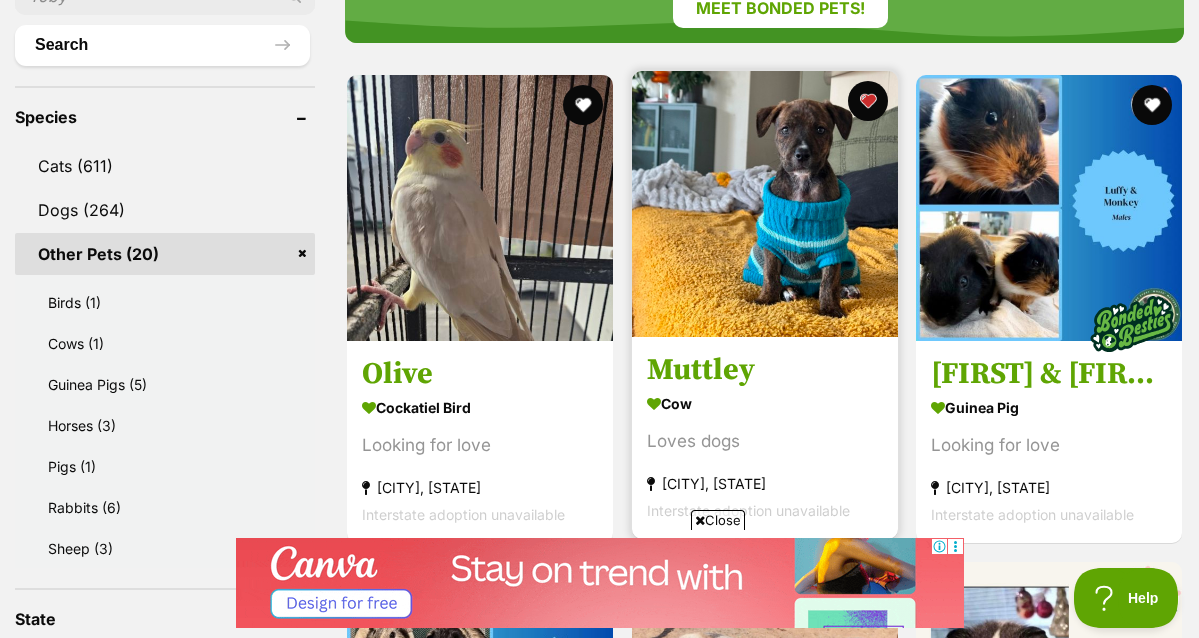 click at bounding box center (765, 331) 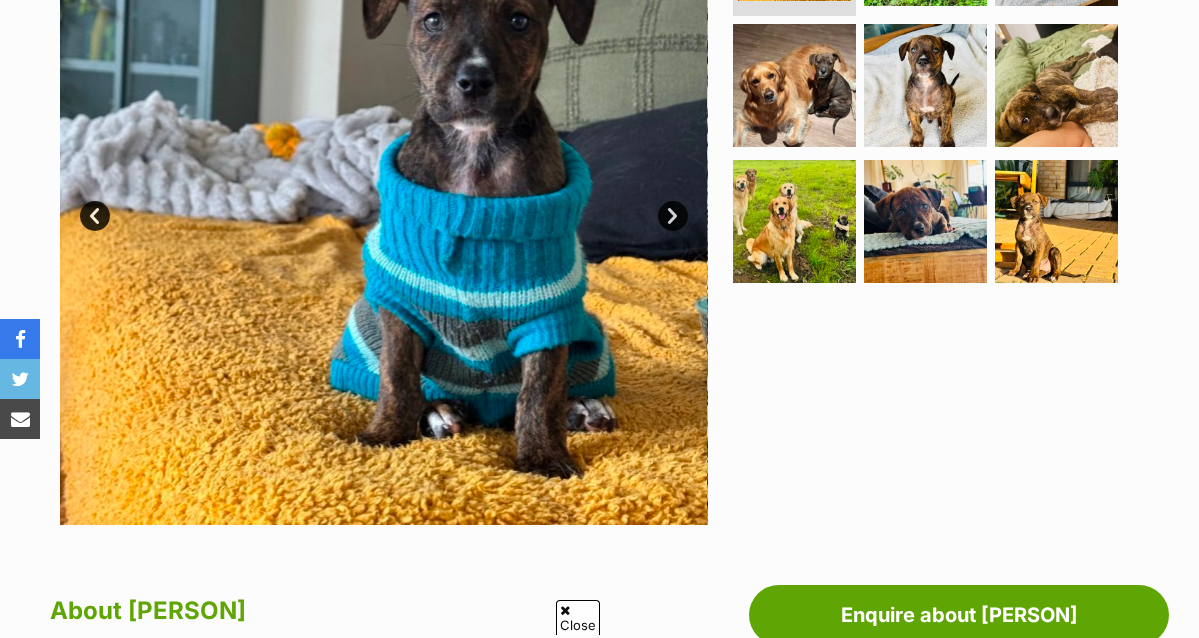 scroll, scrollTop: 0, scrollLeft: 0, axis: both 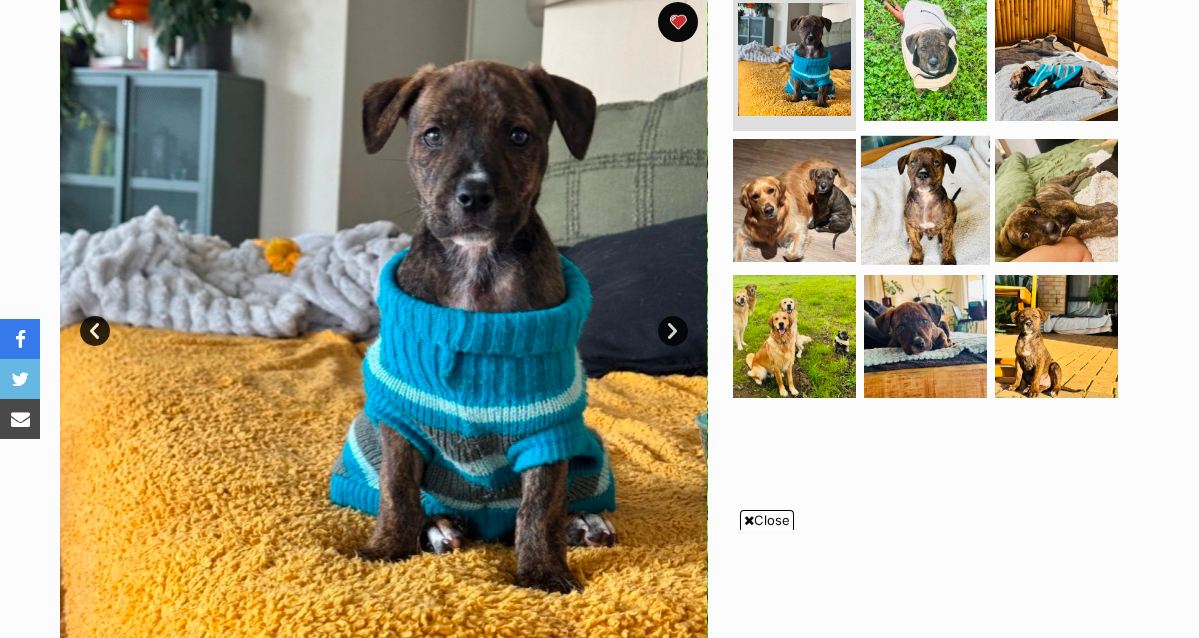 click at bounding box center (925, 200) 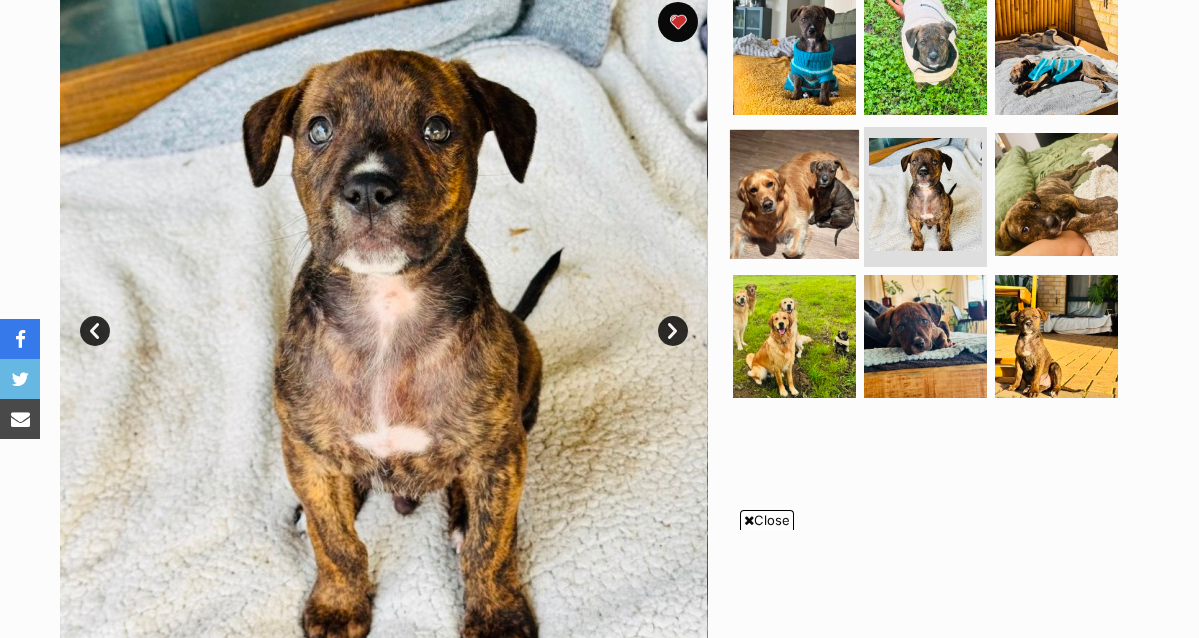 click at bounding box center [794, 194] 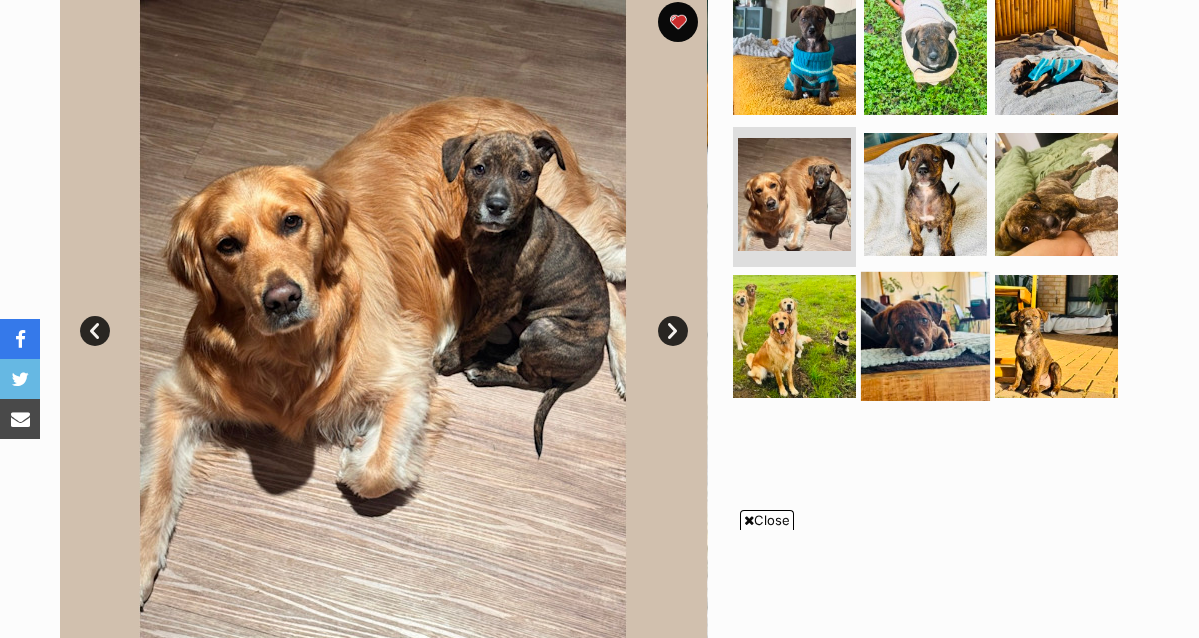 click at bounding box center (925, 336) 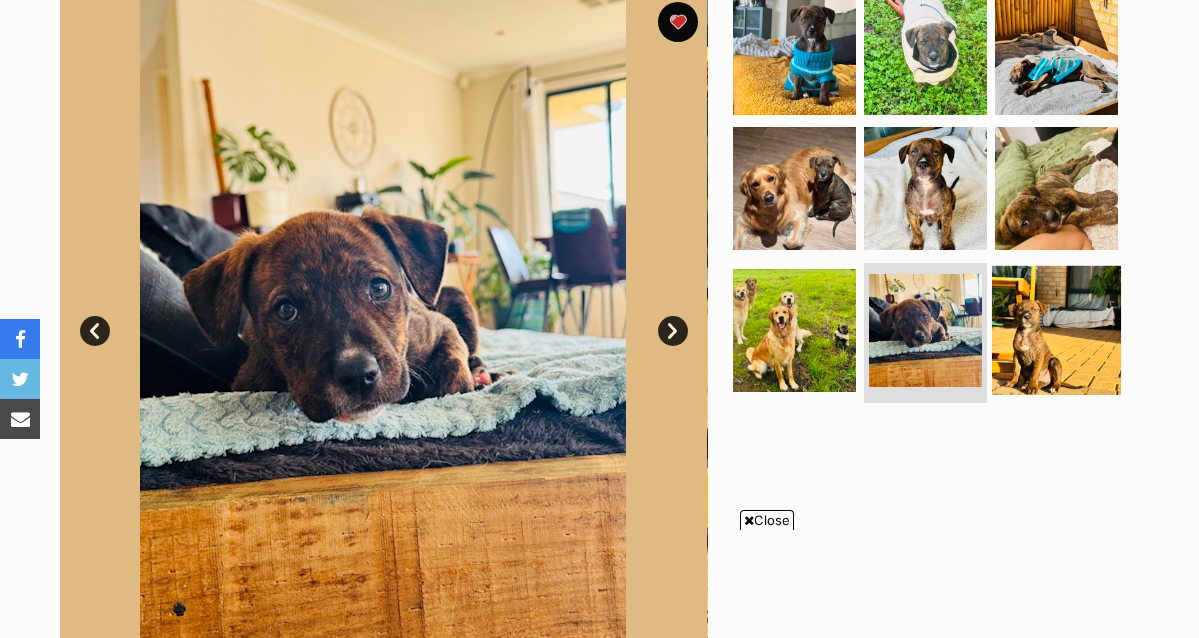 click at bounding box center [1056, 330] 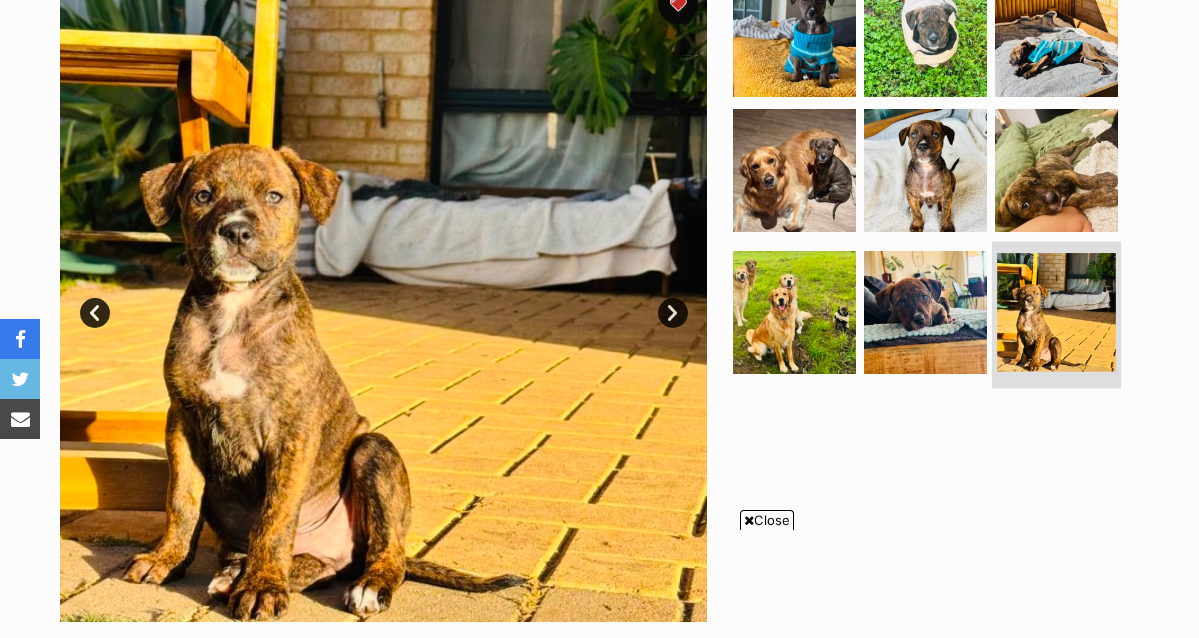 scroll, scrollTop: 440, scrollLeft: 0, axis: vertical 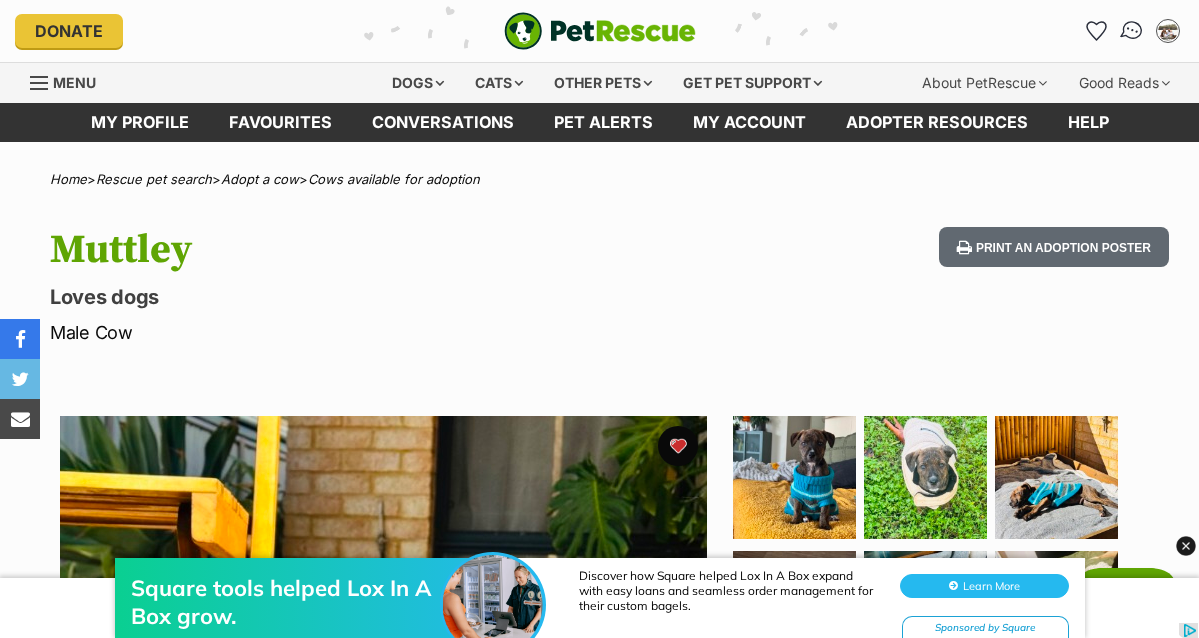 click at bounding box center [1132, 31] 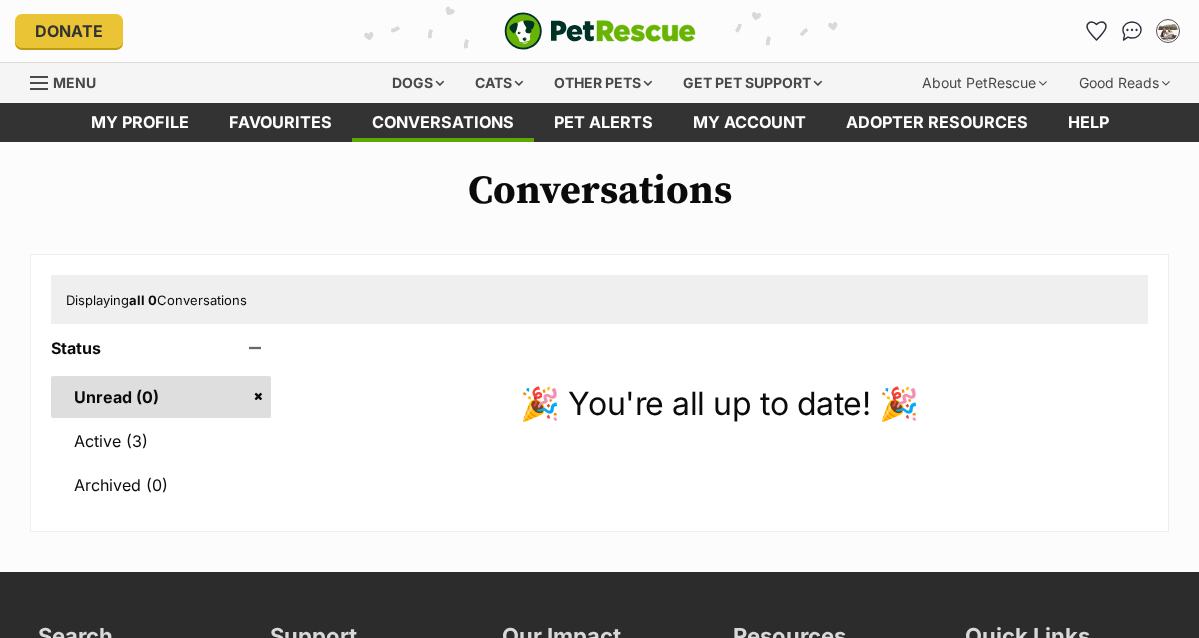 scroll, scrollTop: 0, scrollLeft: 0, axis: both 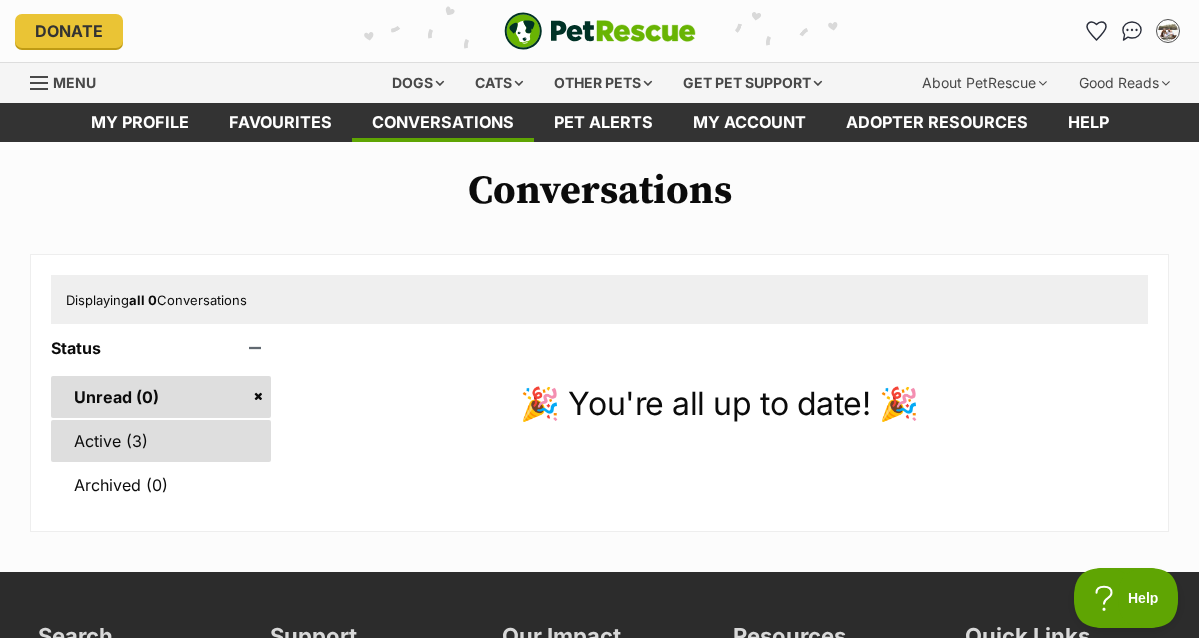 click on "Active (3)" at bounding box center [161, 441] 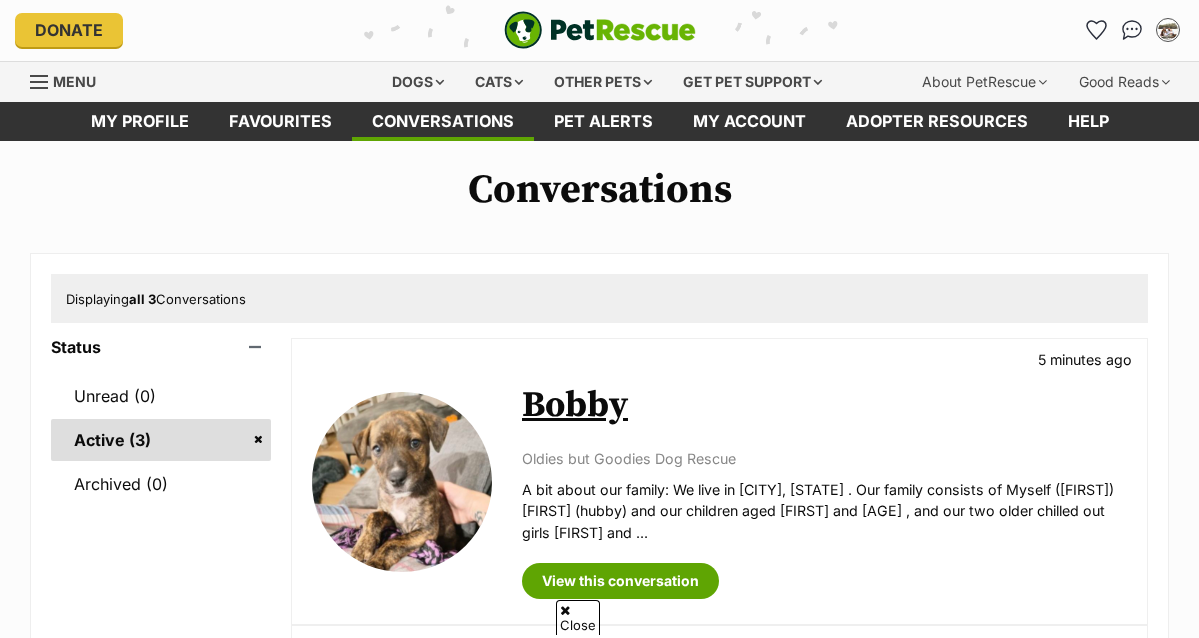 scroll, scrollTop: 1259, scrollLeft: 0, axis: vertical 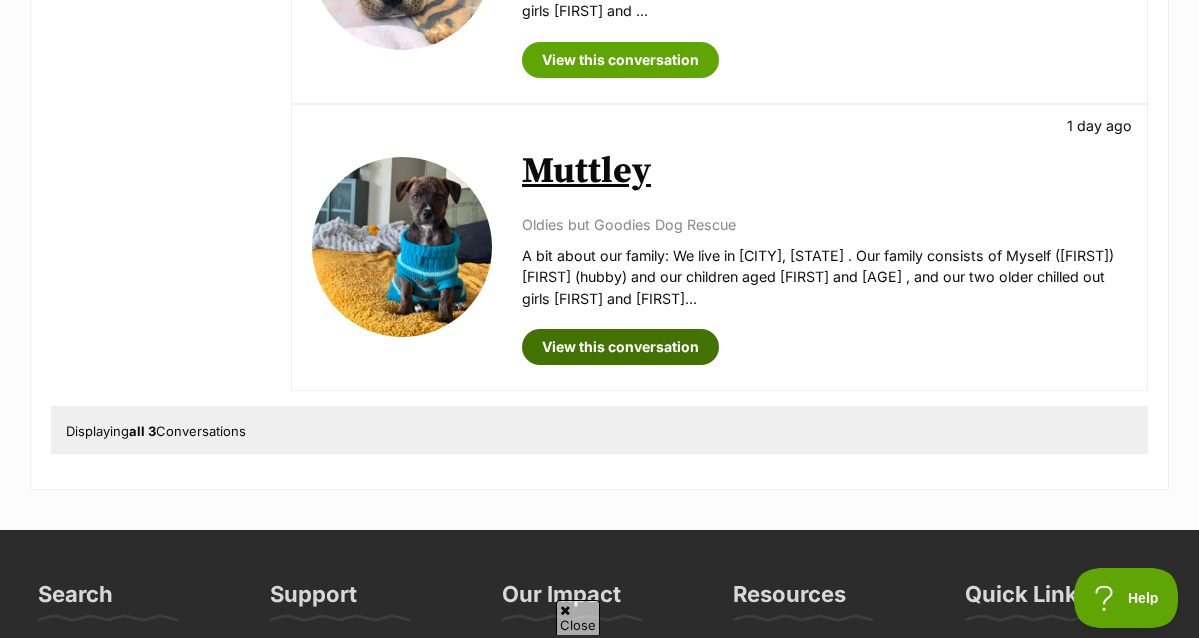 click on "View this conversation" at bounding box center (620, 347) 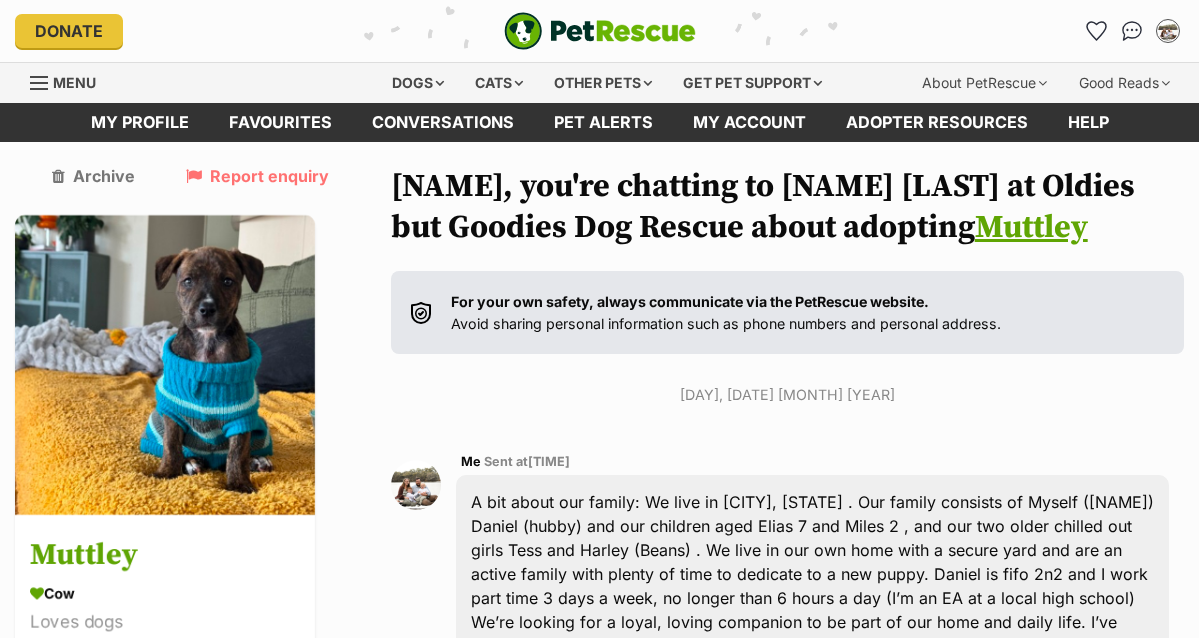 scroll, scrollTop: 0, scrollLeft: 0, axis: both 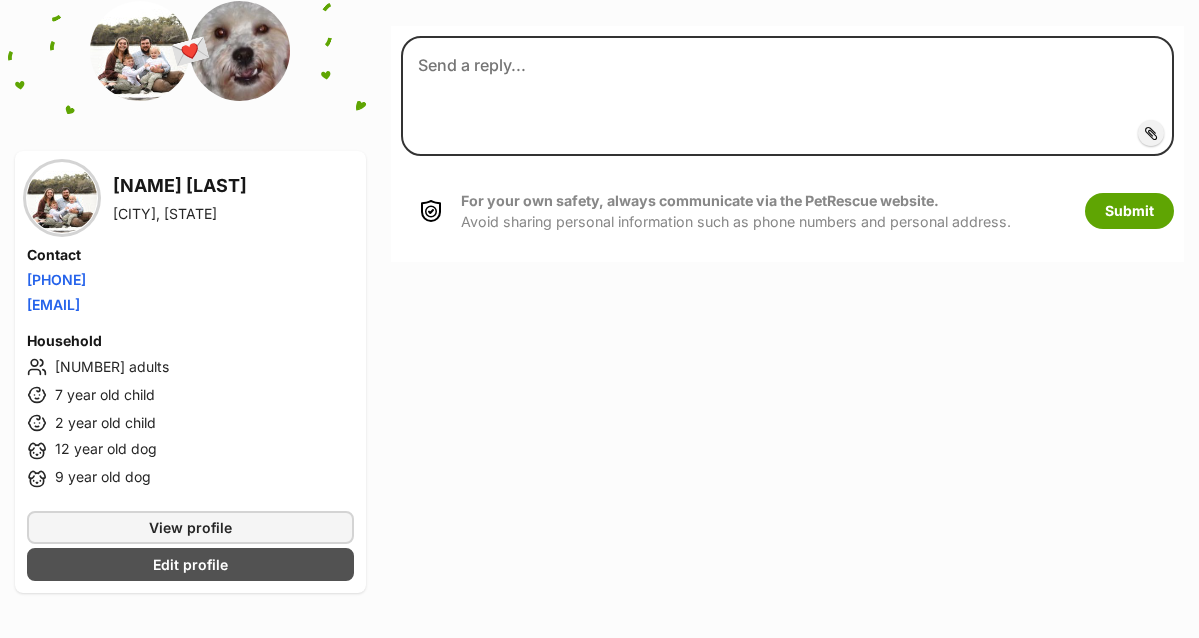 click on "View group profile" at bounding box center (190, 843) 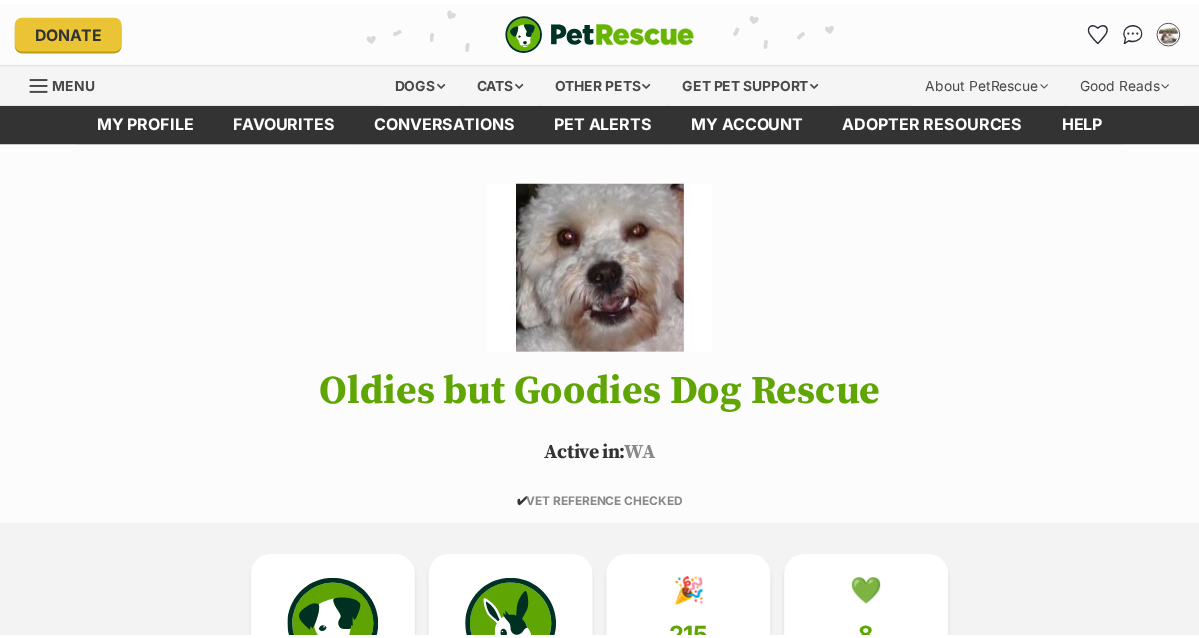 scroll, scrollTop: 0, scrollLeft: 0, axis: both 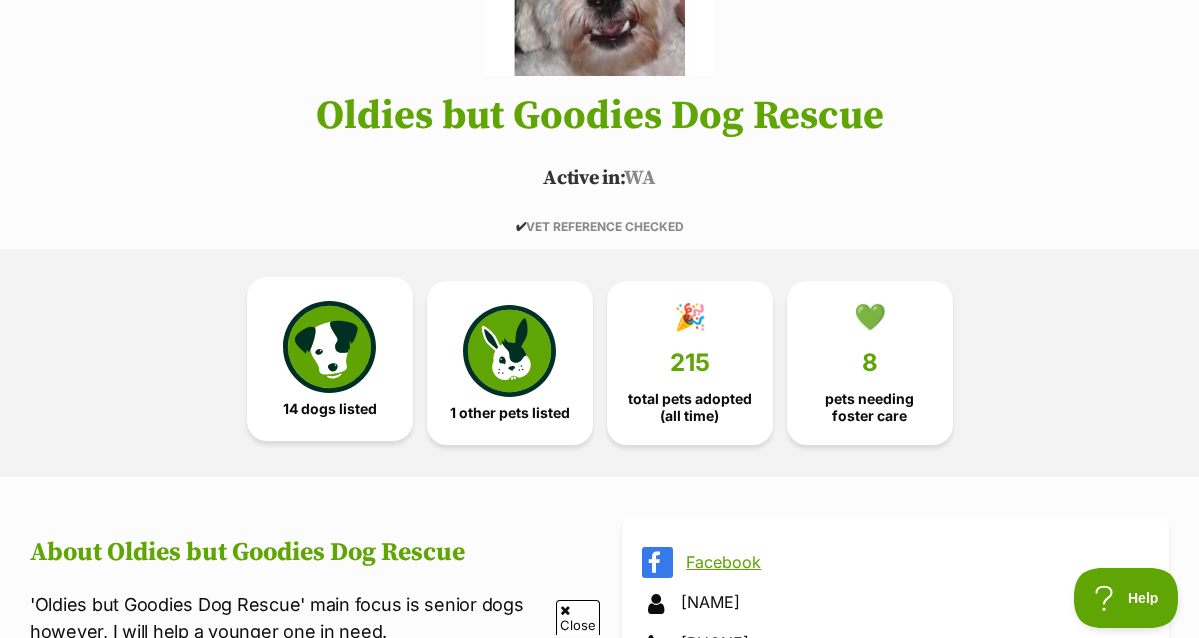 click on "14 dogs listed" at bounding box center [330, 359] 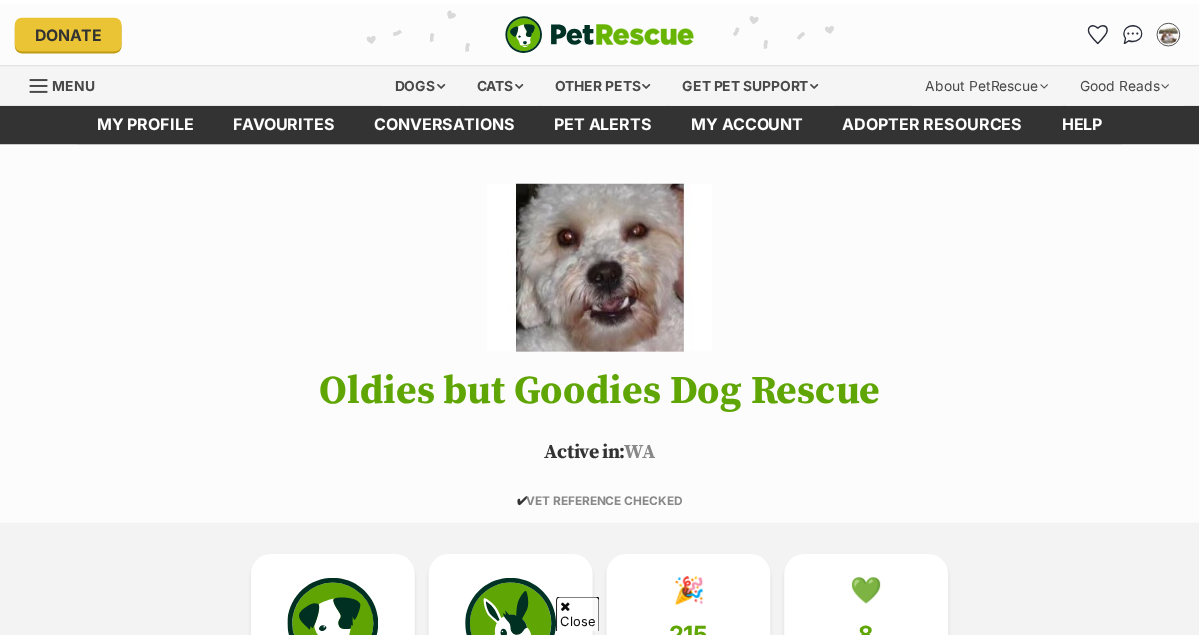 scroll, scrollTop: 903, scrollLeft: 0, axis: vertical 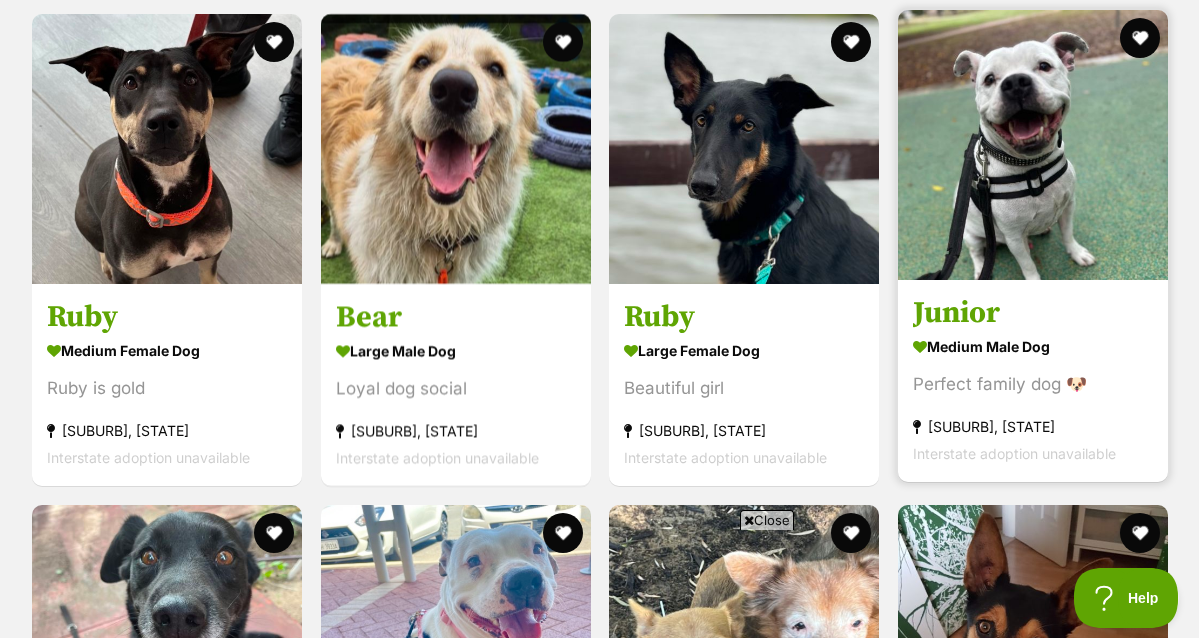 click at bounding box center [1033, 145] 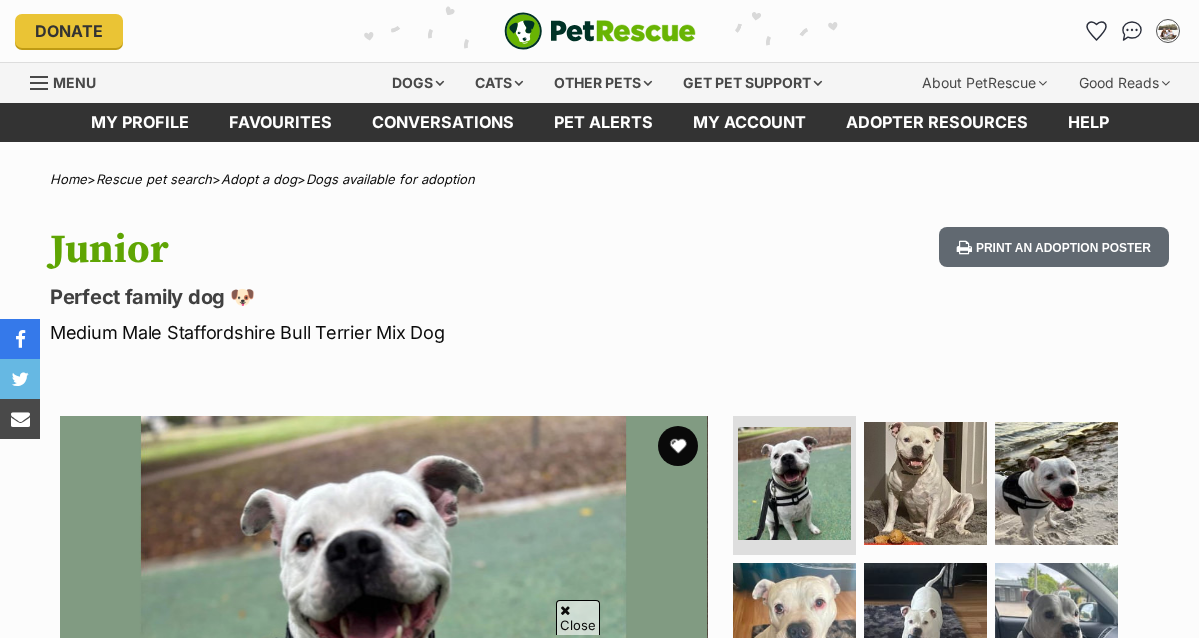 scroll, scrollTop: 358, scrollLeft: 0, axis: vertical 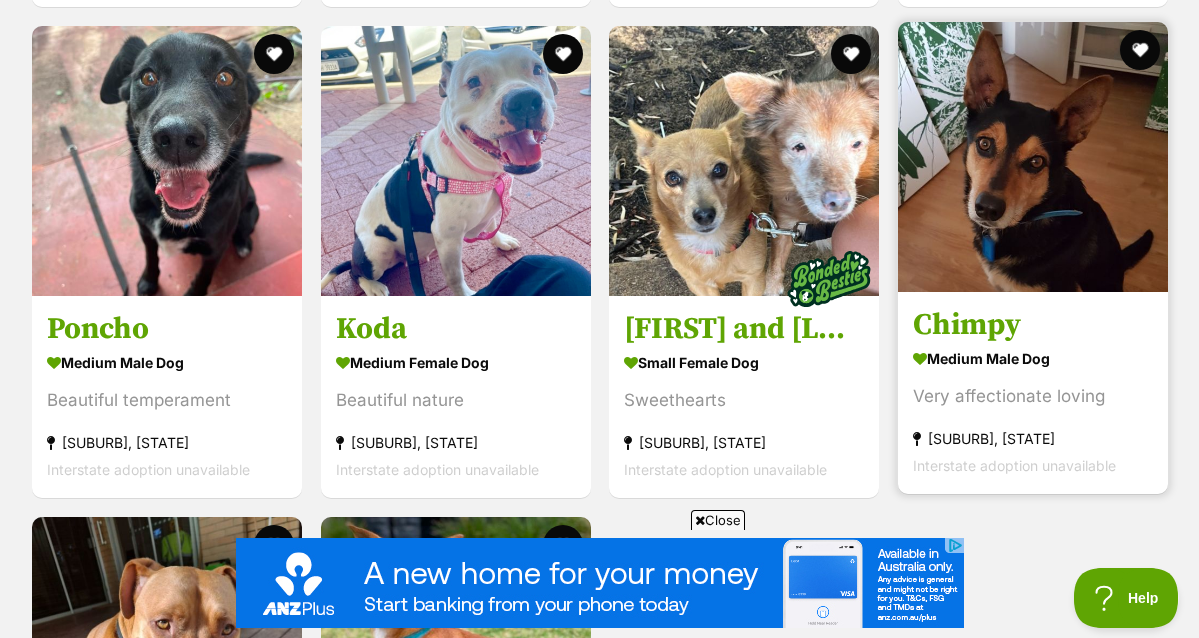 click at bounding box center [1033, 157] 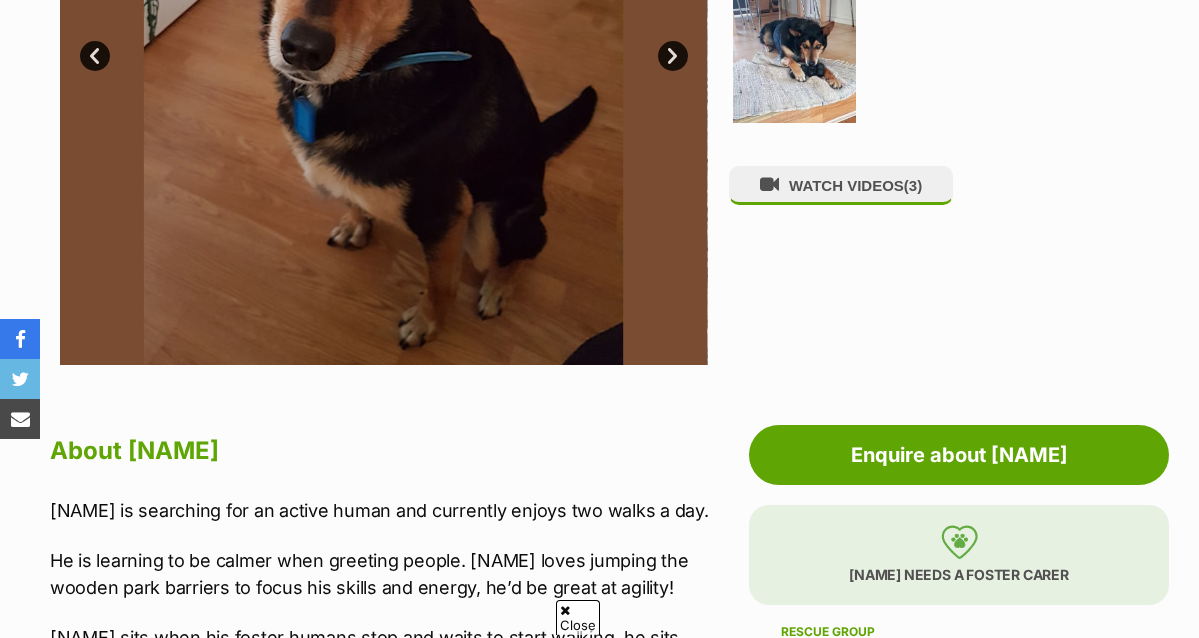 scroll, scrollTop: 738, scrollLeft: 0, axis: vertical 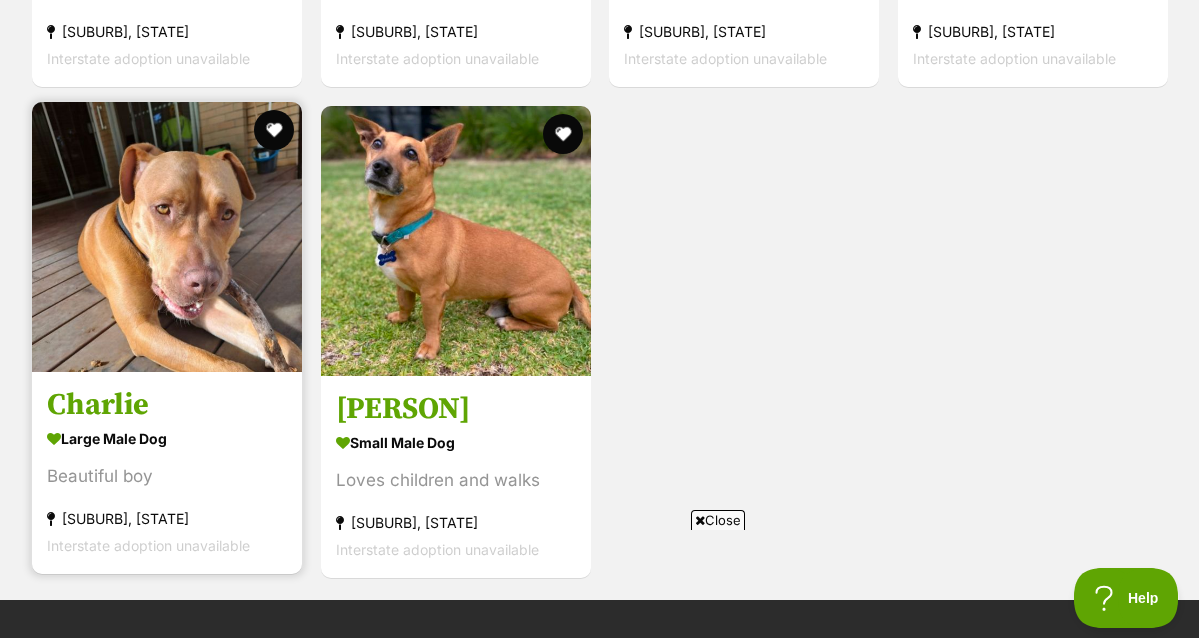 click at bounding box center (167, 237) 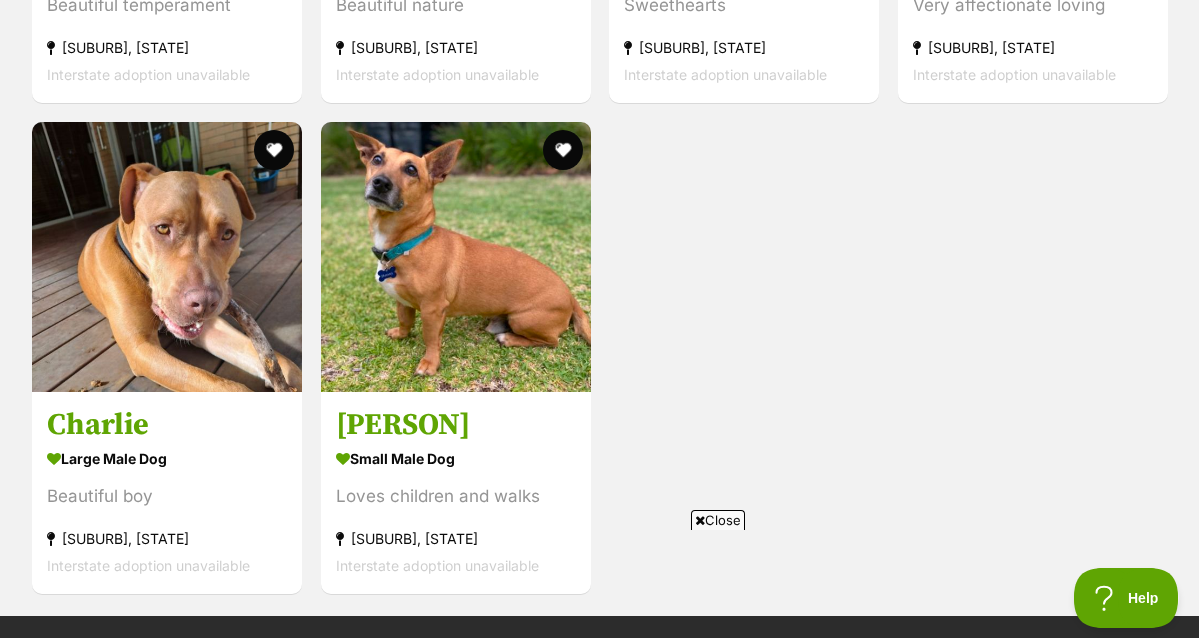scroll, scrollTop: 3391, scrollLeft: 0, axis: vertical 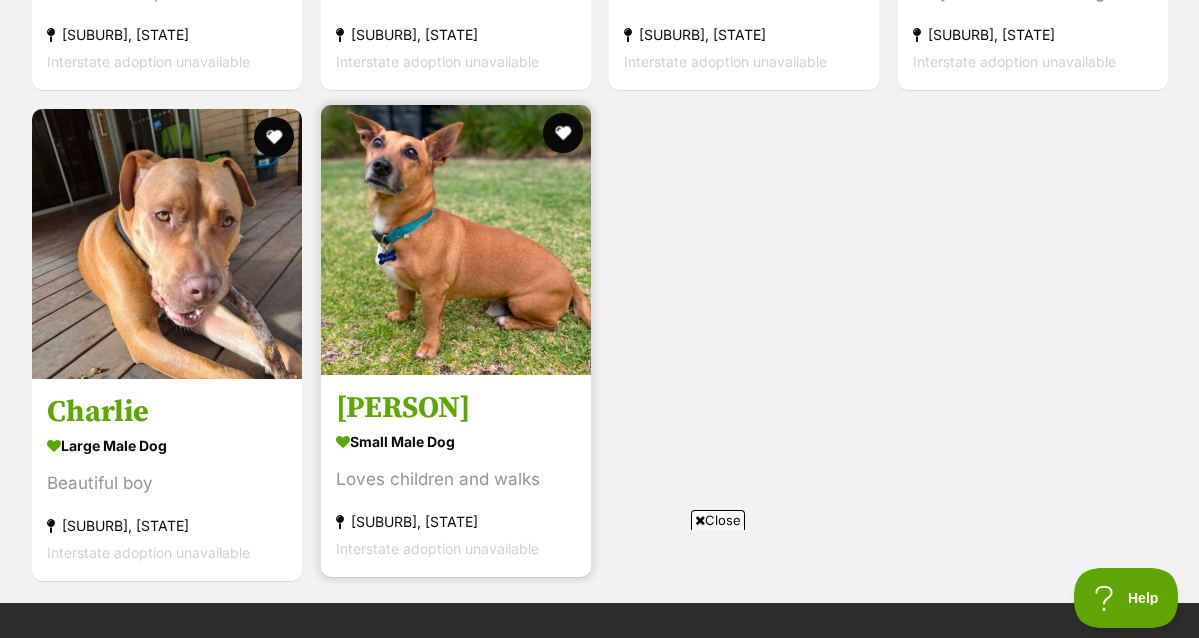 click at bounding box center [456, 240] 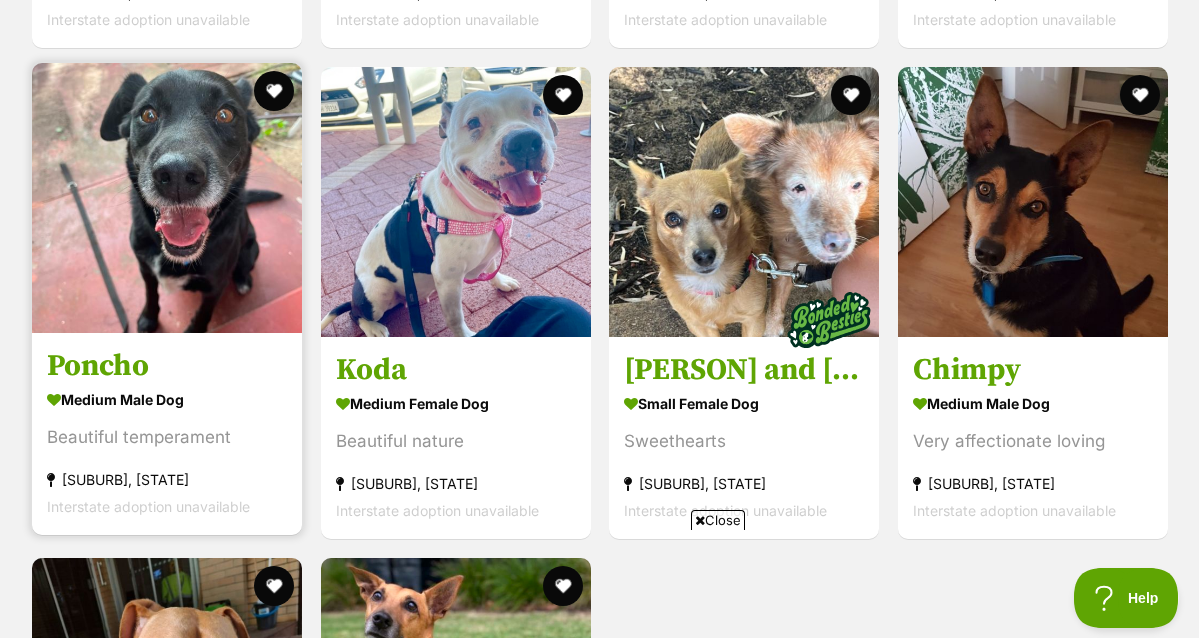 scroll, scrollTop: 2935, scrollLeft: 0, axis: vertical 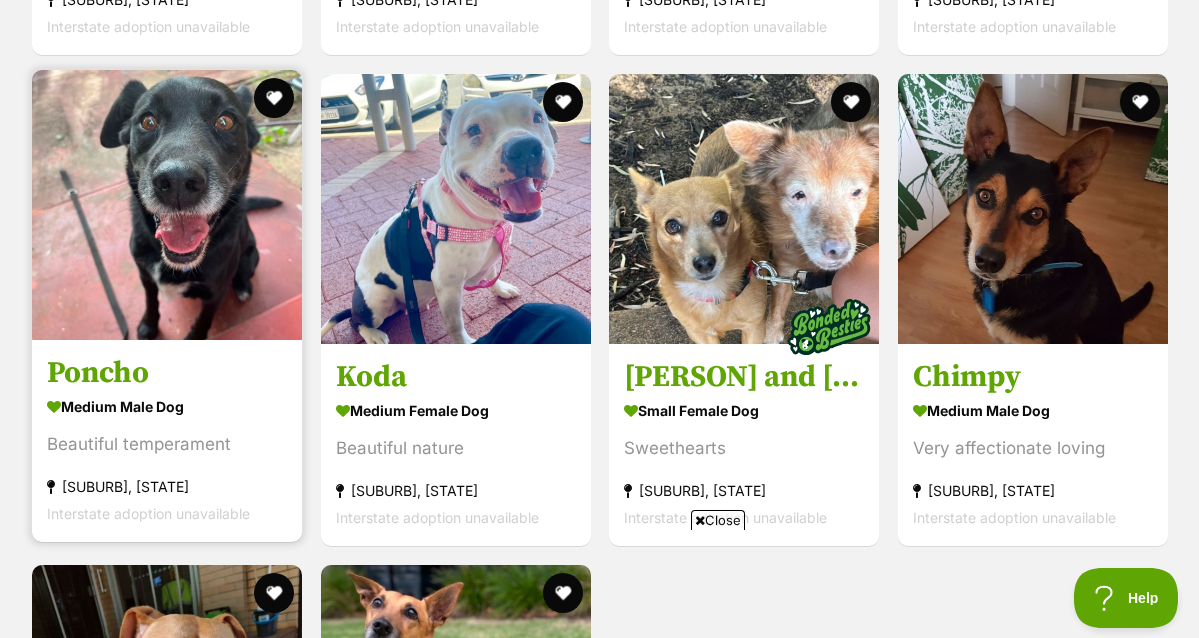 click at bounding box center (167, 205) 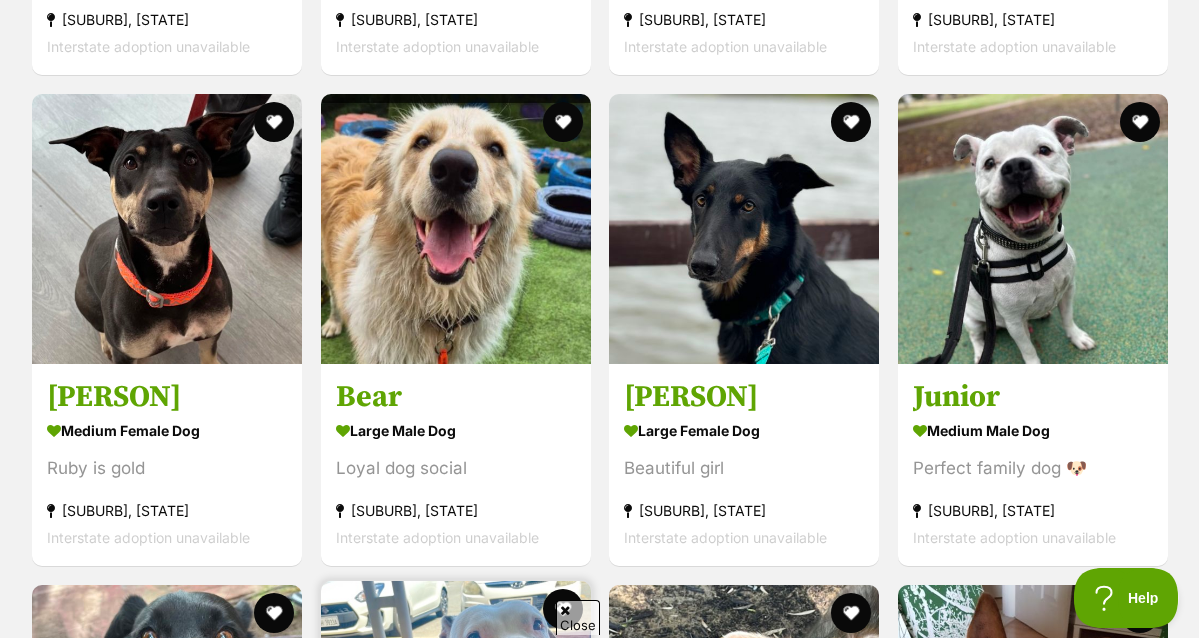 scroll, scrollTop: 2415, scrollLeft: 0, axis: vertical 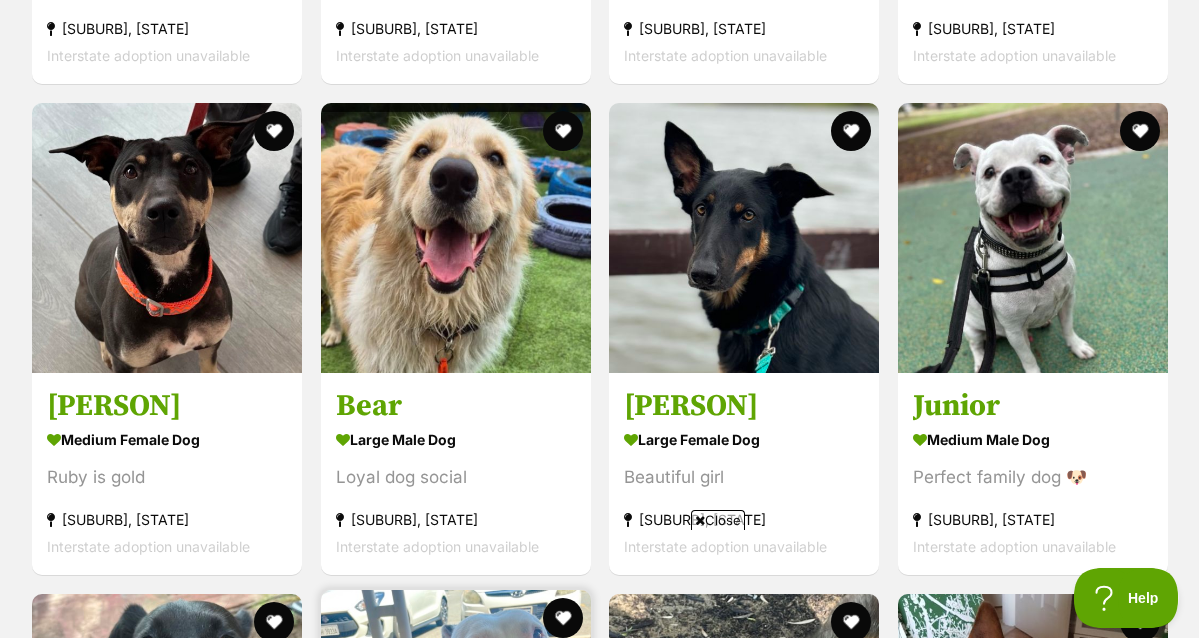 click at bounding box center (456, 238) 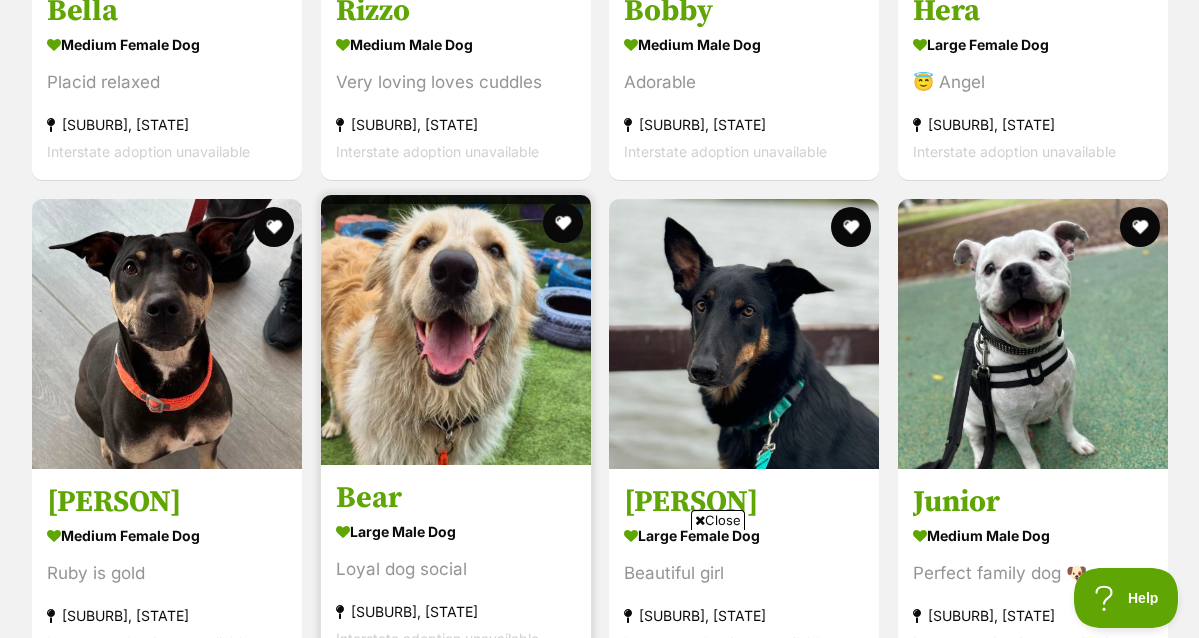 scroll, scrollTop: 2318, scrollLeft: 0, axis: vertical 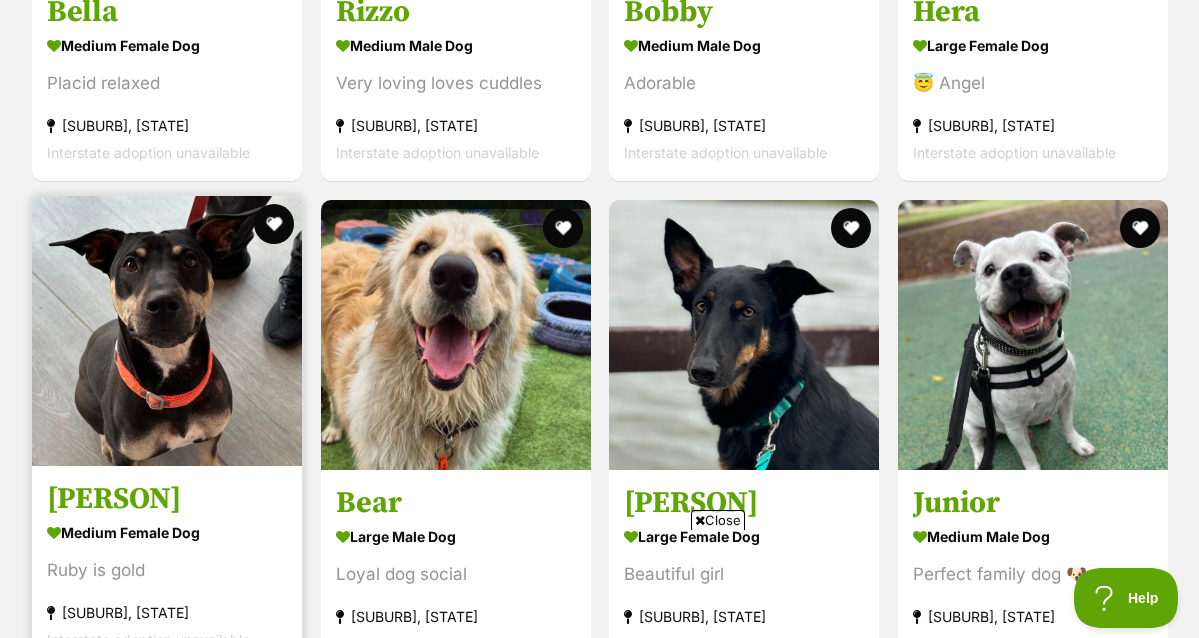 click at bounding box center (167, 331) 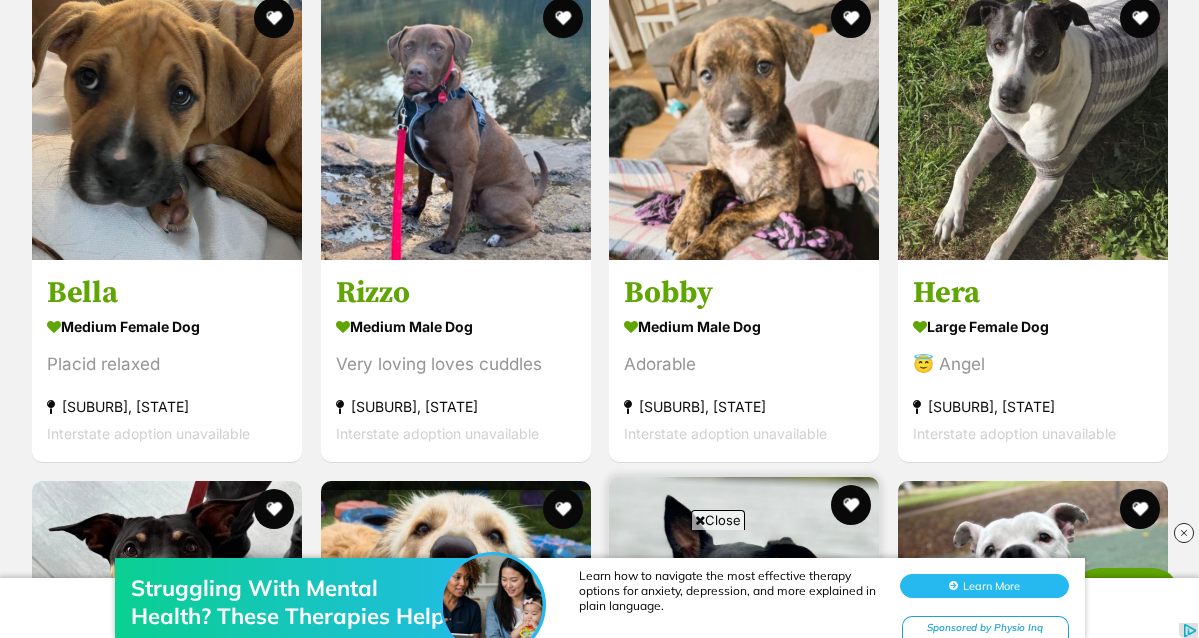 scroll, scrollTop: 0, scrollLeft: 0, axis: both 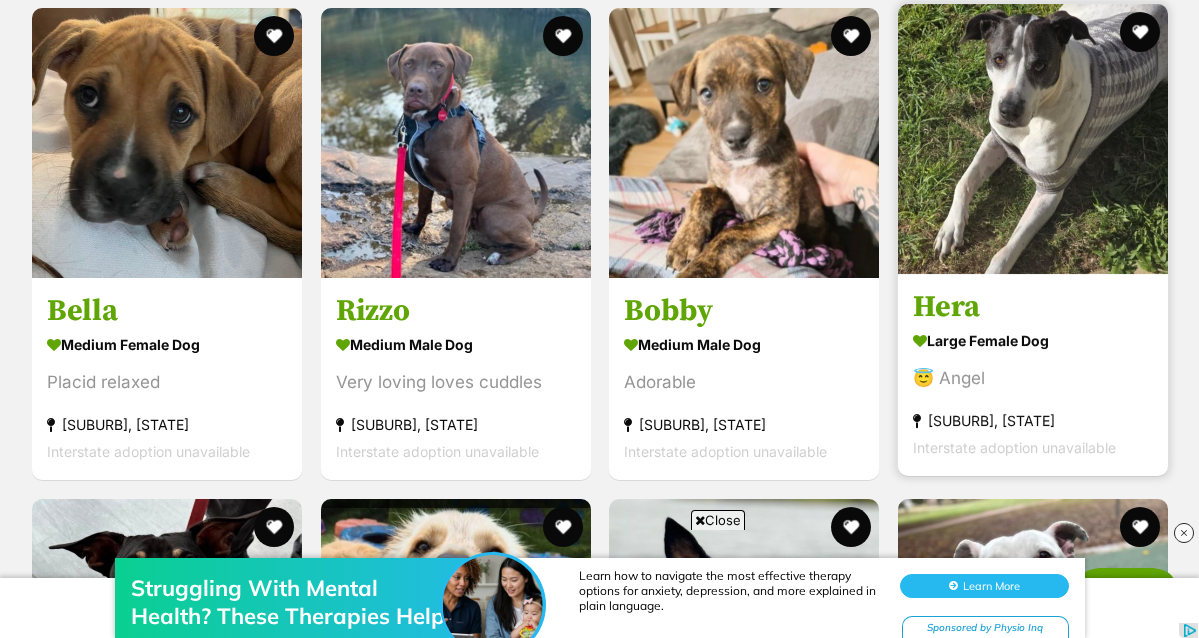click at bounding box center [1033, 139] 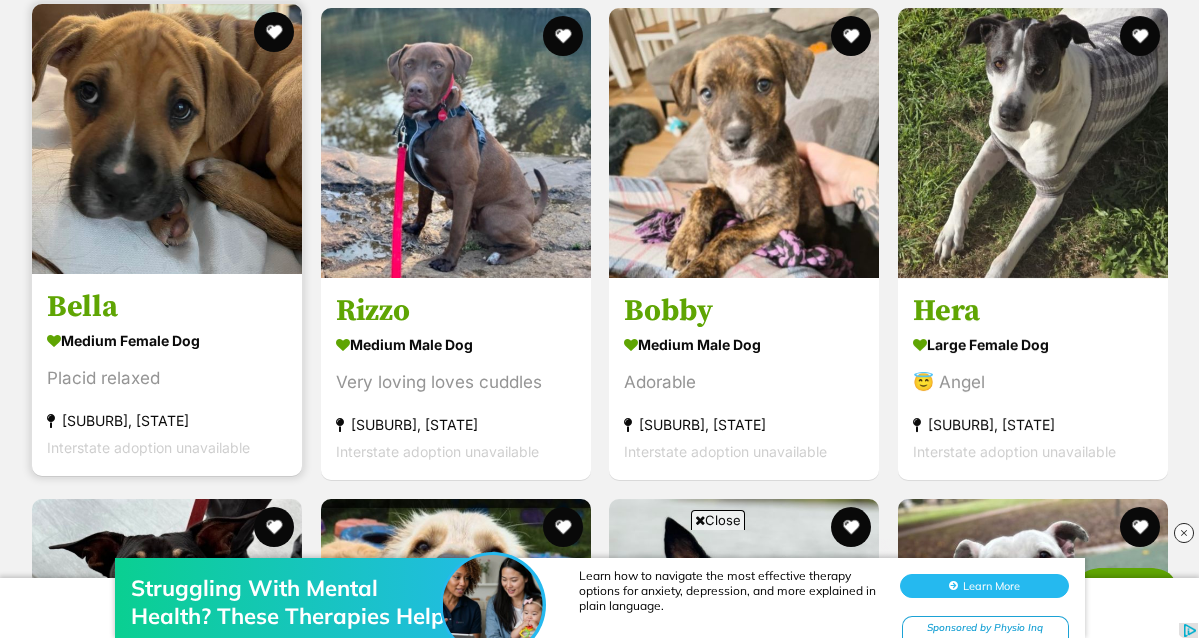 click at bounding box center (167, 139) 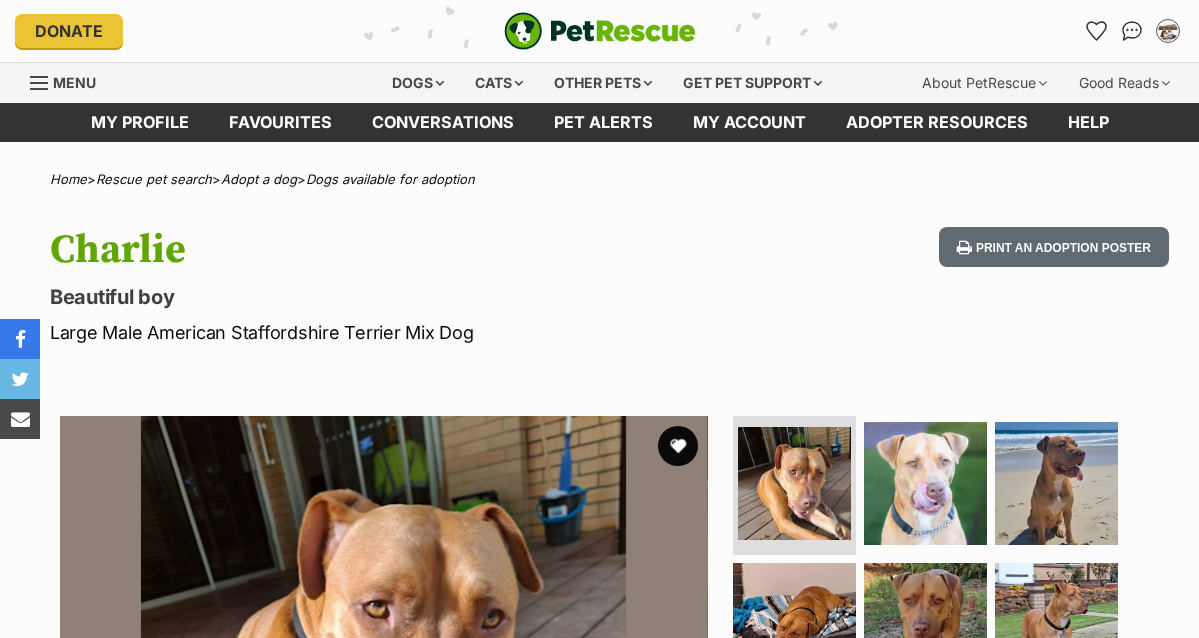 scroll, scrollTop: 200, scrollLeft: 0, axis: vertical 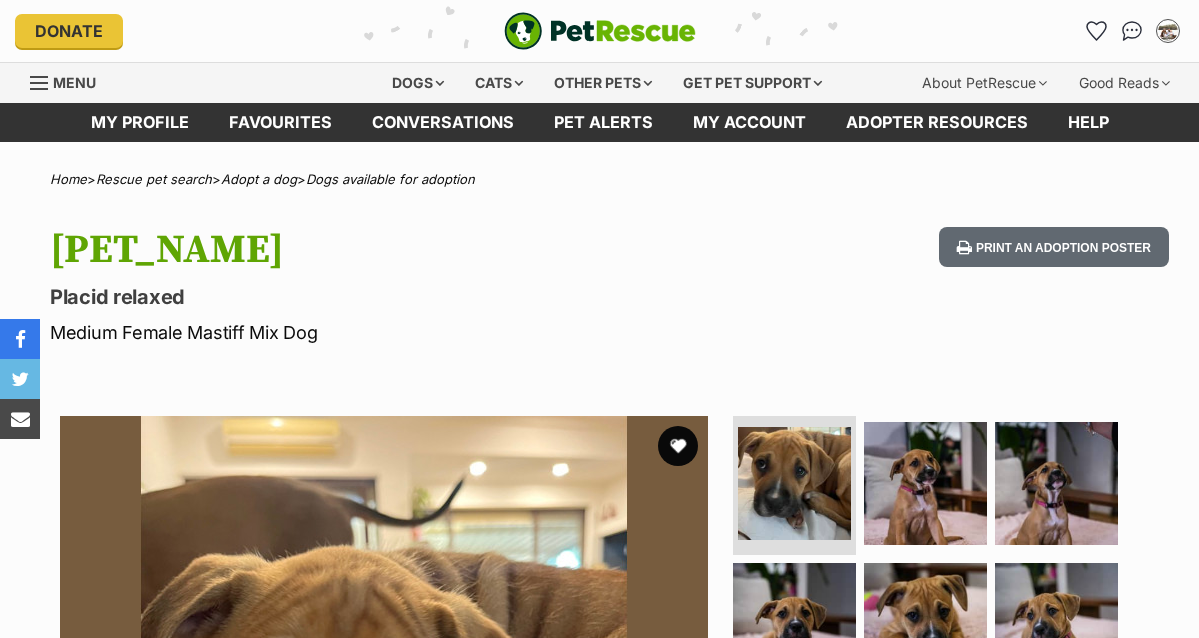click at bounding box center [600, 31] 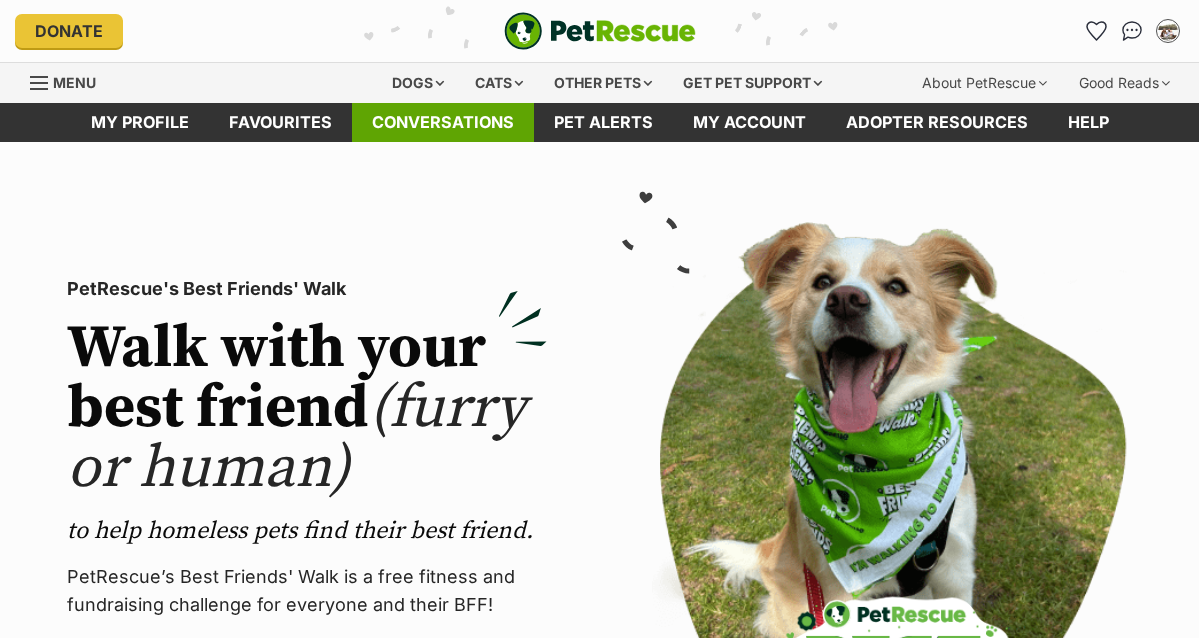 scroll, scrollTop: 0, scrollLeft: 0, axis: both 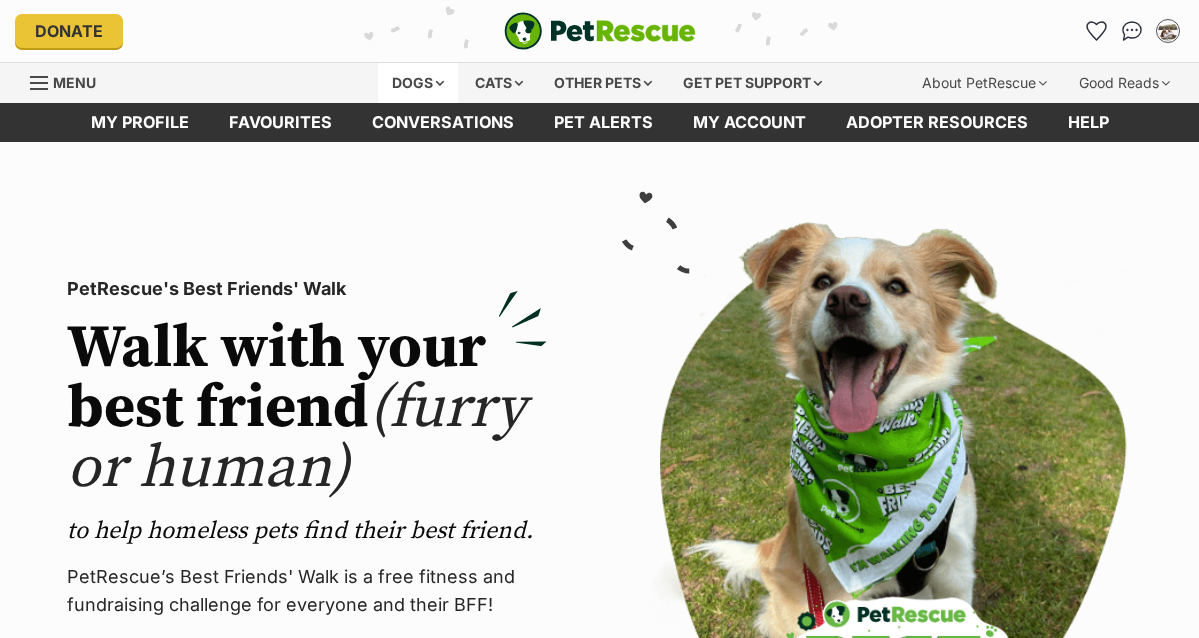 click on "Dogs" at bounding box center [418, 83] 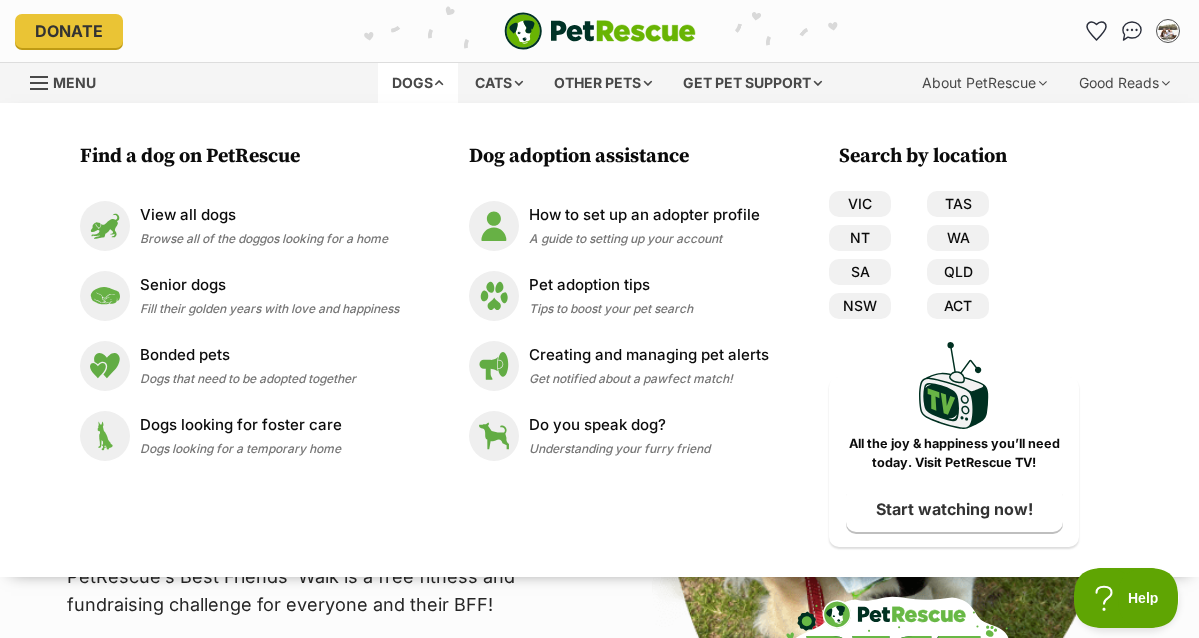 scroll, scrollTop: 0, scrollLeft: 0, axis: both 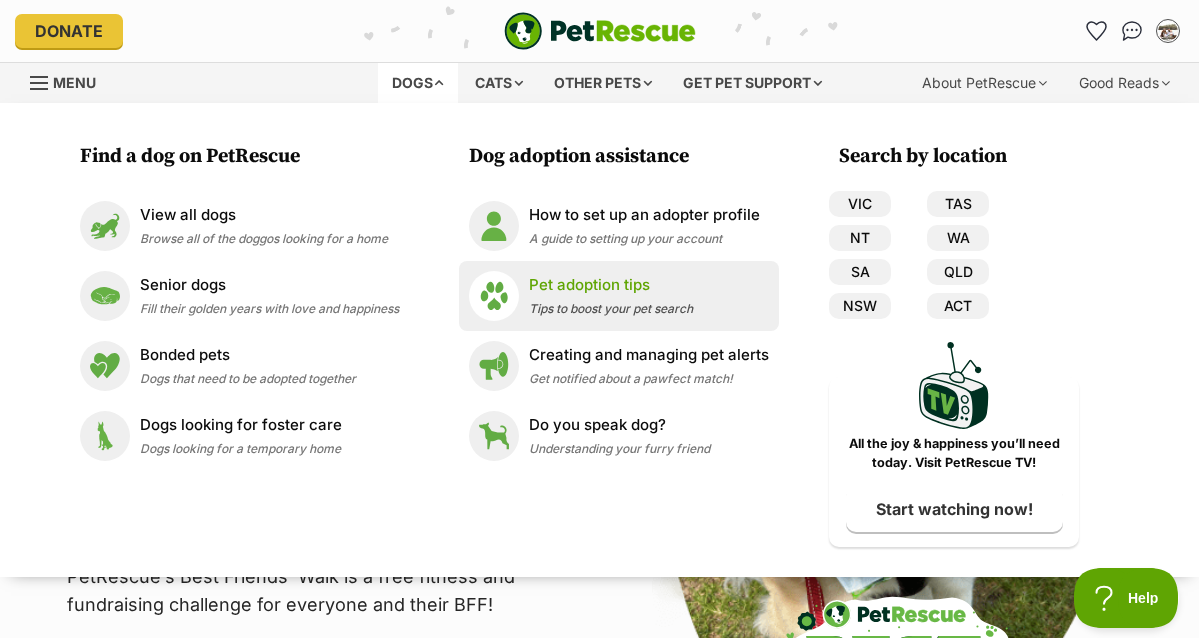 click on "Pet adoption tips
Tips to boost your pet search" at bounding box center (619, 296) 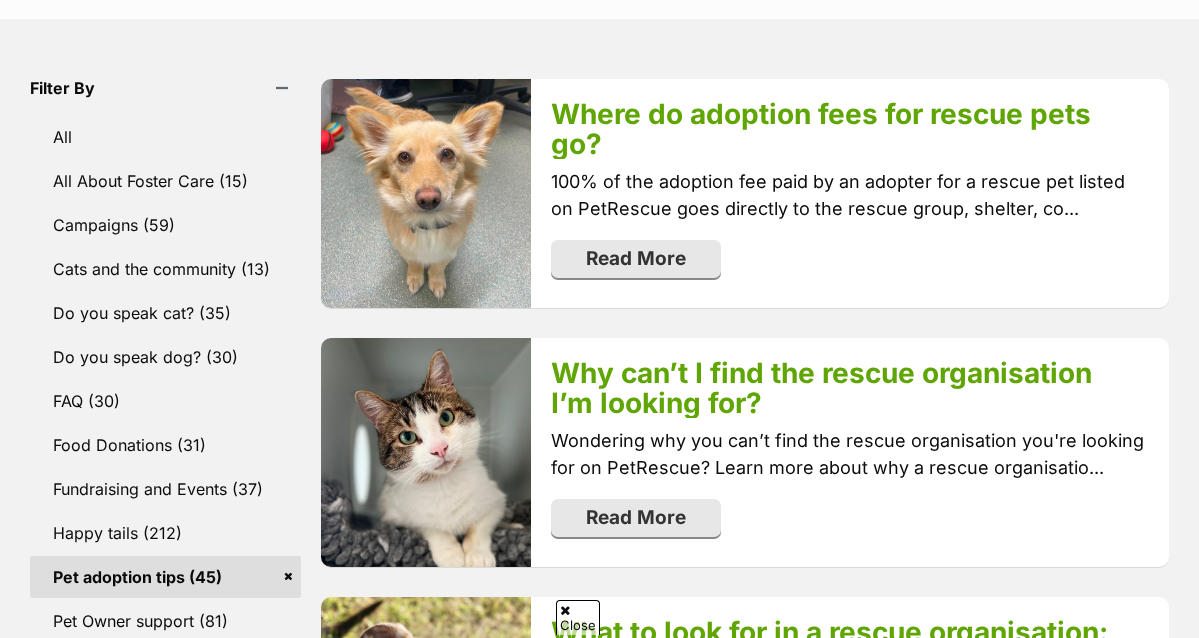 scroll, scrollTop: 530, scrollLeft: 0, axis: vertical 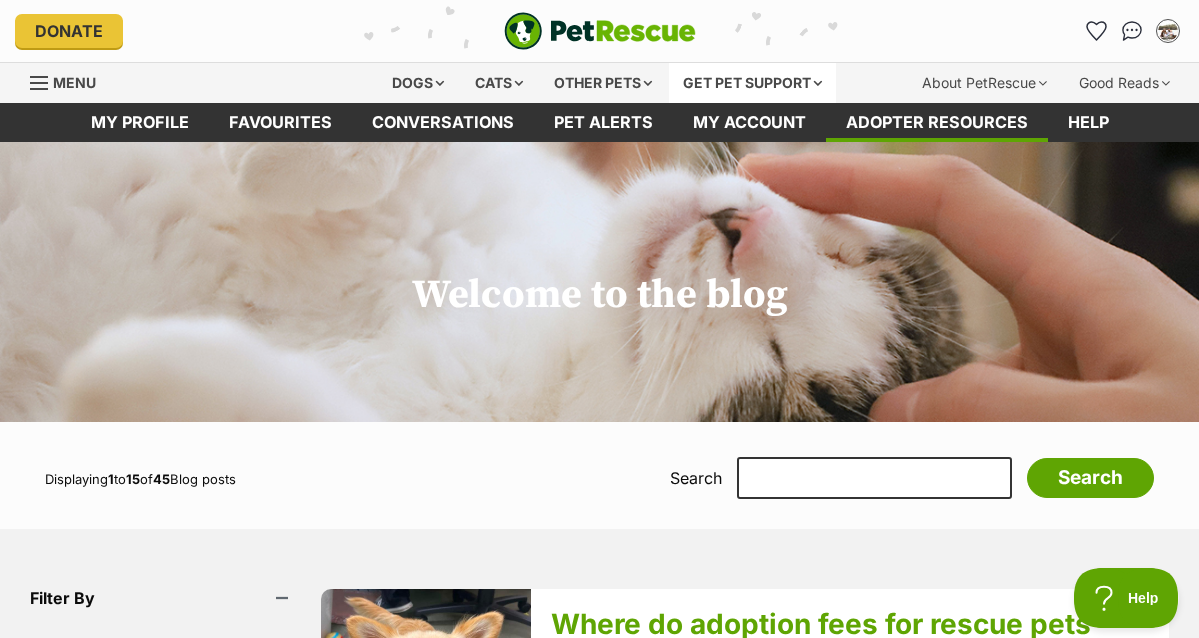 click on "Get pet support" at bounding box center [752, 83] 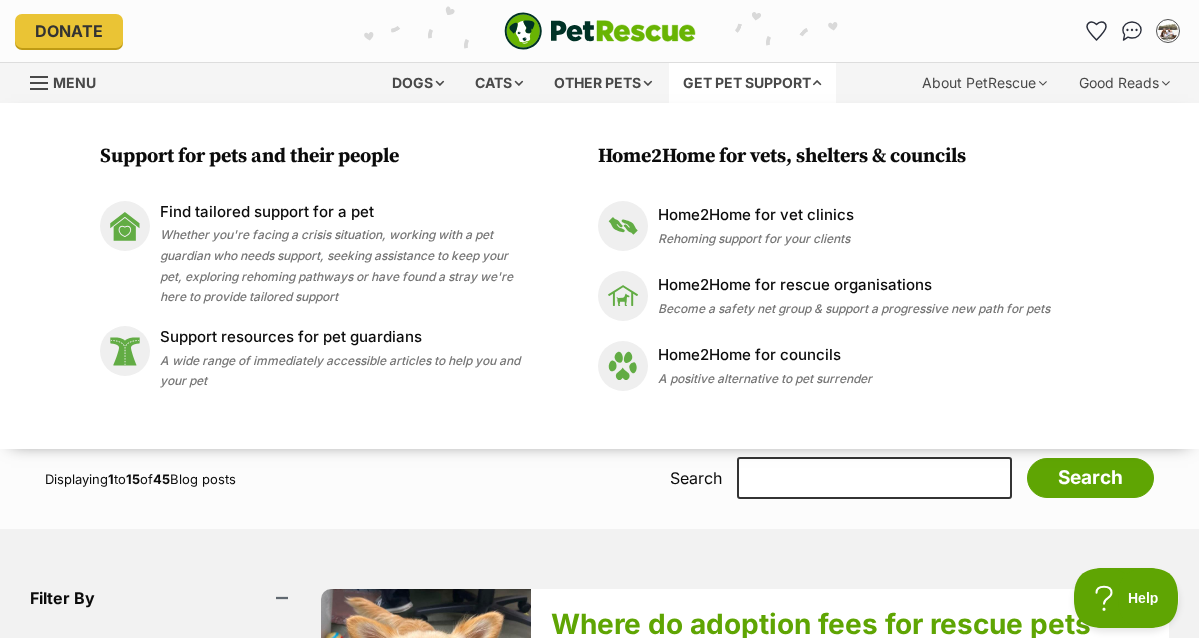 scroll, scrollTop: 0, scrollLeft: 0, axis: both 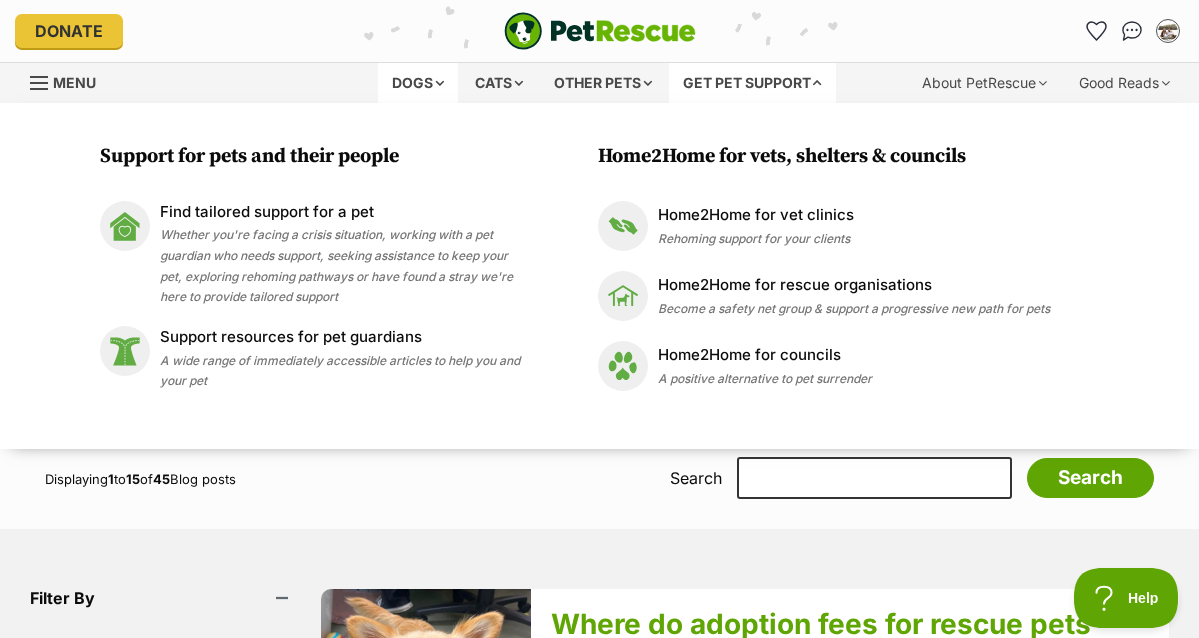 click on "Dogs" at bounding box center (418, 83) 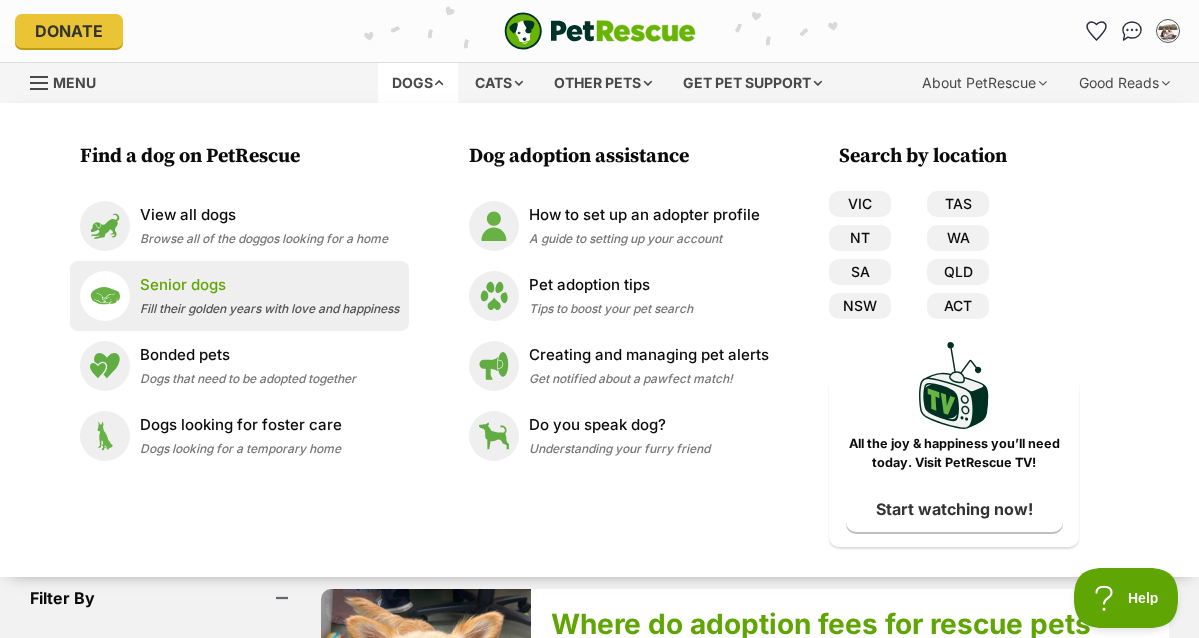 click on "Senior dogs" at bounding box center (269, 285) 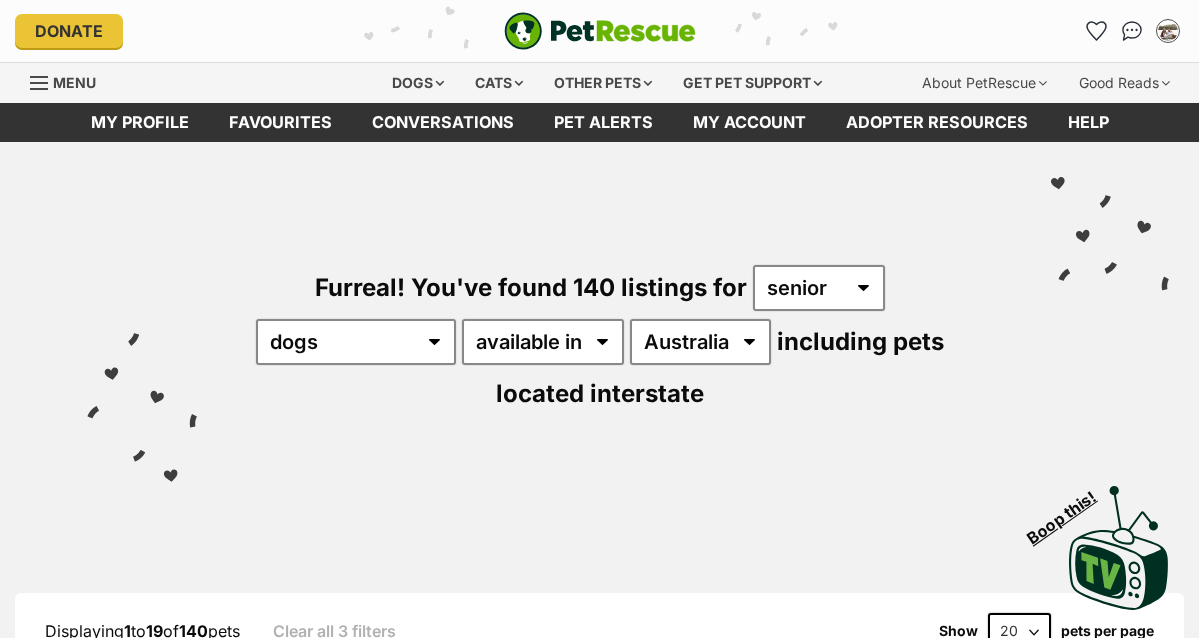 scroll, scrollTop: 0, scrollLeft: 0, axis: both 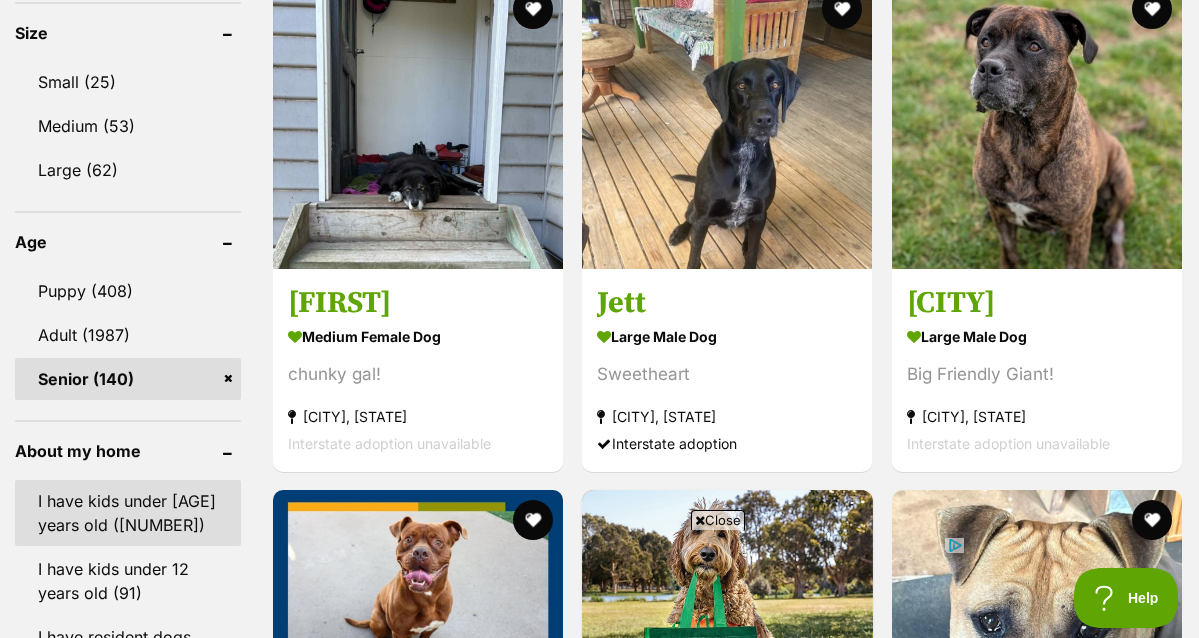 click on "I have kids under [AGE] years old ([NUMBER])" at bounding box center (128, 513) 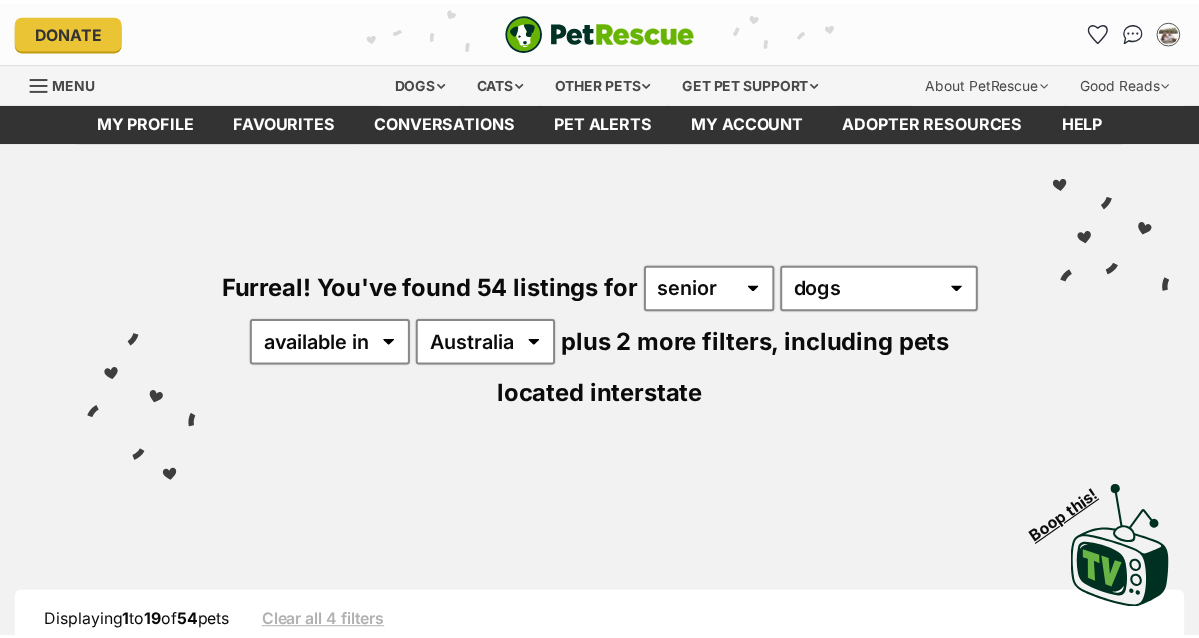 scroll, scrollTop: 0, scrollLeft: 0, axis: both 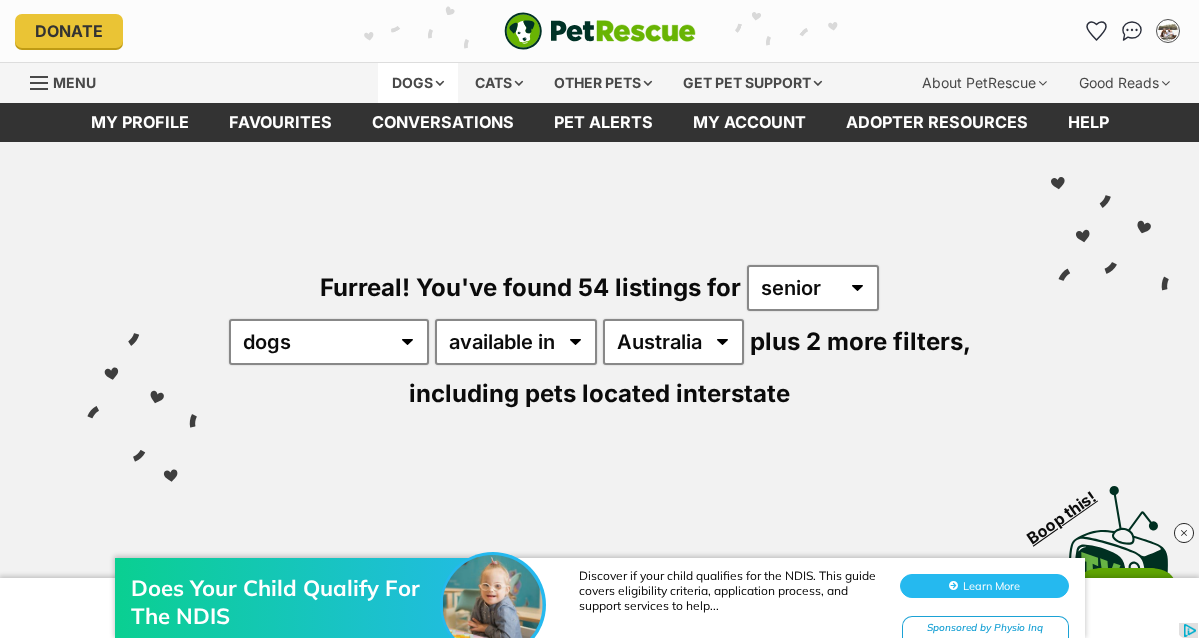 click on "Dogs" at bounding box center [418, 83] 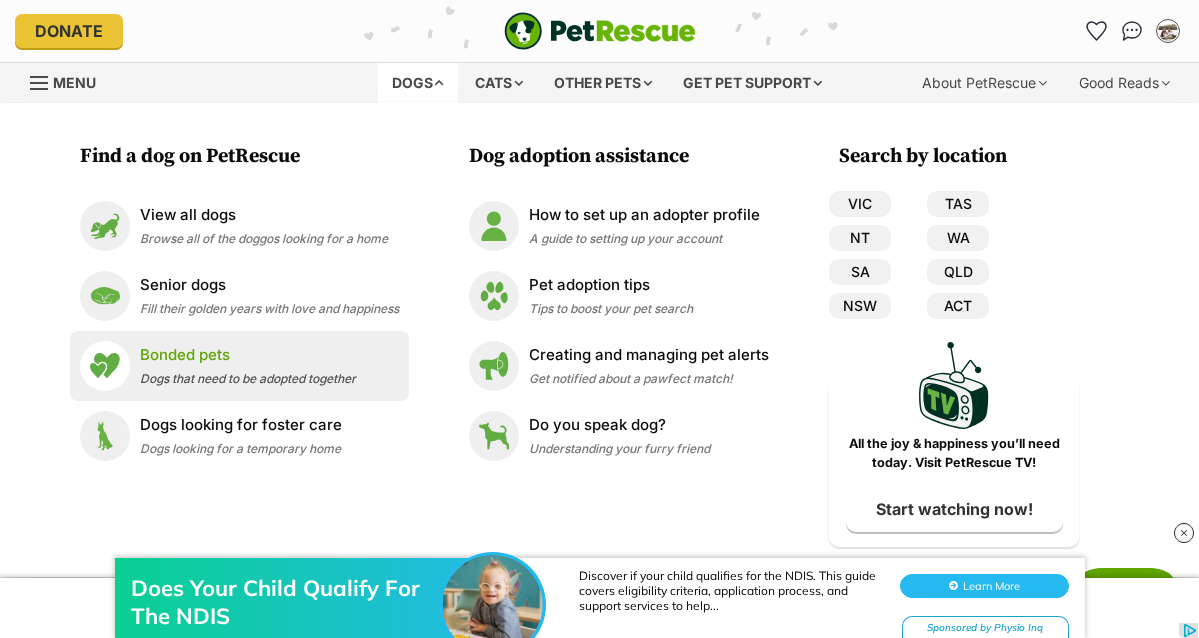click on "Bonded pets" at bounding box center [248, 355] 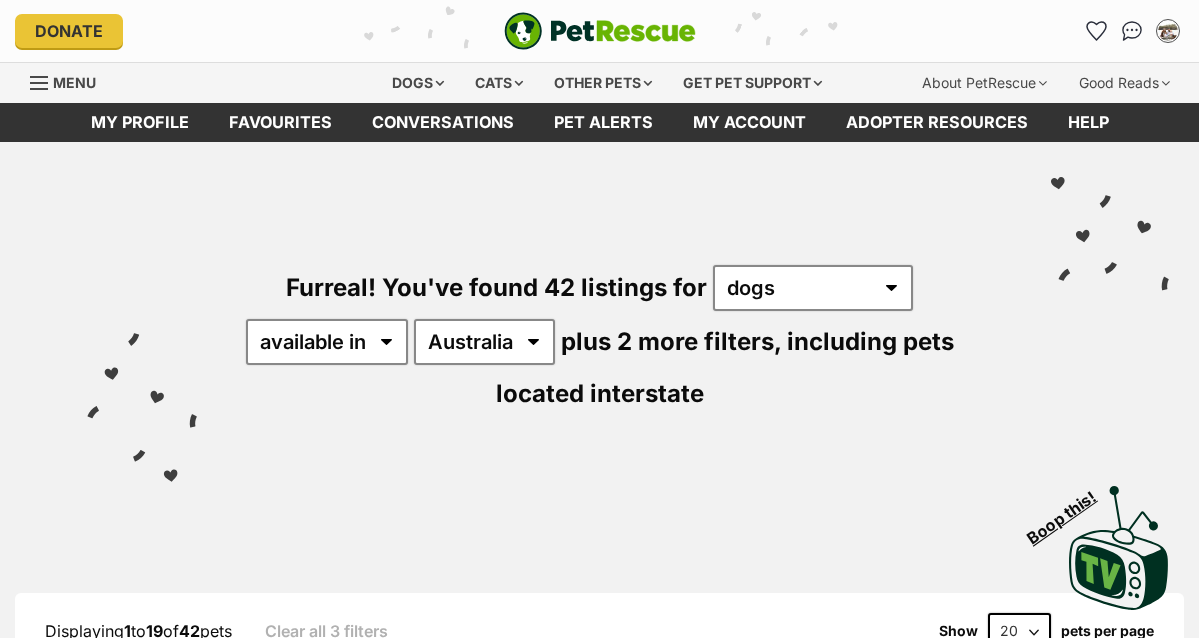 scroll, scrollTop: 0, scrollLeft: 0, axis: both 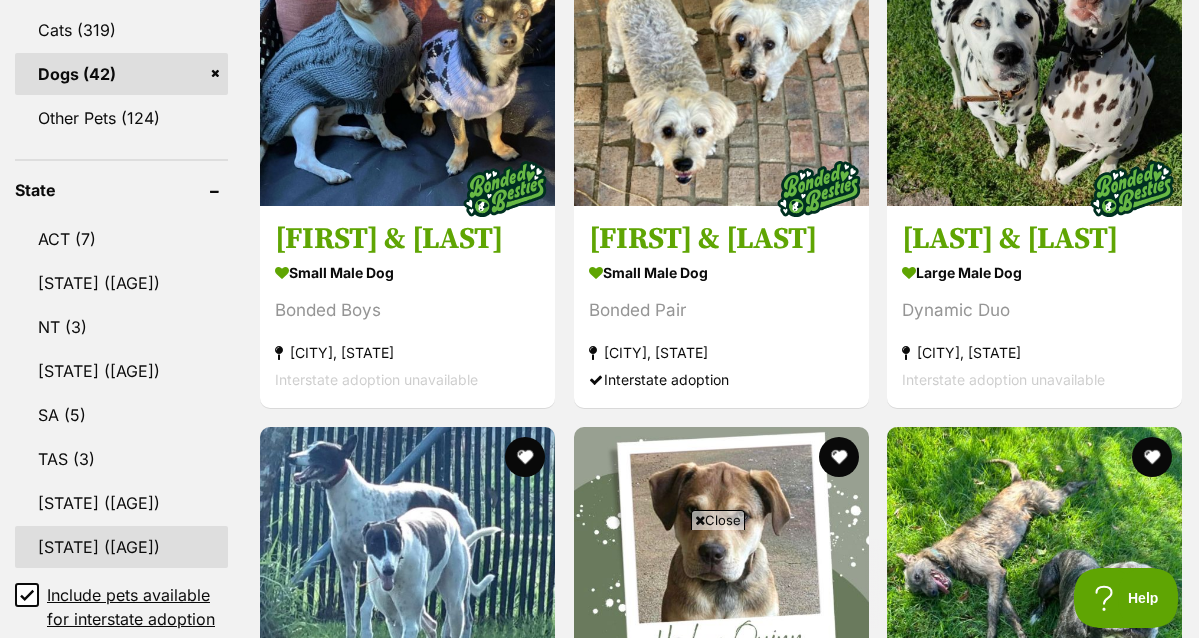click on "WA (7)" at bounding box center [121, 547] 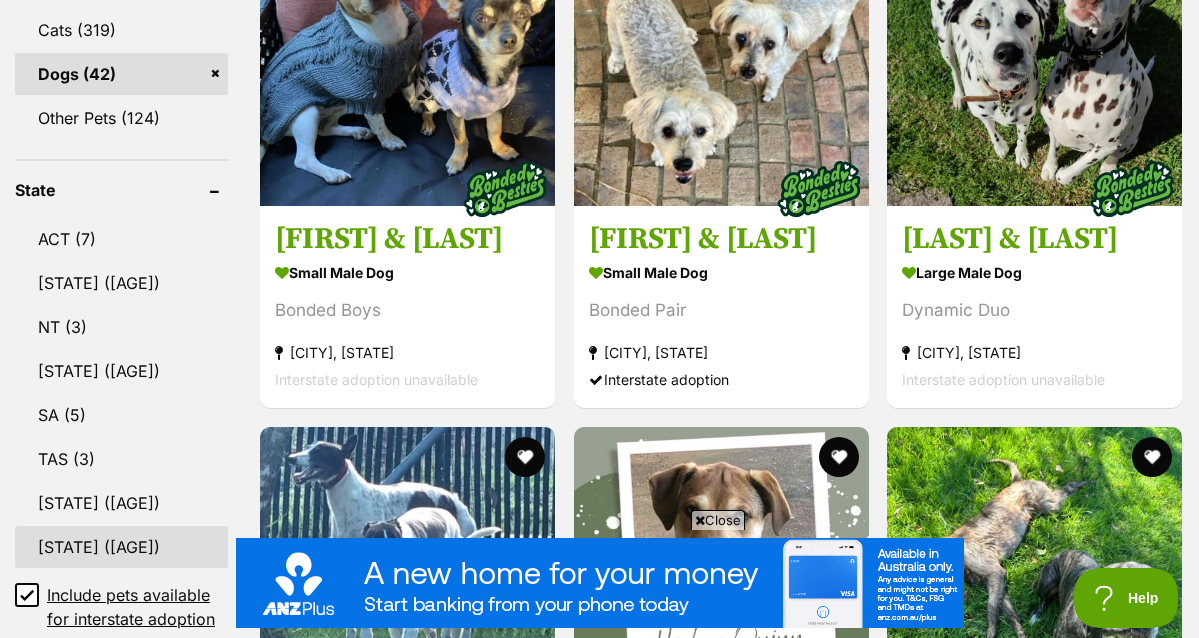 scroll, scrollTop: 0, scrollLeft: 0, axis: both 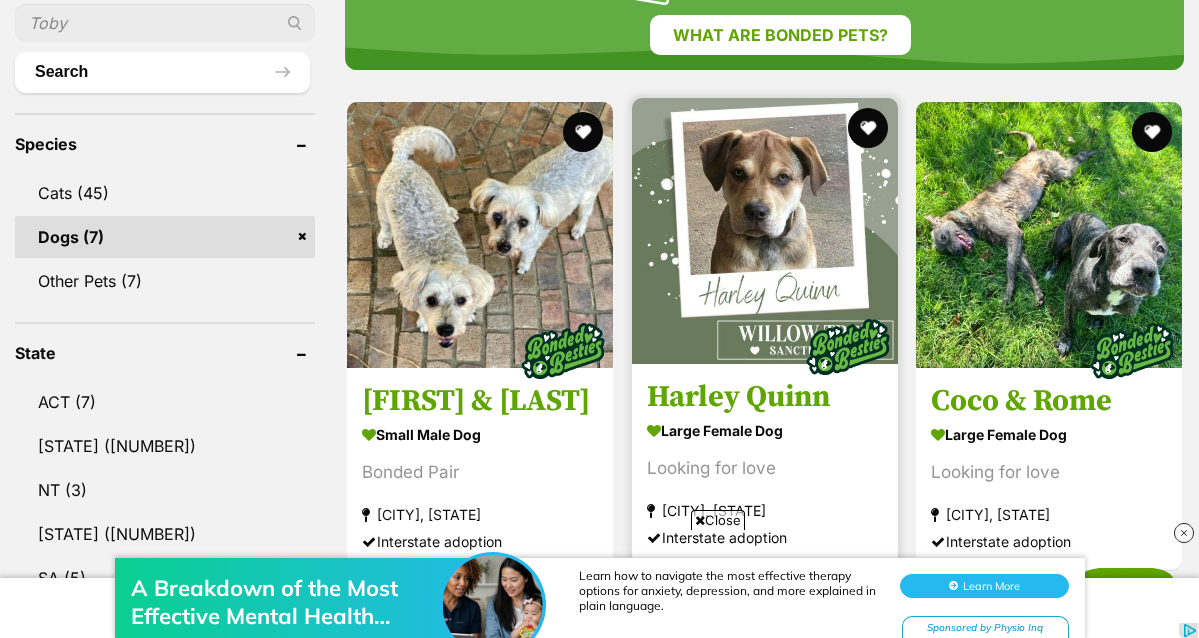 click on "large female Dog" at bounding box center (765, 430) 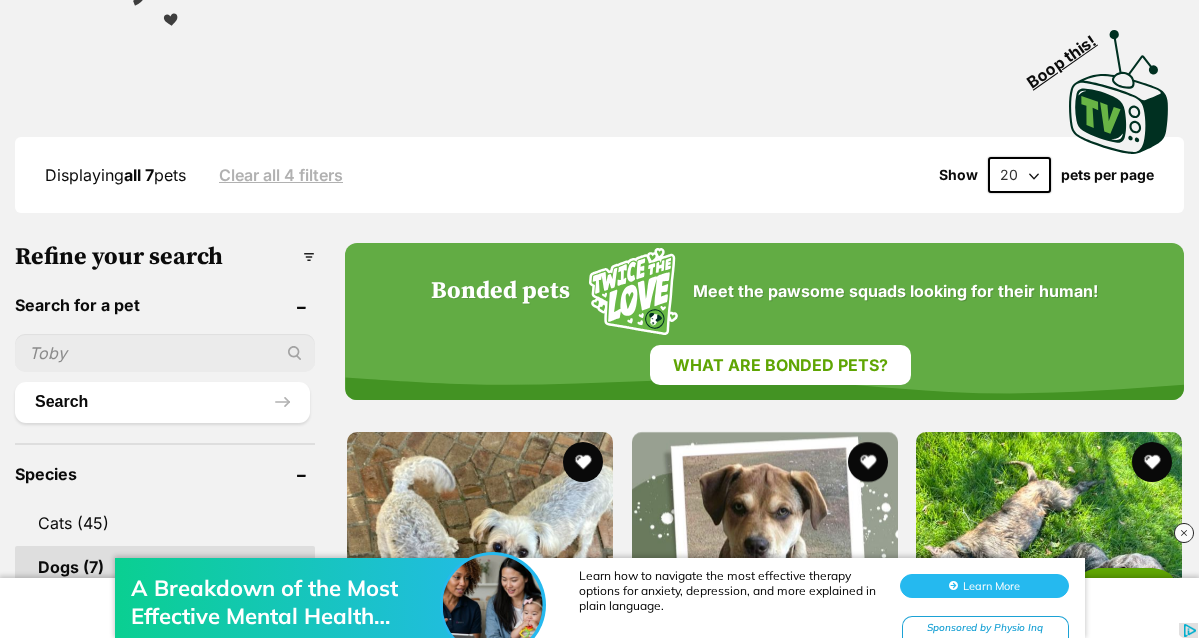 scroll, scrollTop: 0, scrollLeft: 0, axis: both 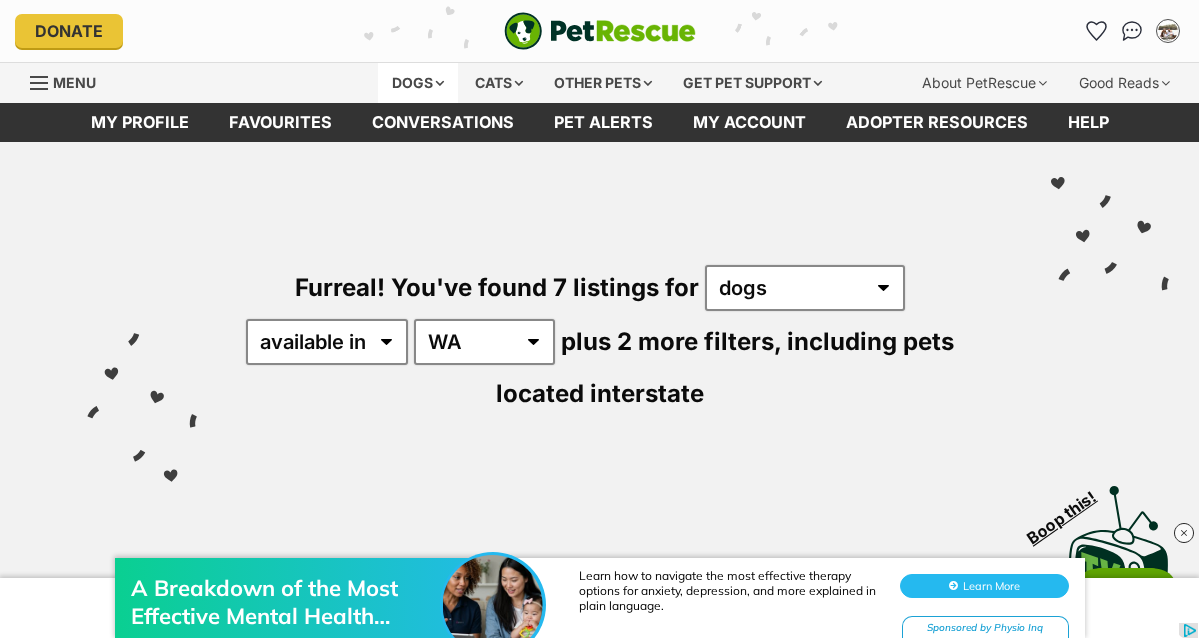 click on "Dogs" at bounding box center (418, 83) 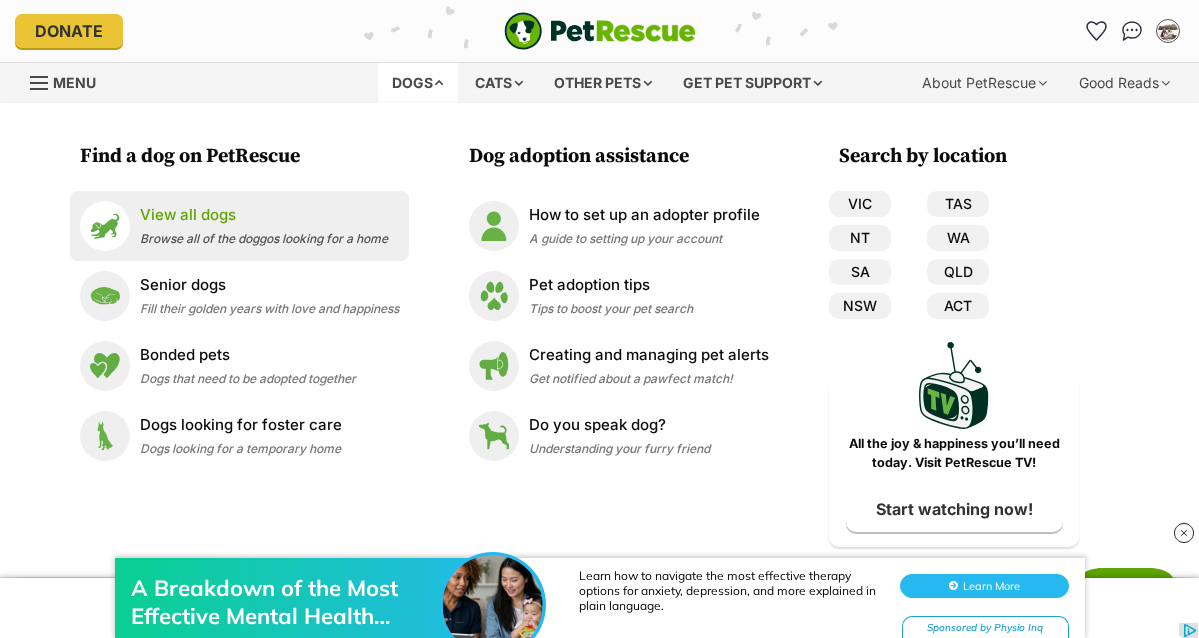 click on "View all dogs" at bounding box center (264, 215) 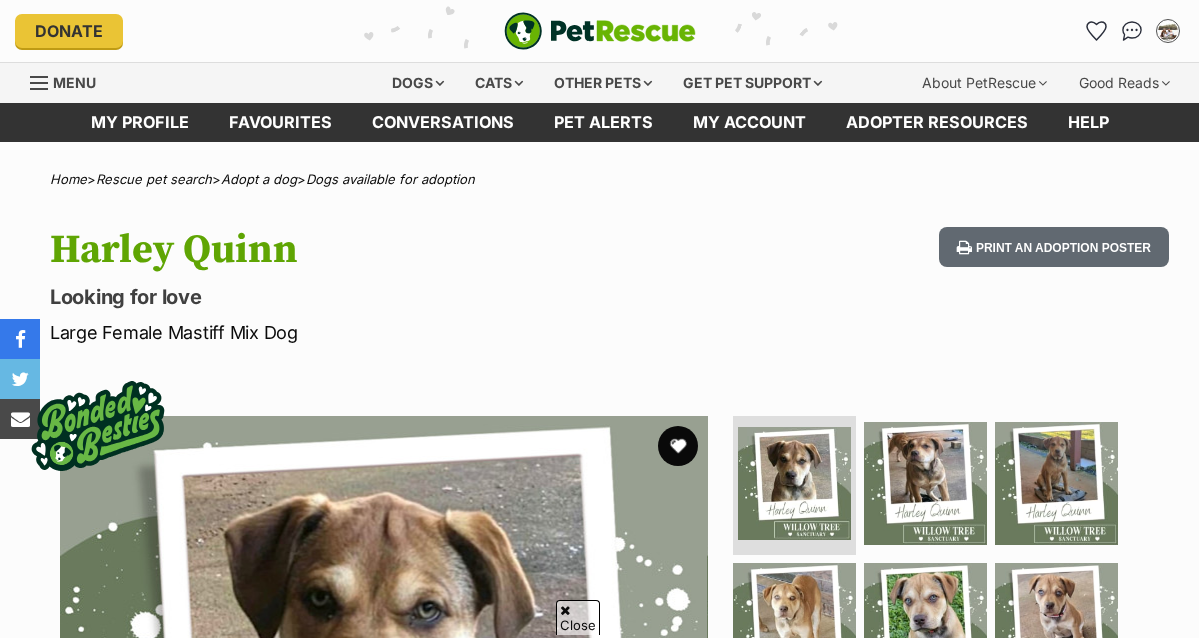 scroll, scrollTop: 173, scrollLeft: 0, axis: vertical 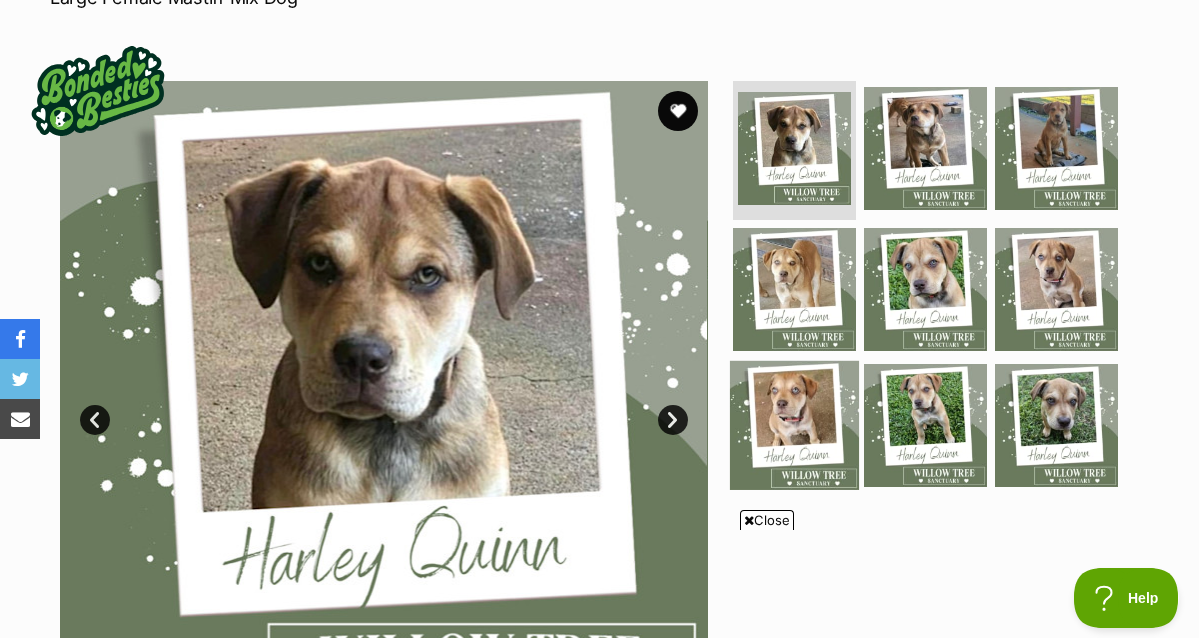 click at bounding box center (794, 425) 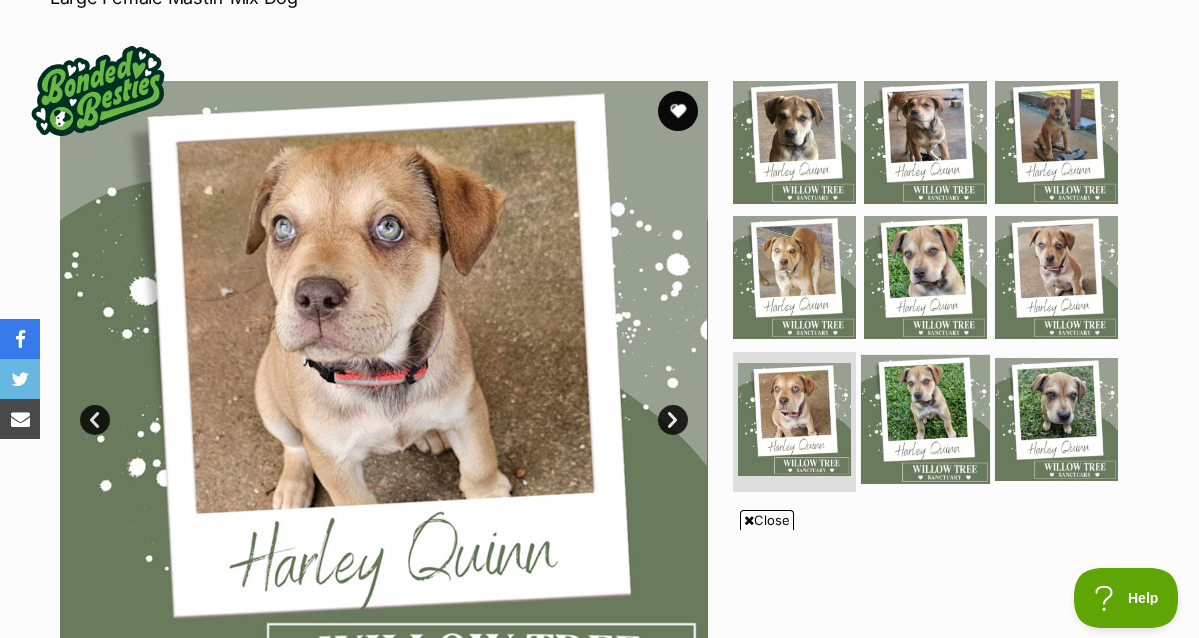 click at bounding box center (925, 419) 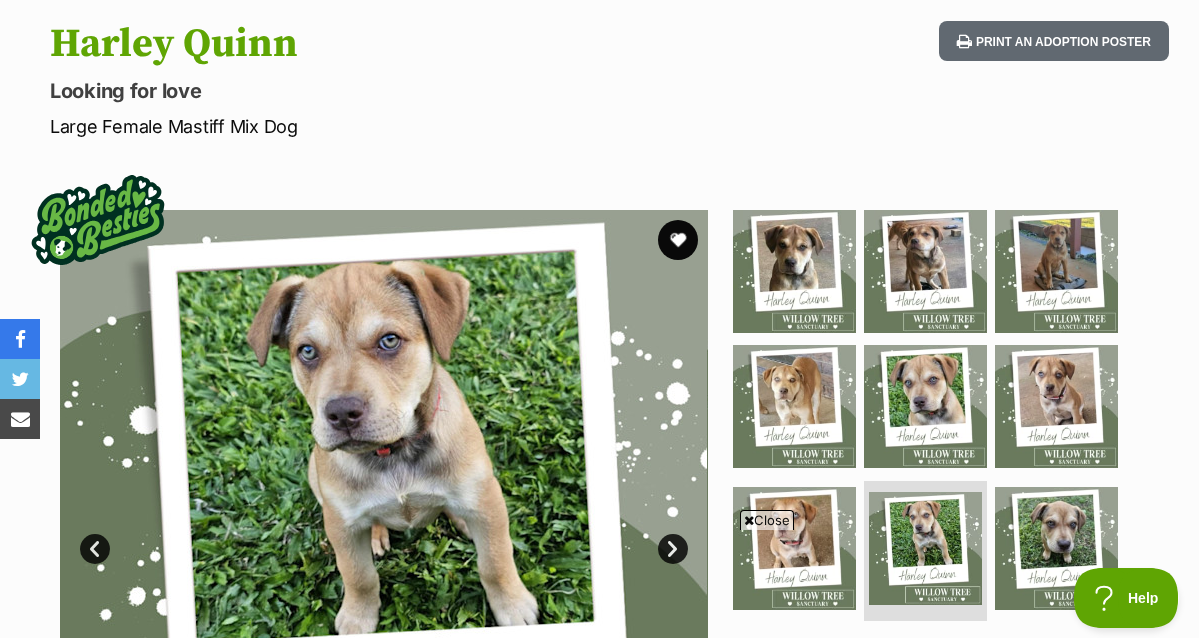 scroll, scrollTop: 0, scrollLeft: 0, axis: both 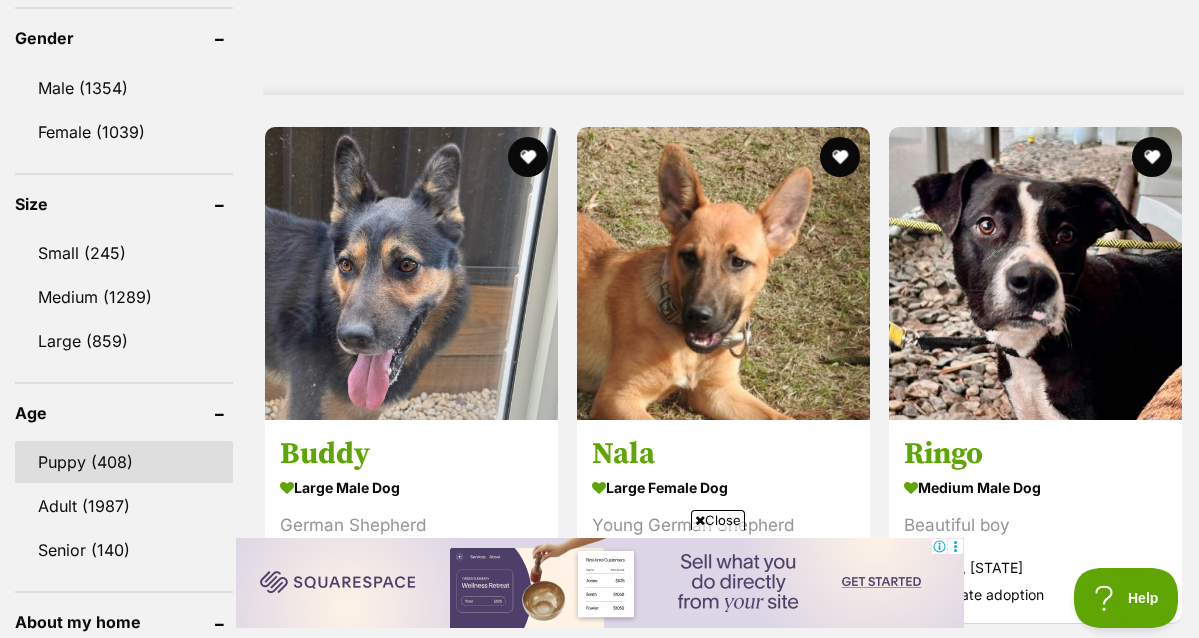 click on "Puppy (408)" at bounding box center [124, 462] 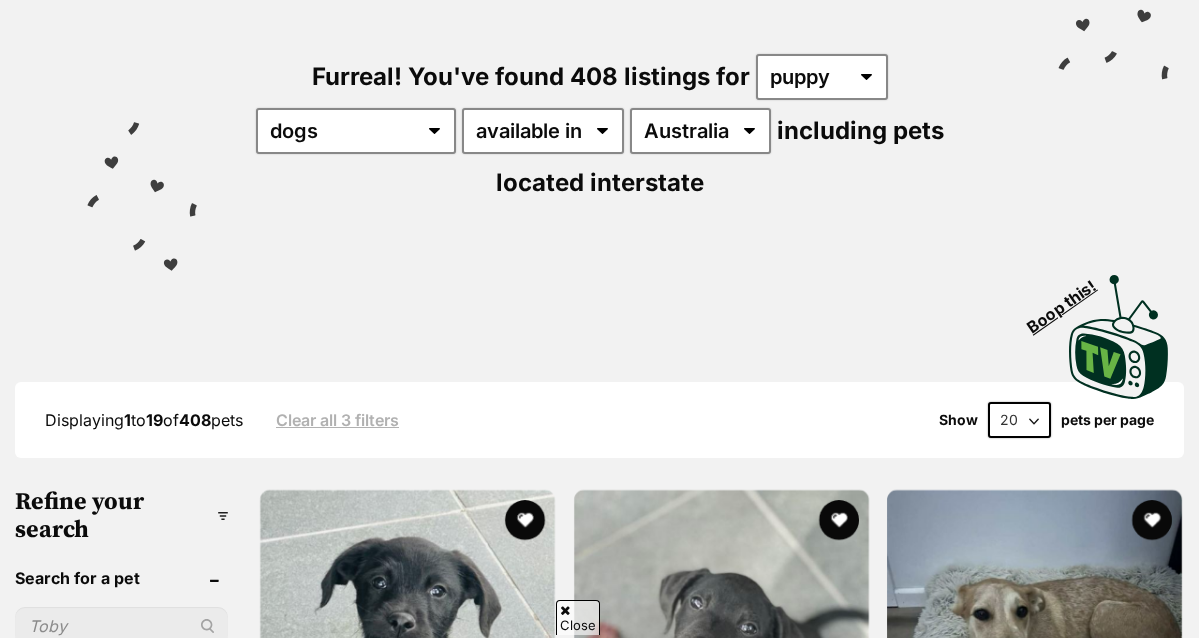scroll, scrollTop: 0, scrollLeft: 0, axis: both 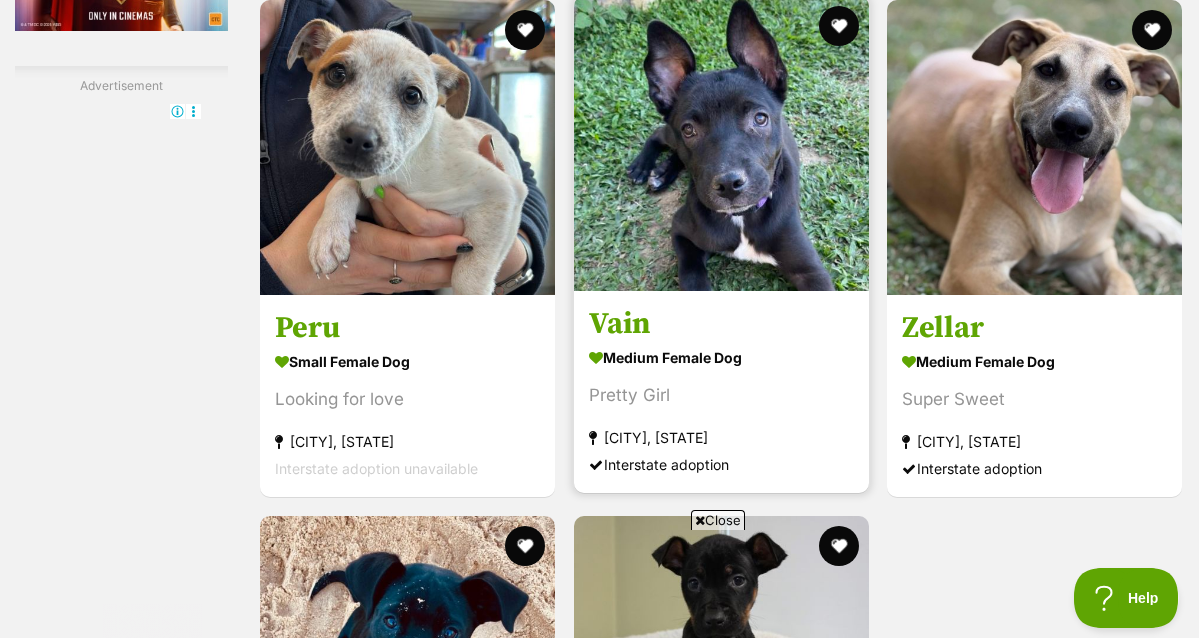 click at bounding box center [721, 143] 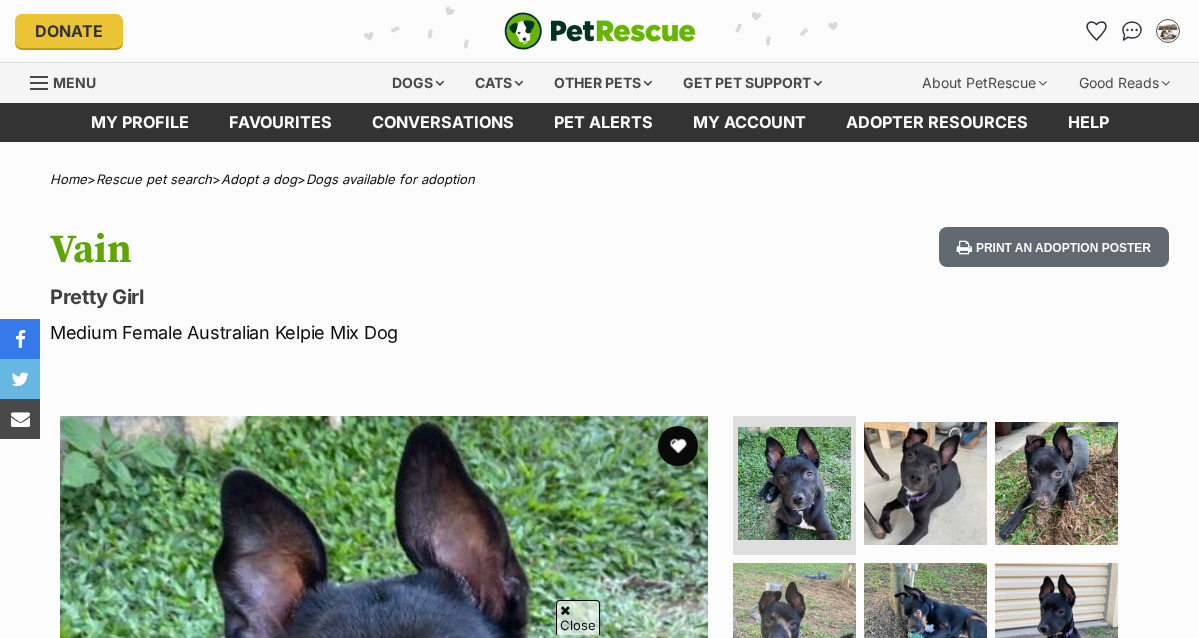 scroll, scrollTop: 502, scrollLeft: 0, axis: vertical 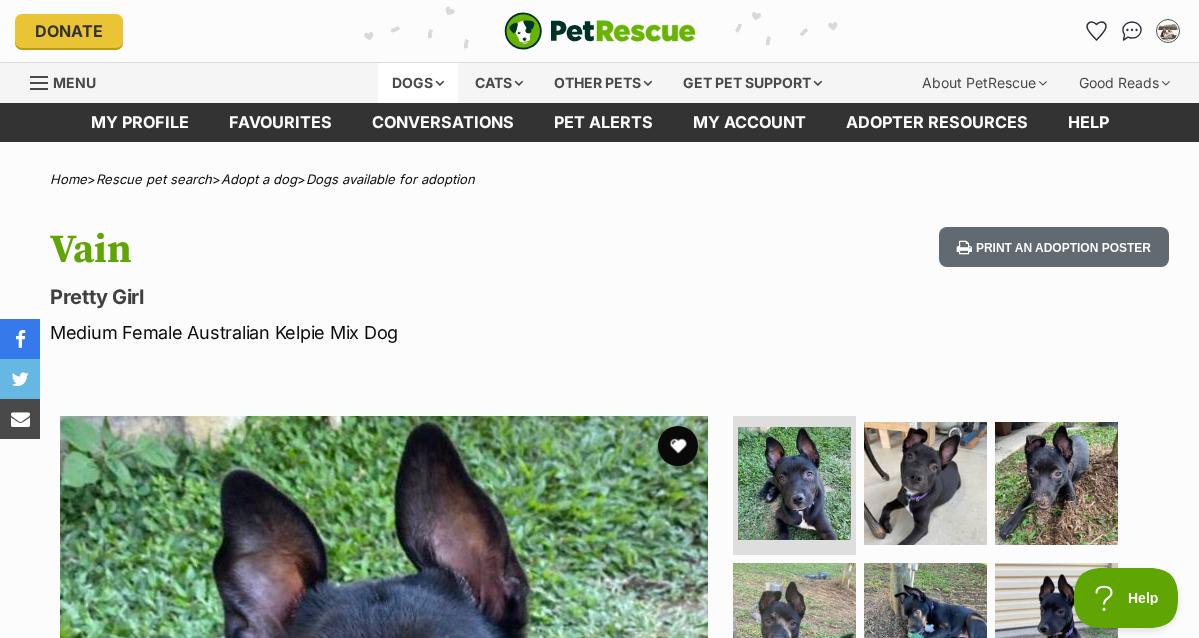 click on "Dogs" at bounding box center (418, 83) 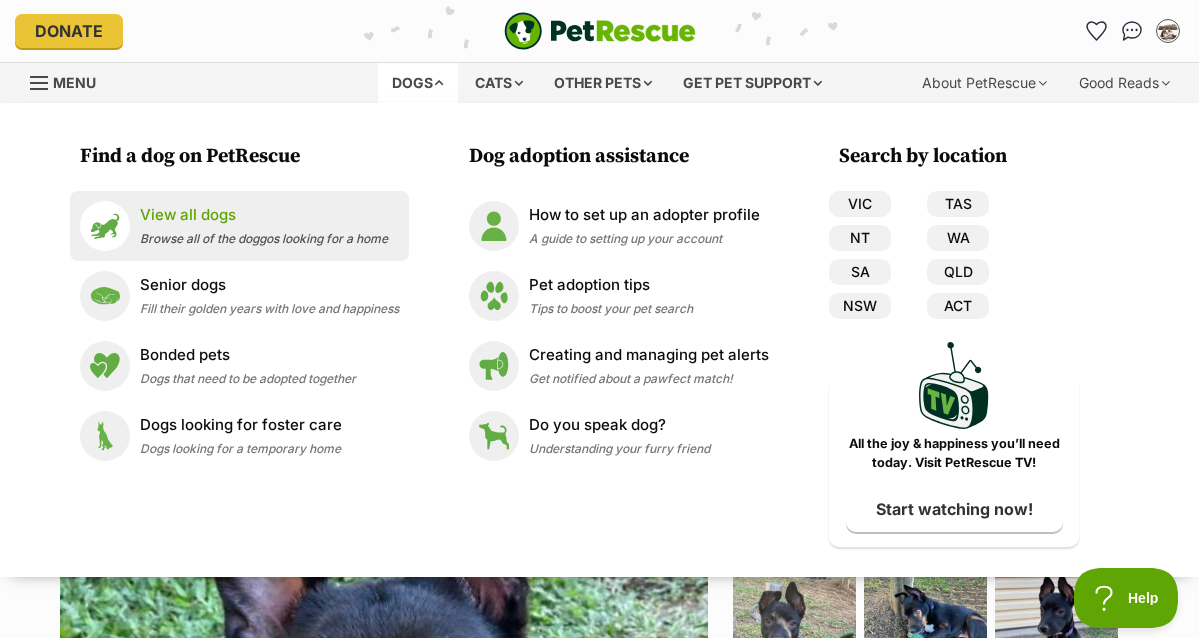 click on "View all dogs" at bounding box center (264, 215) 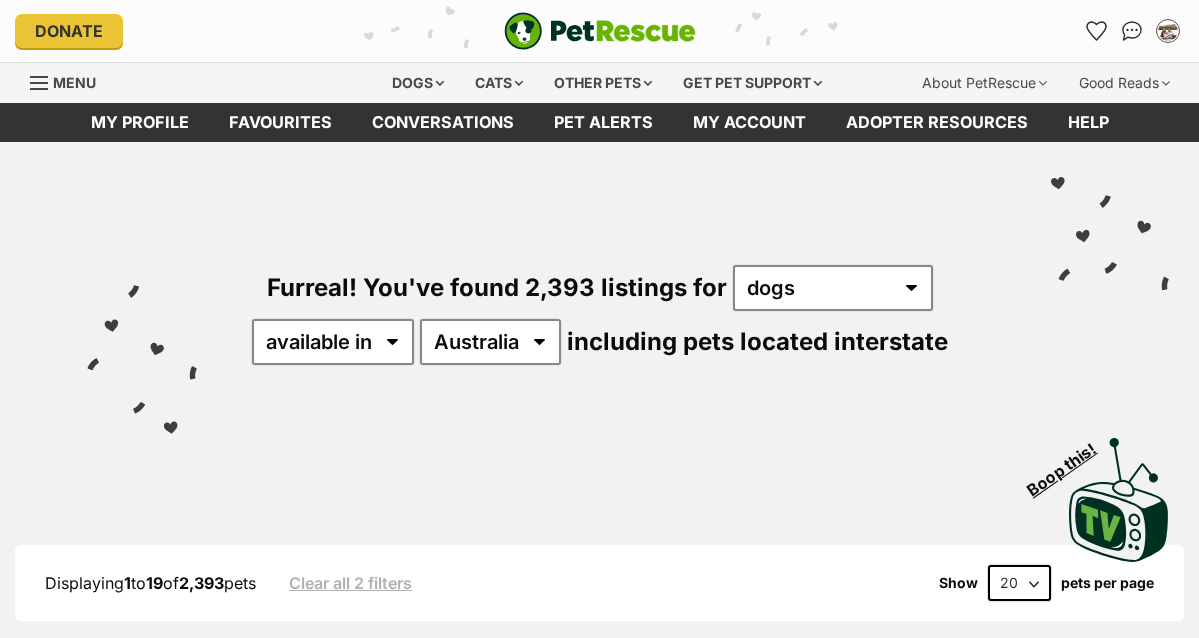 scroll, scrollTop: 0, scrollLeft: 0, axis: both 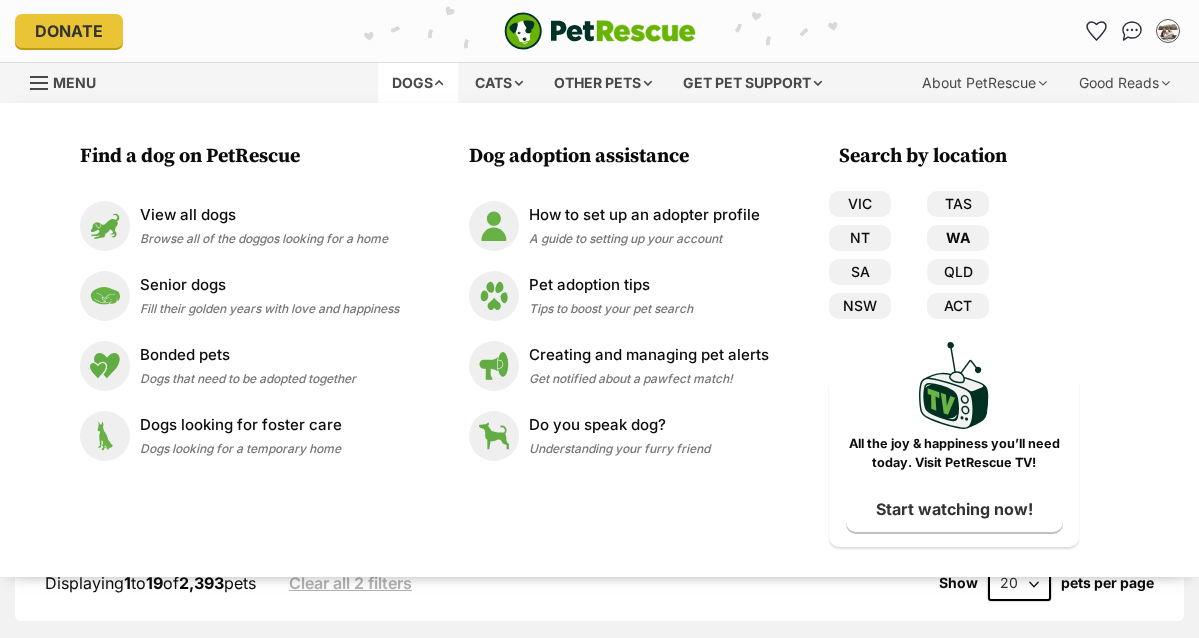 click on "WA" at bounding box center (958, 238) 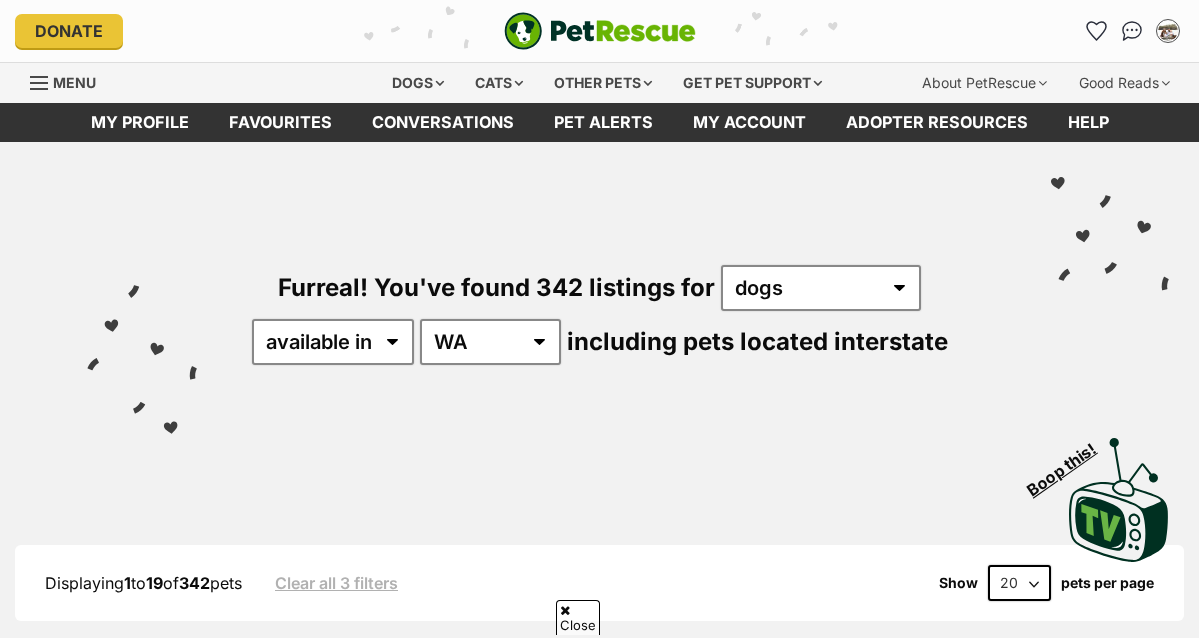 scroll, scrollTop: 388, scrollLeft: 0, axis: vertical 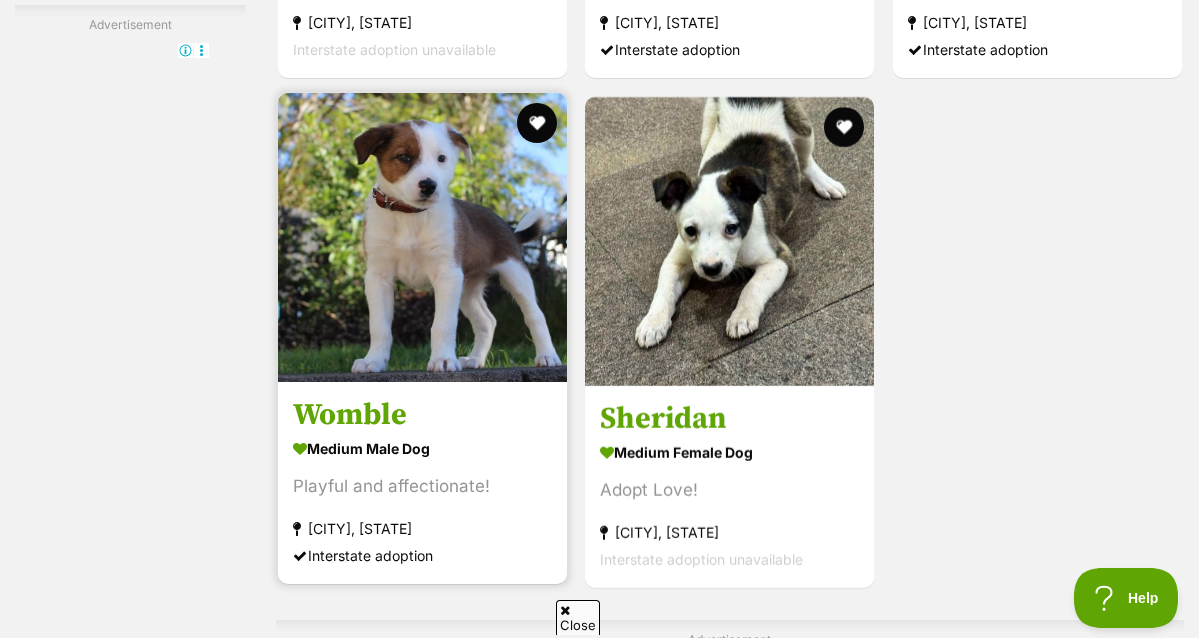 click at bounding box center [422, 237] 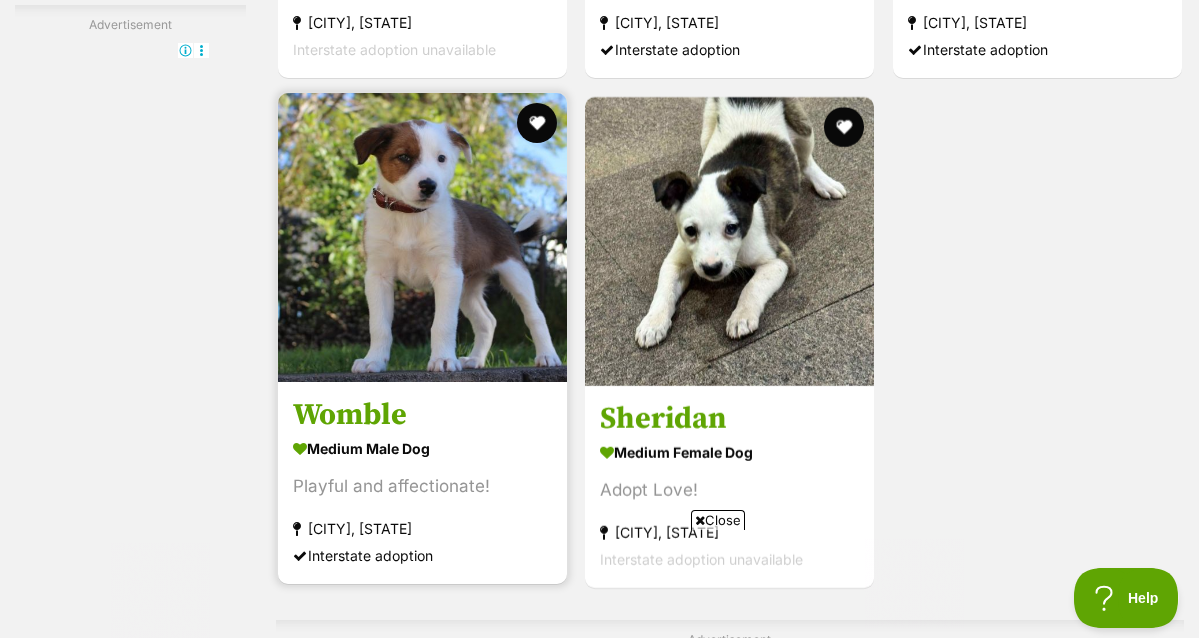 scroll, scrollTop: 0, scrollLeft: 0, axis: both 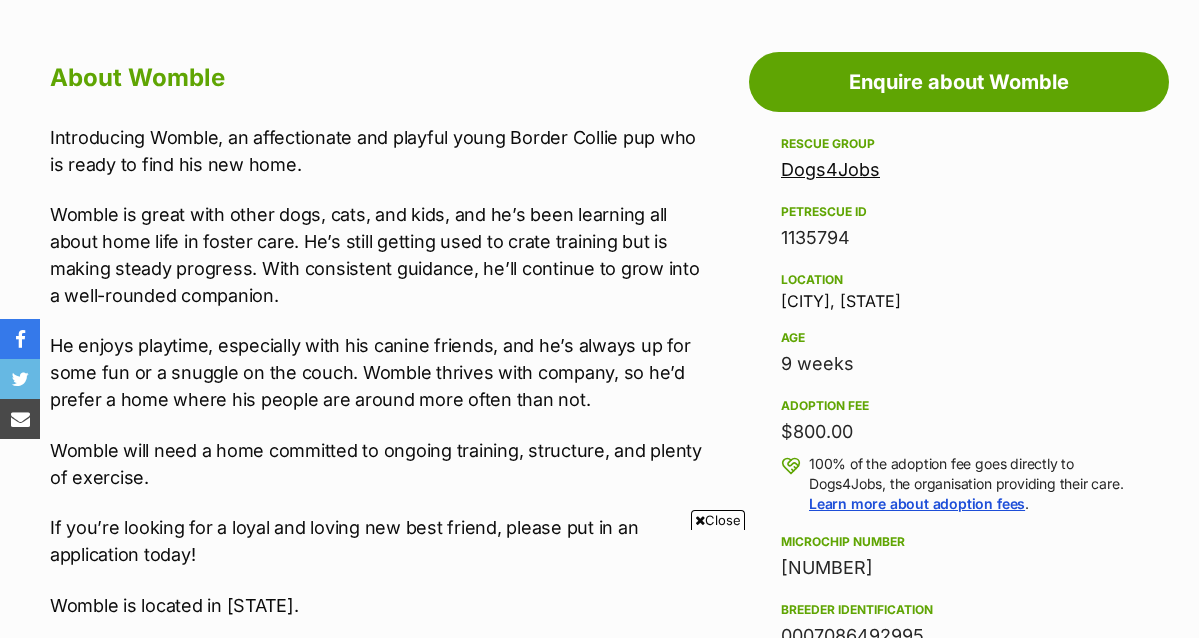click on "Dogs4Jobs" at bounding box center [830, 169] 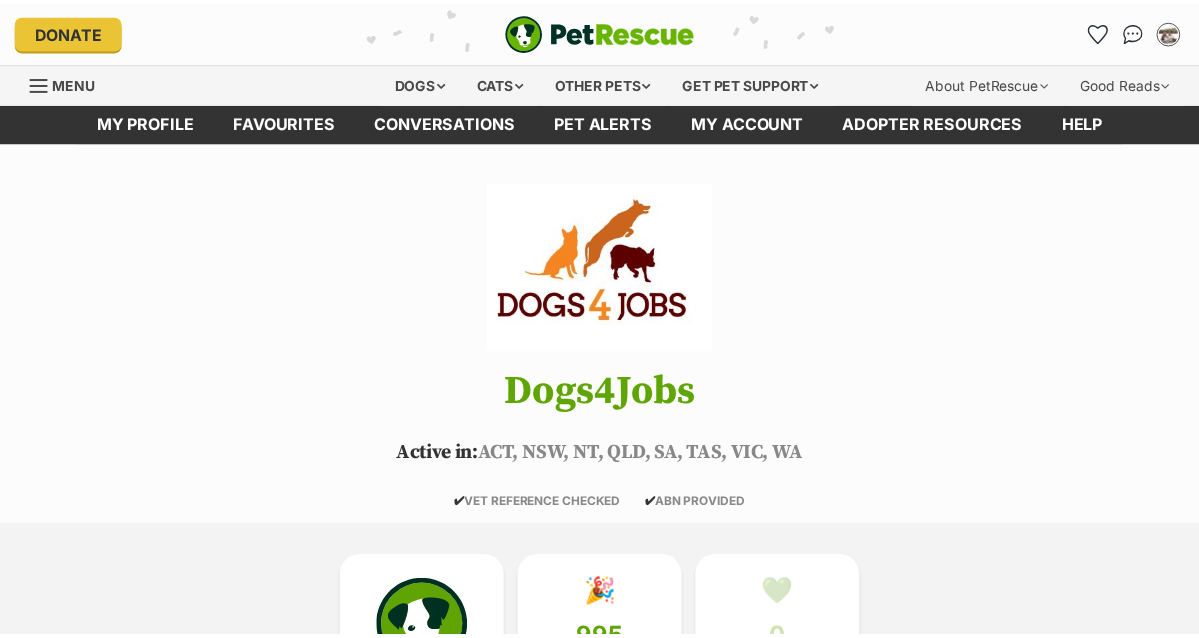 scroll, scrollTop: 0, scrollLeft: 0, axis: both 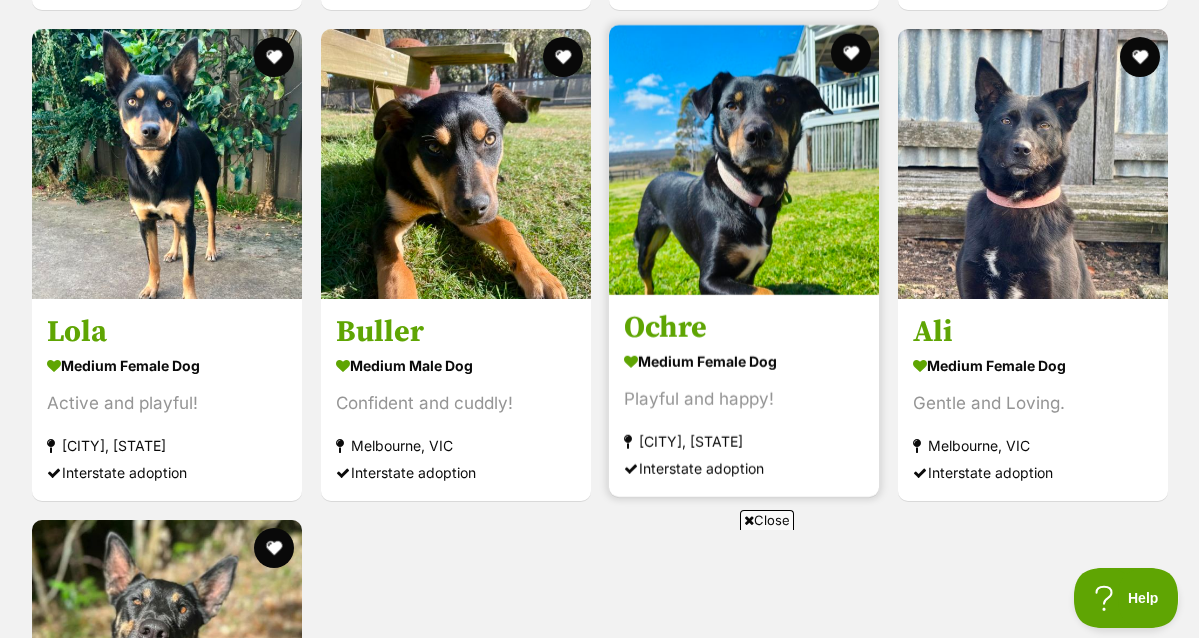 click at bounding box center [744, 160] 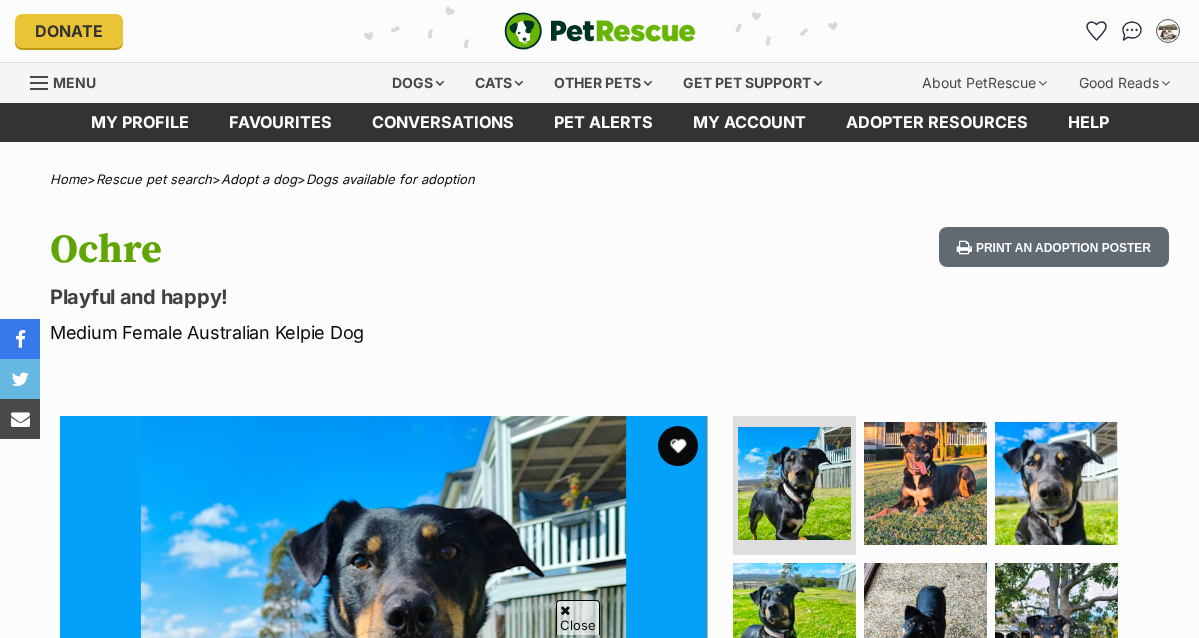 scroll, scrollTop: 1169, scrollLeft: 0, axis: vertical 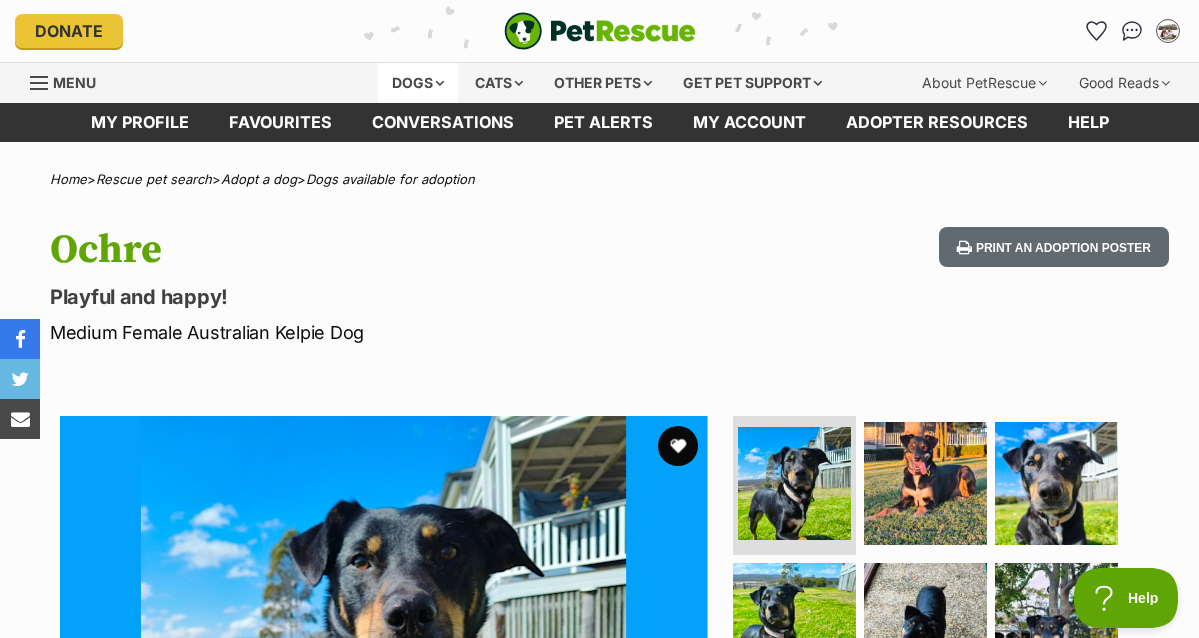 click on "Dogs" at bounding box center [418, 83] 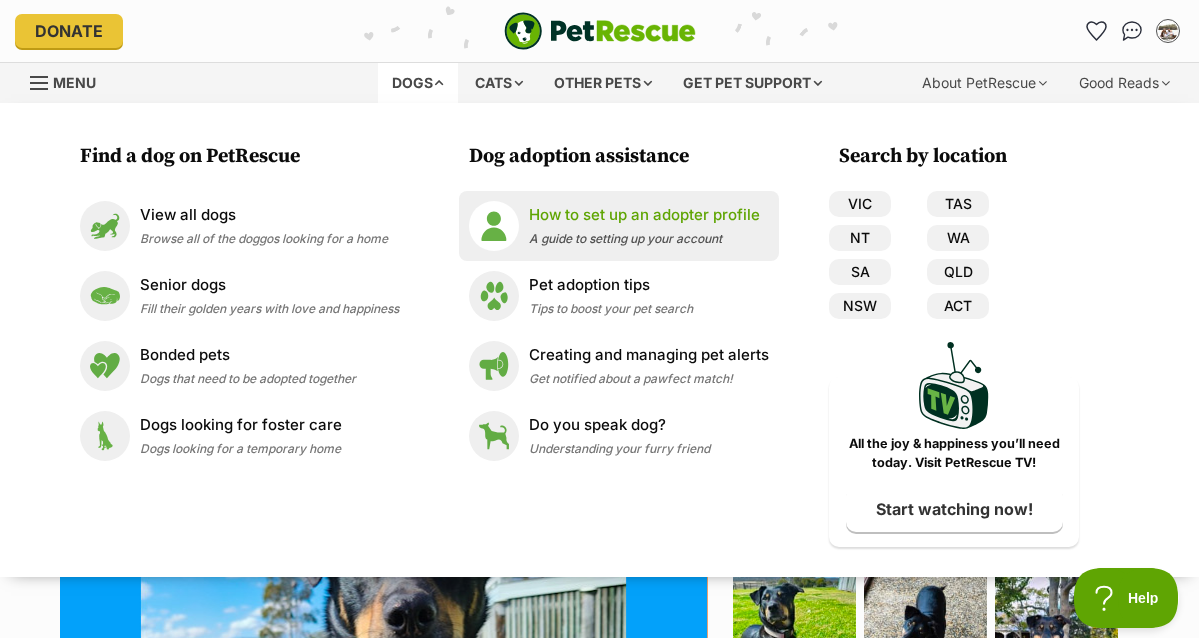 click on "A guide to setting up your account" at bounding box center (625, 238) 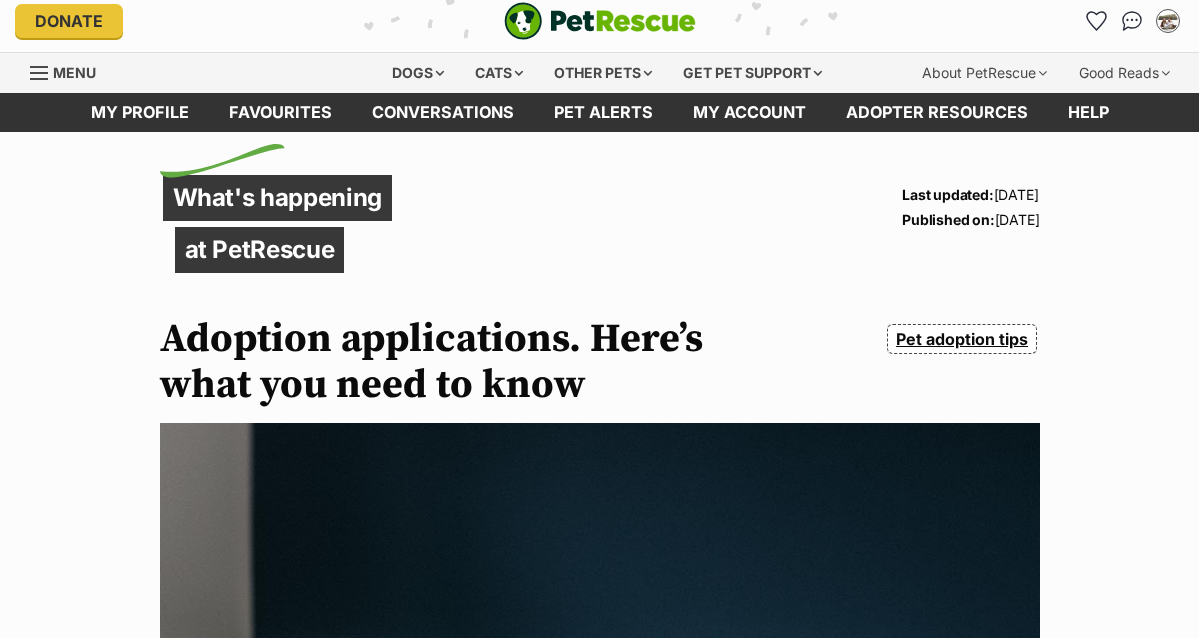 scroll, scrollTop: 120, scrollLeft: 0, axis: vertical 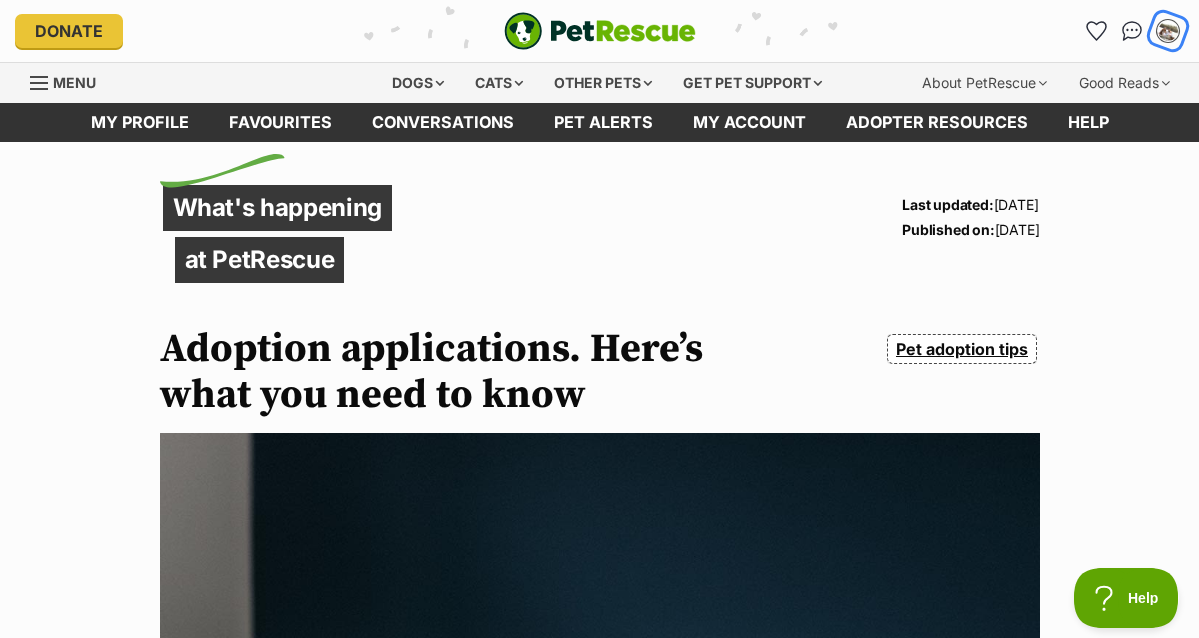 click at bounding box center (1168, 31) 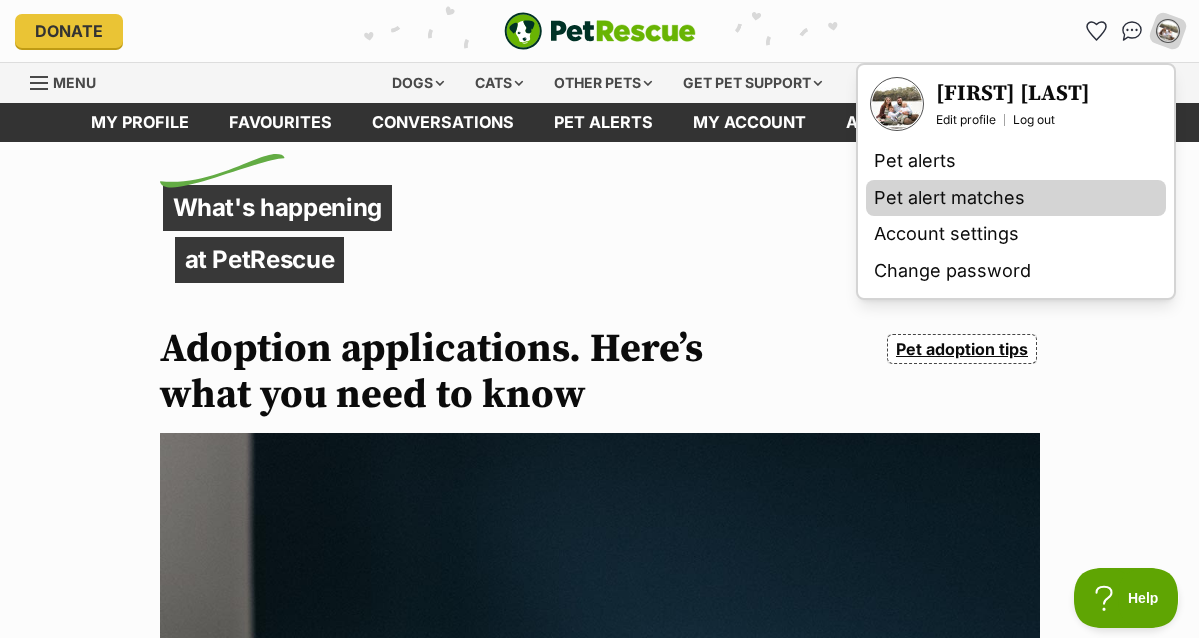 click on "Pet alert matches" at bounding box center [1016, 198] 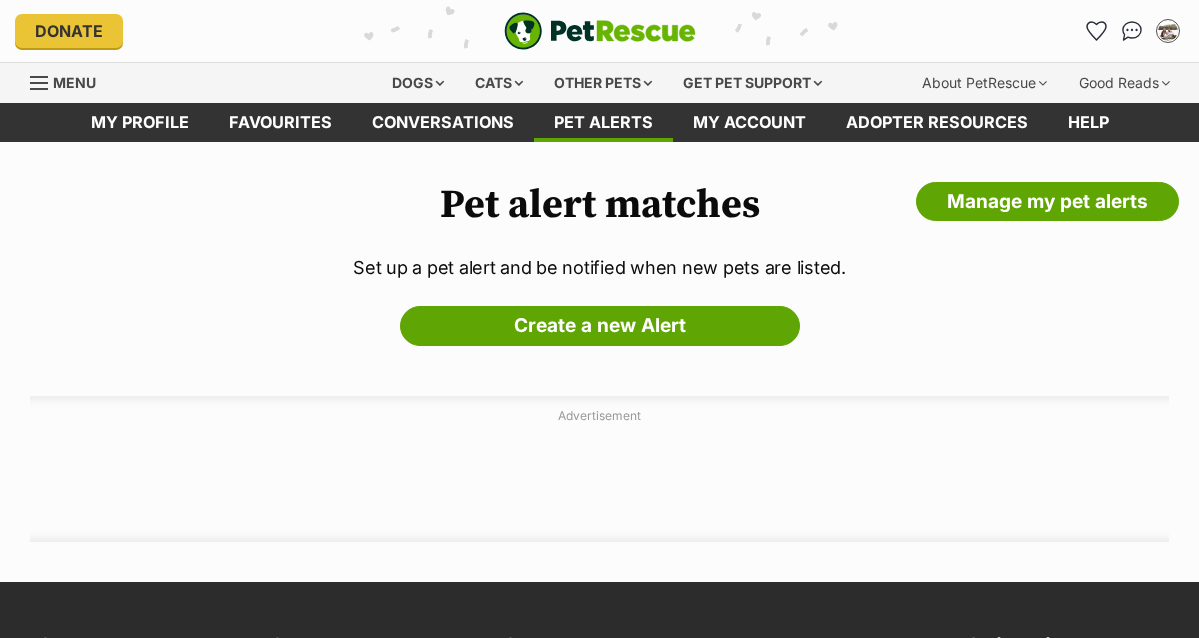 scroll, scrollTop: 0, scrollLeft: 0, axis: both 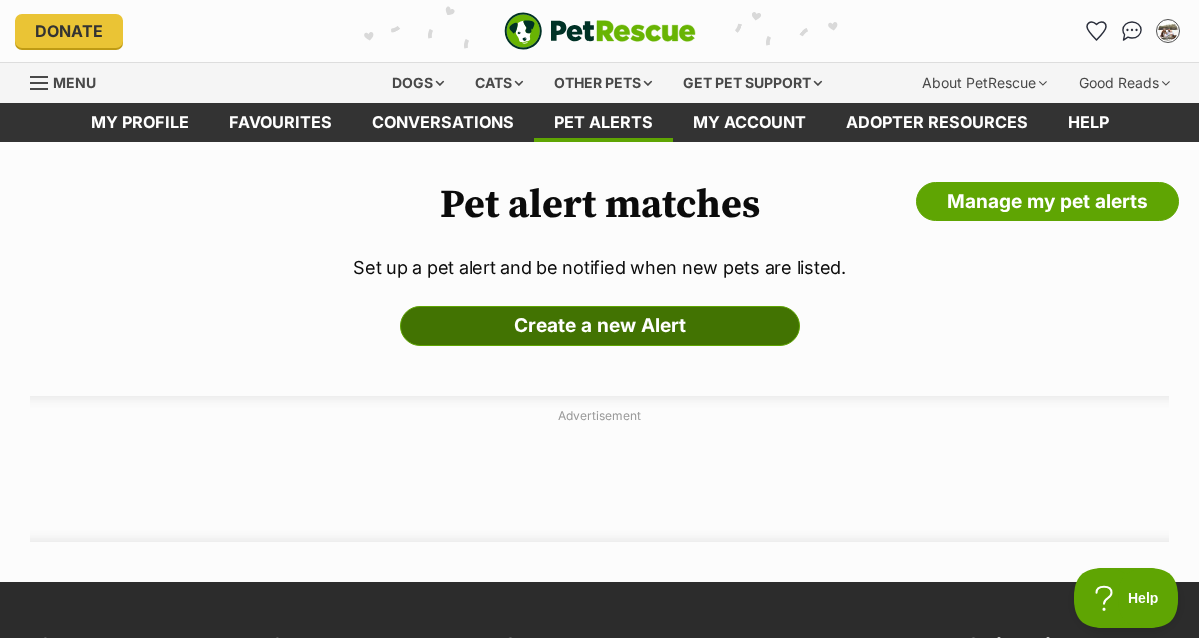 click on "Create a new Alert" at bounding box center [600, 326] 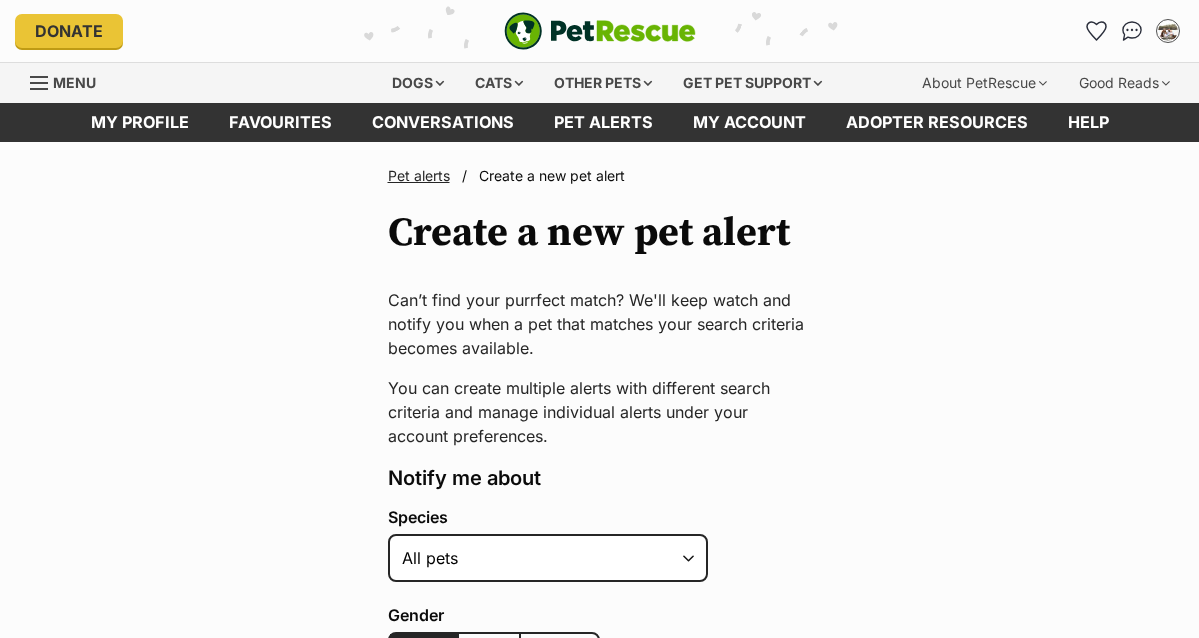 scroll, scrollTop: 0, scrollLeft: 0, axis: both 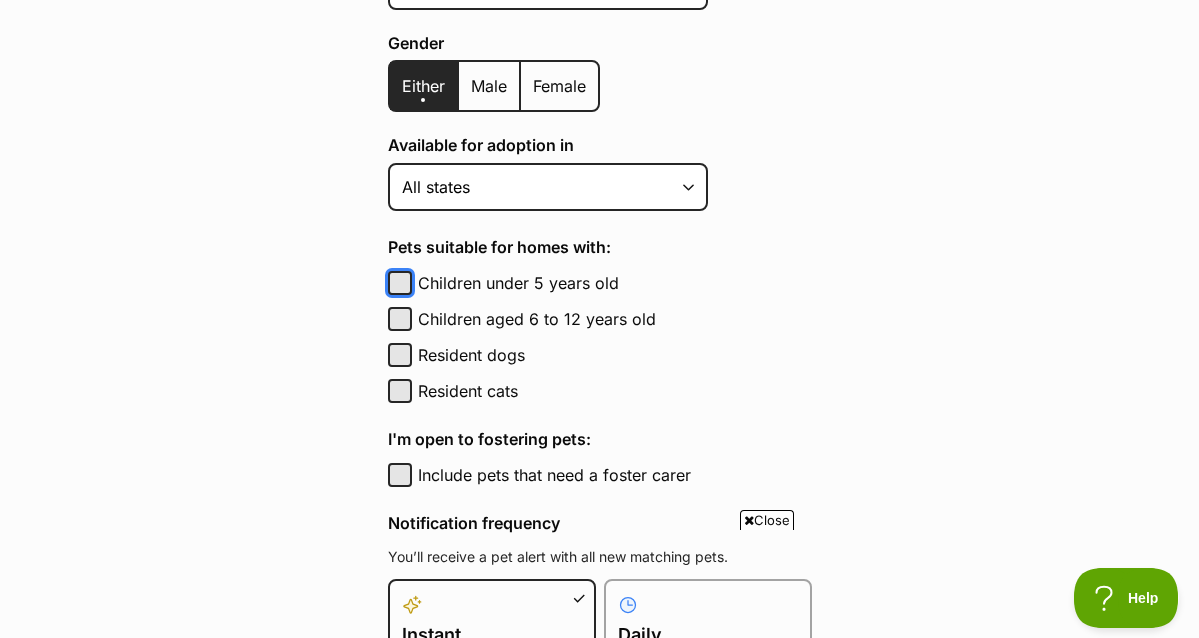 click on "Children under 5 years old" at bounding box center (400, 283) 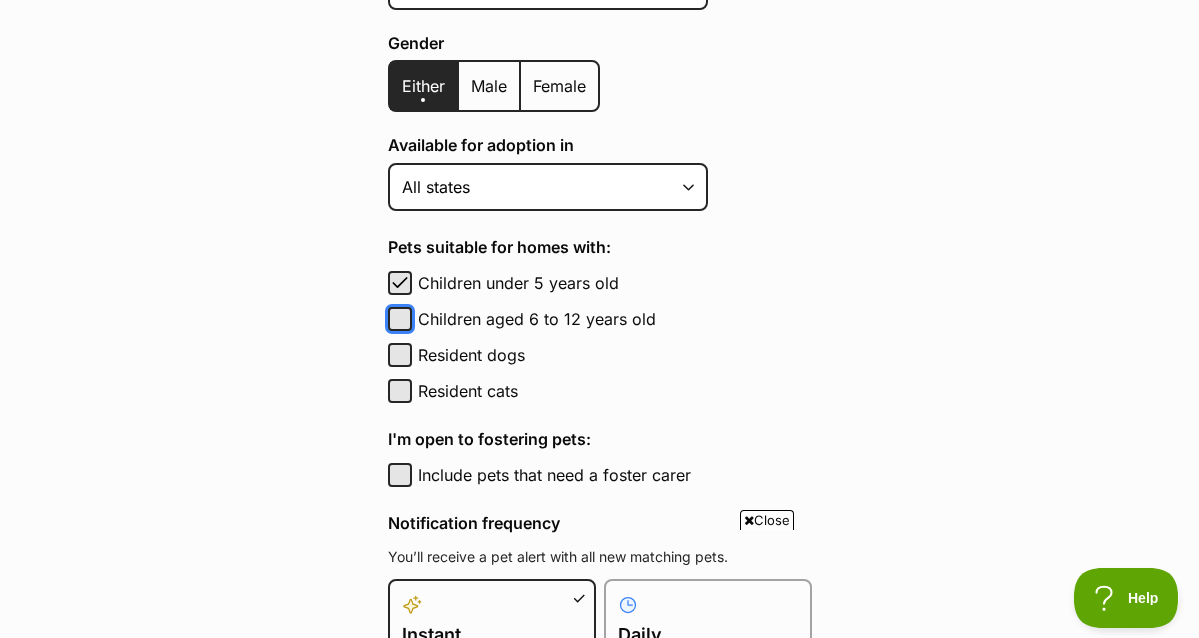 click on "Children aged 6 to 12 years old" at bounding box center (400, 319) 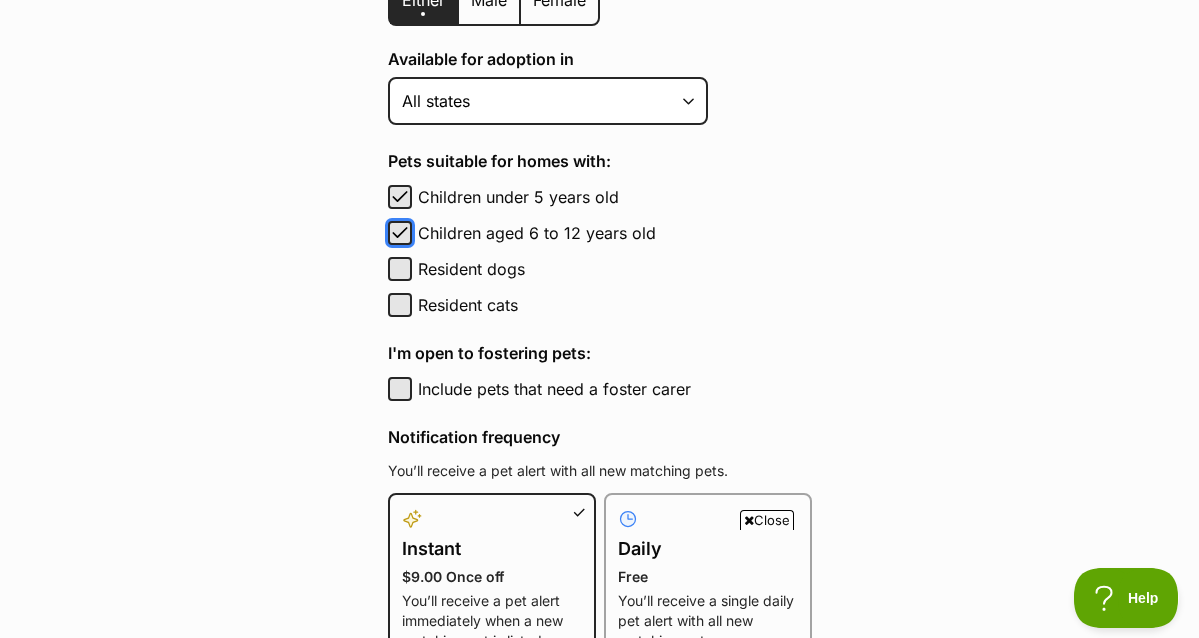 scroll, scrollTop: 678, scrollLeft: 0, axis: vertical 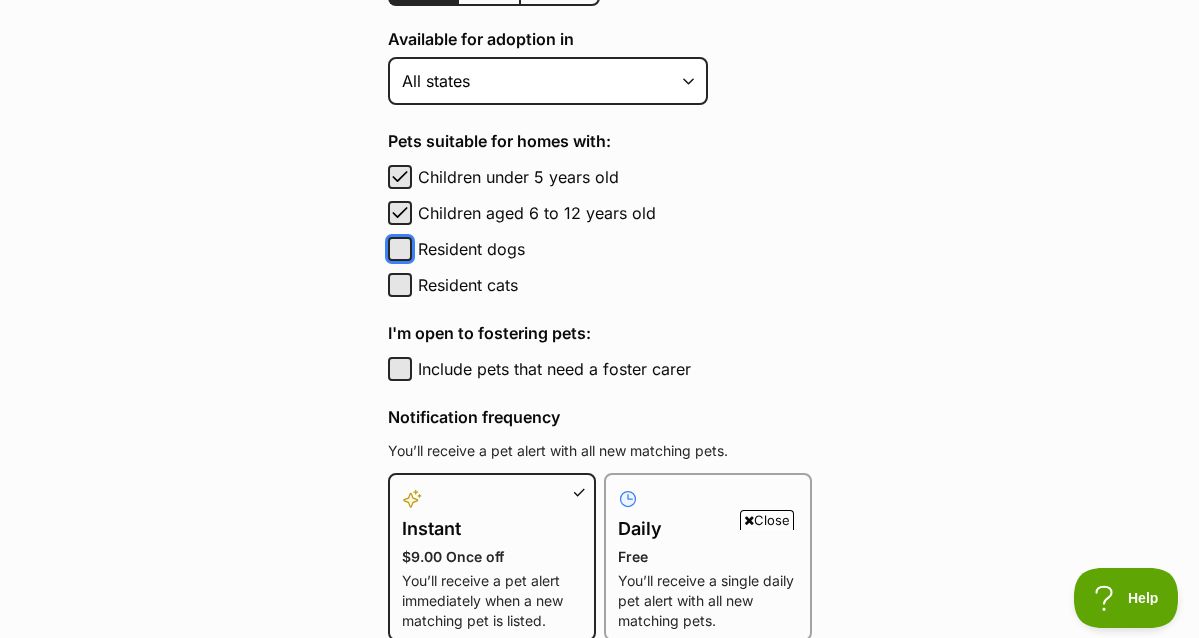 click on "Resident dogs" at bounding box center (400, 249) 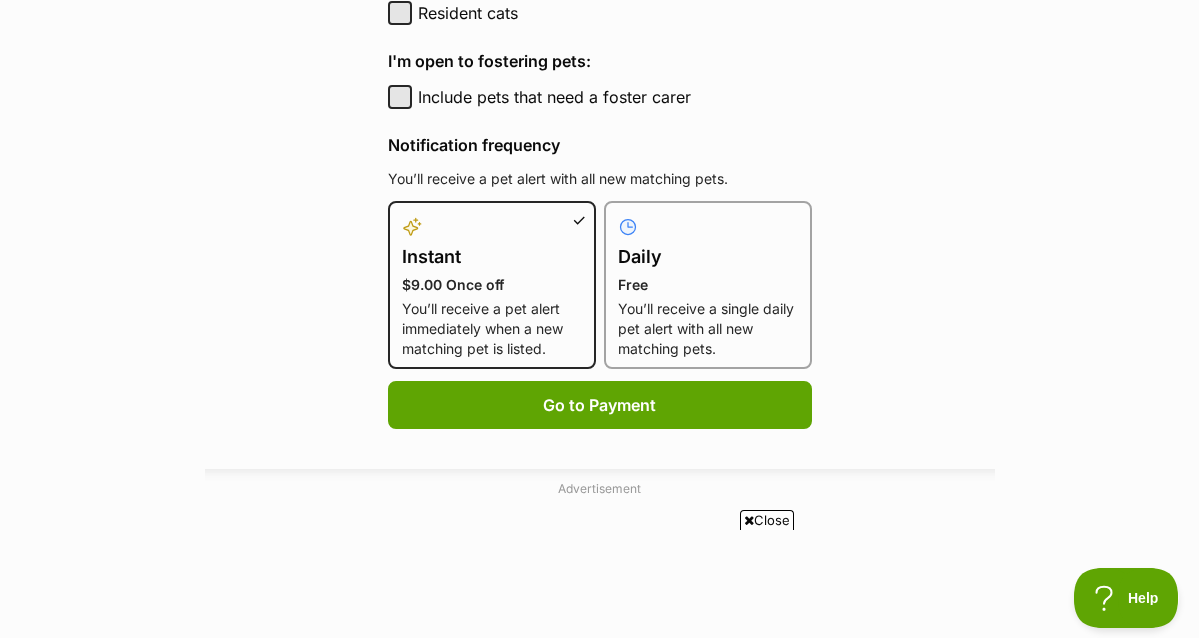 scroll, scrollTop: 952, scrollLeft: 0, axis: vertical 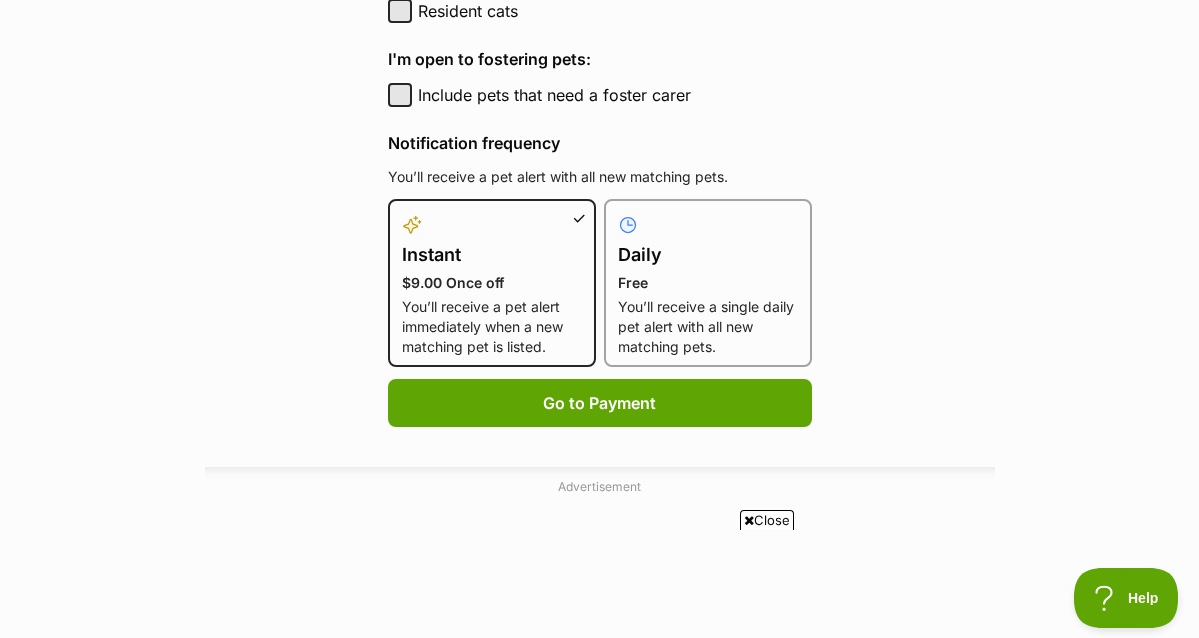 click on "You’ll receive a single daily pet alert with all new matching pets." at bounding box center [708, 327] 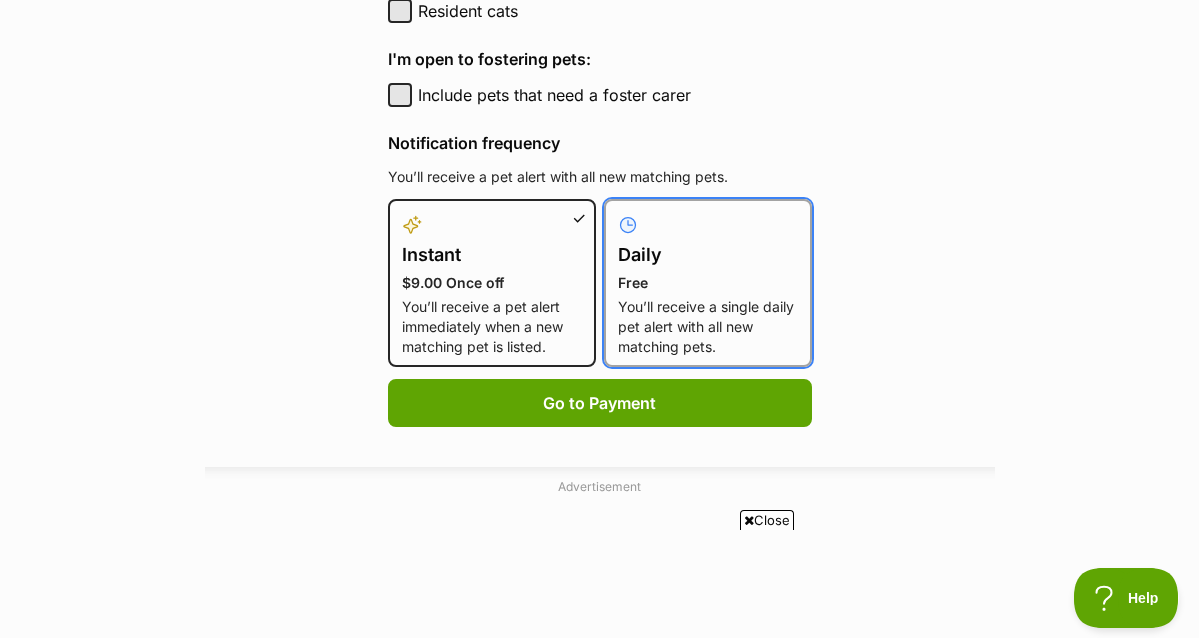 click on "Daily
Free
You’ll receive a single daily pet alert with all new matching pets." at bounding box center (616, 211) 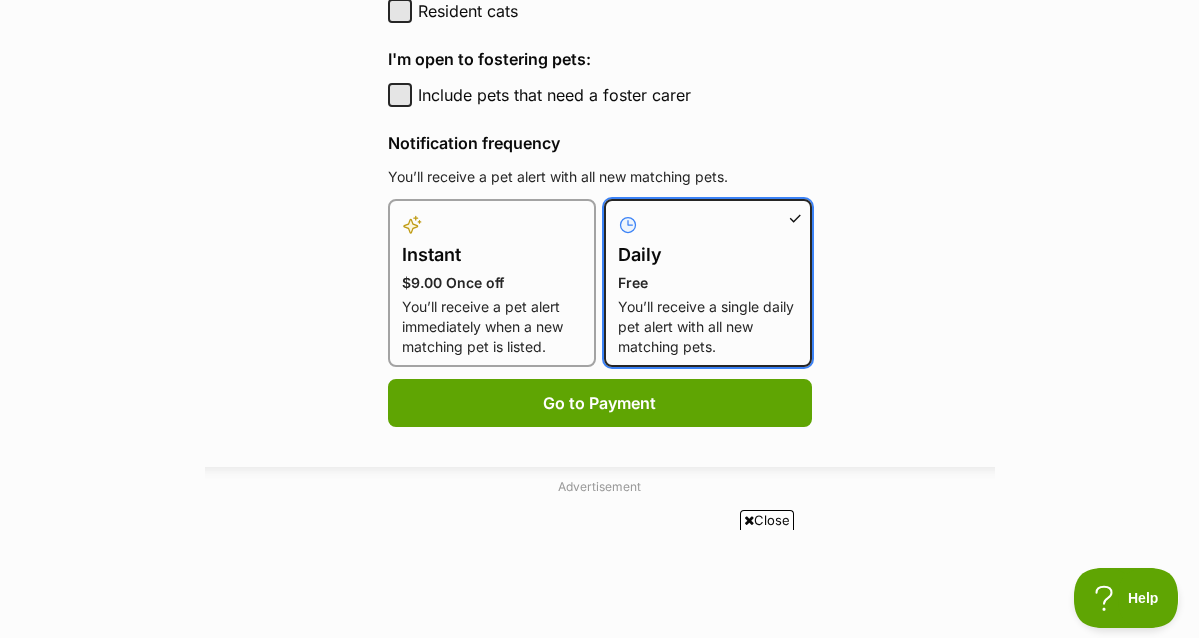 type 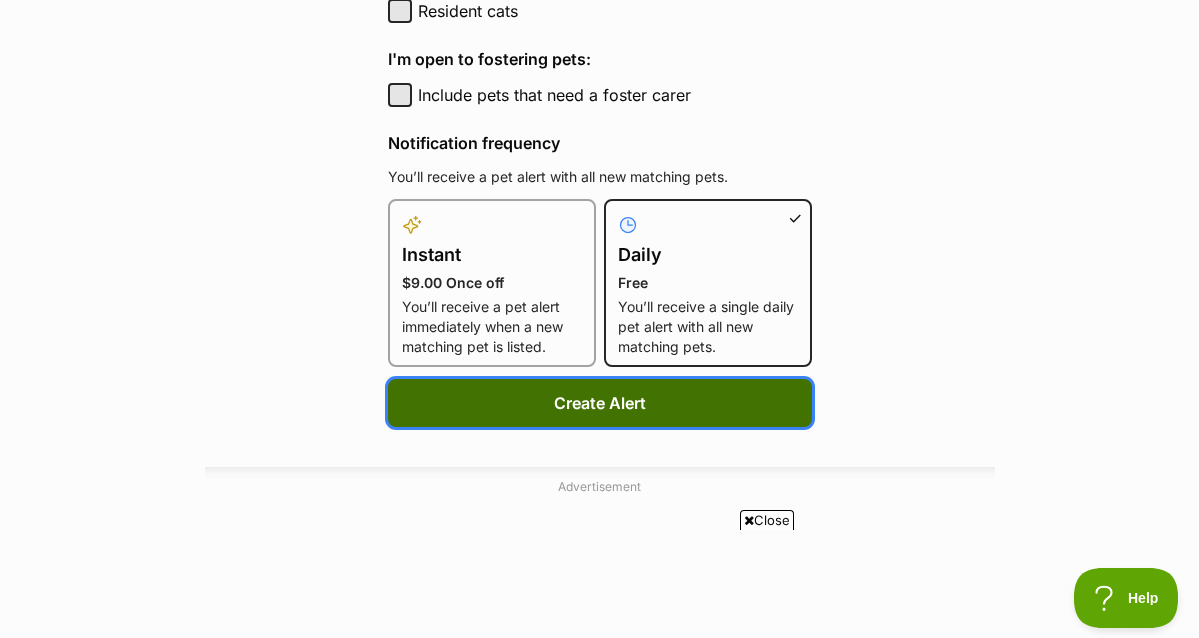 click on "Create Alert" at bounding box center (600, 403) 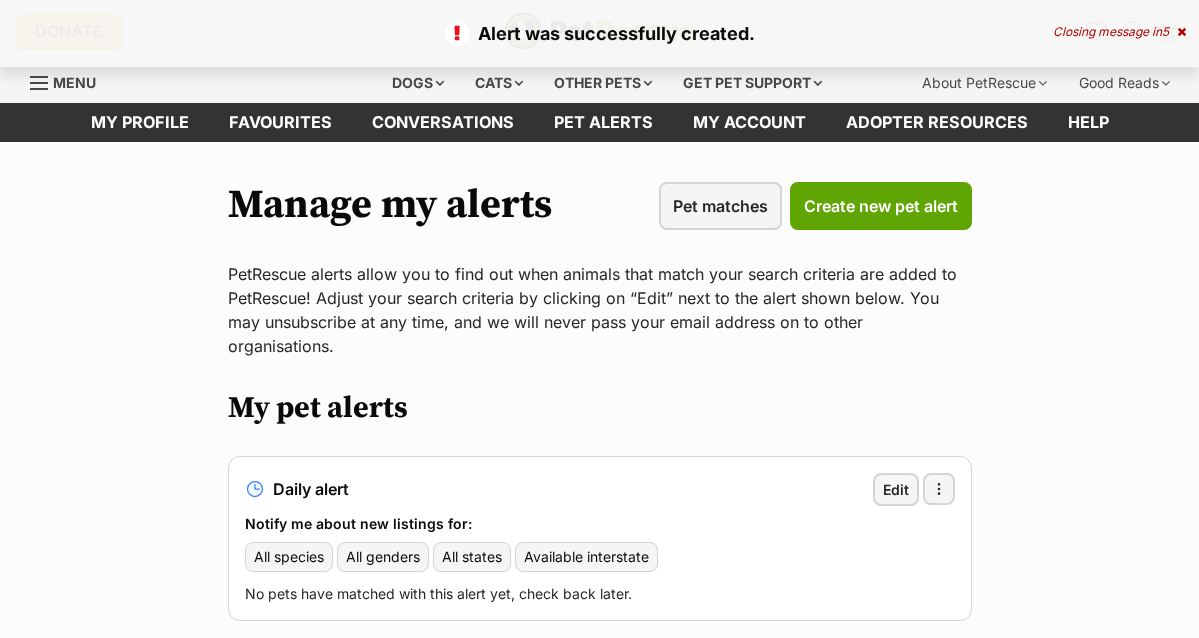 scroll, scrollTop: 0, scrollLeft: 0, axis: both 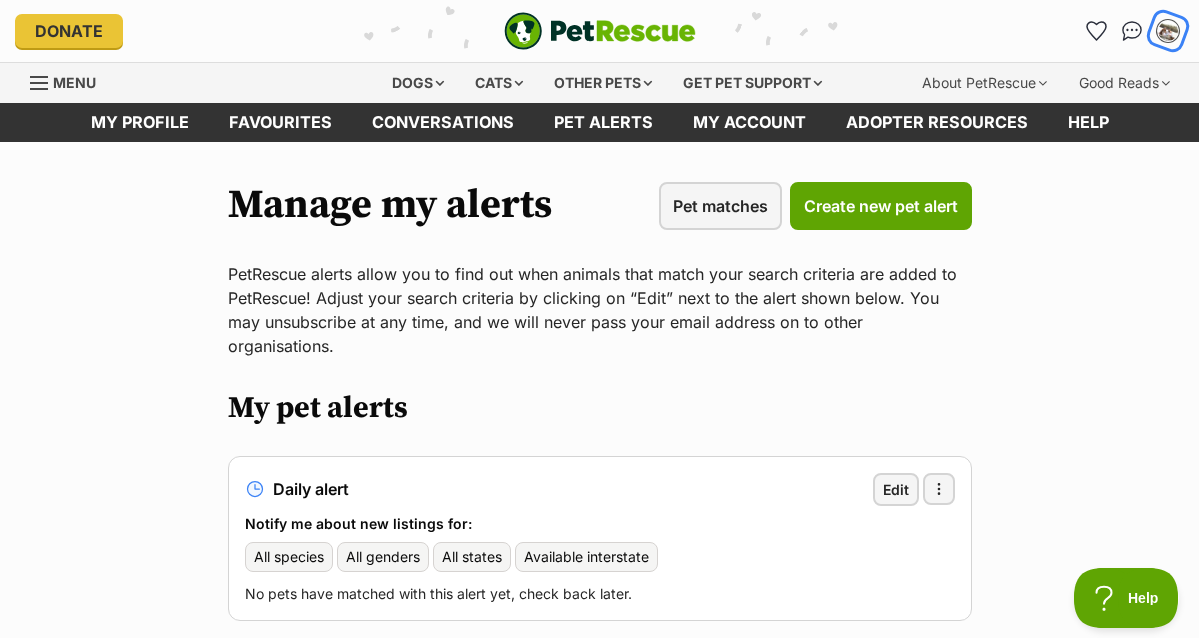 click at bounding box center (1168, 31) 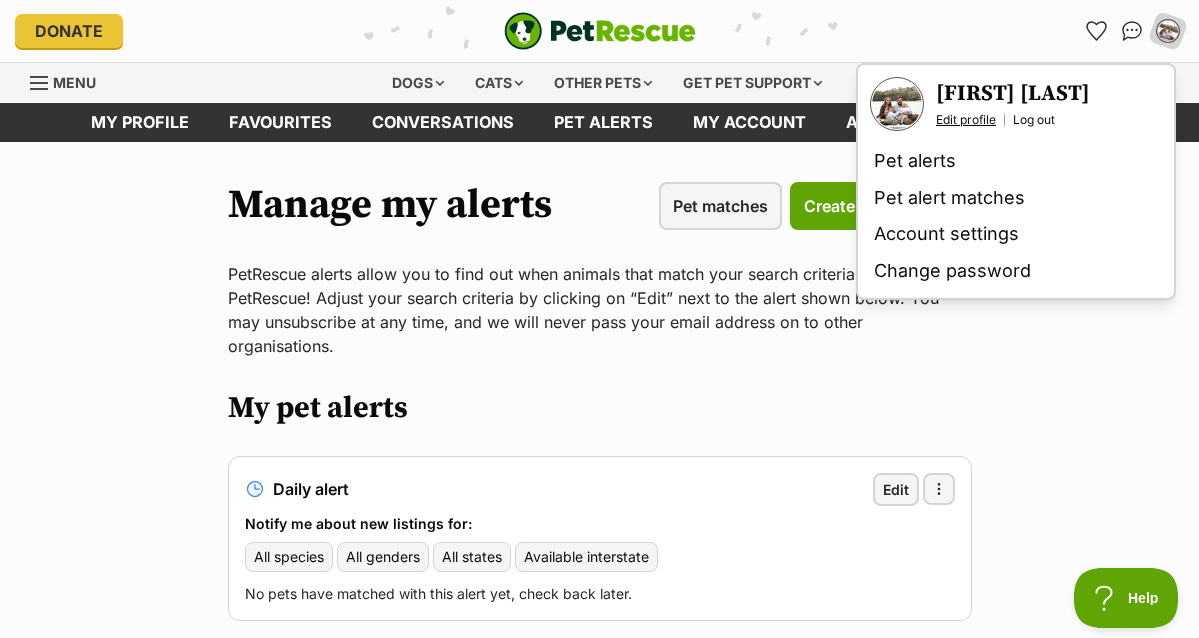 click on "Edit profile" at bounding box center (966, 120) 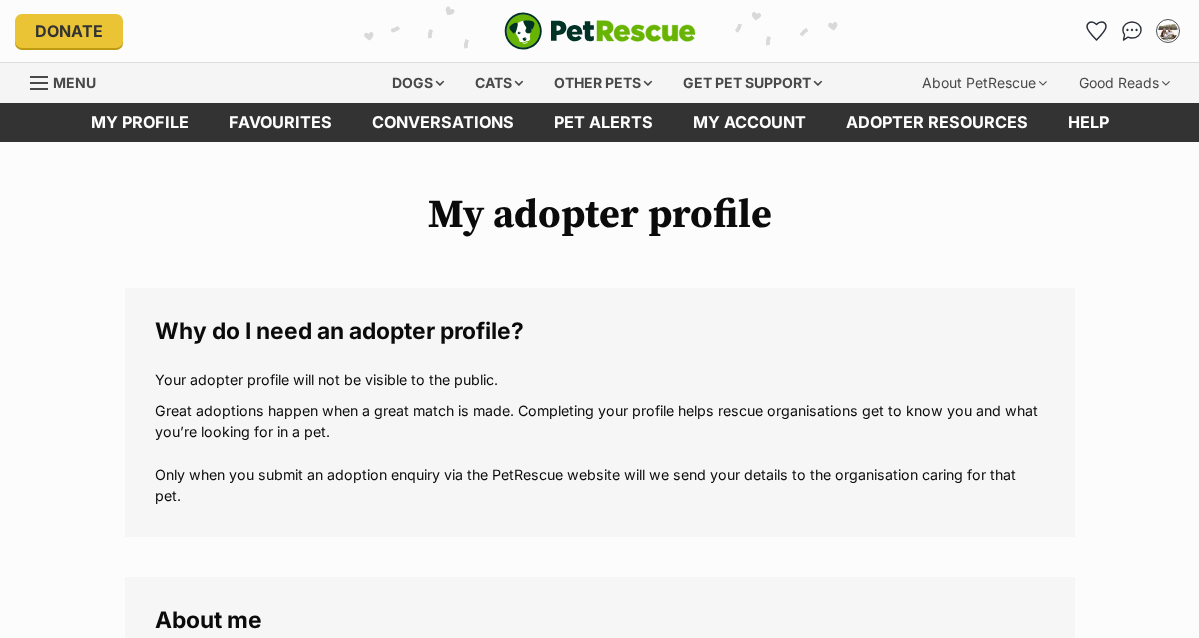 scroll, scrollTop: 0, scrollLeft: 0, axis: both 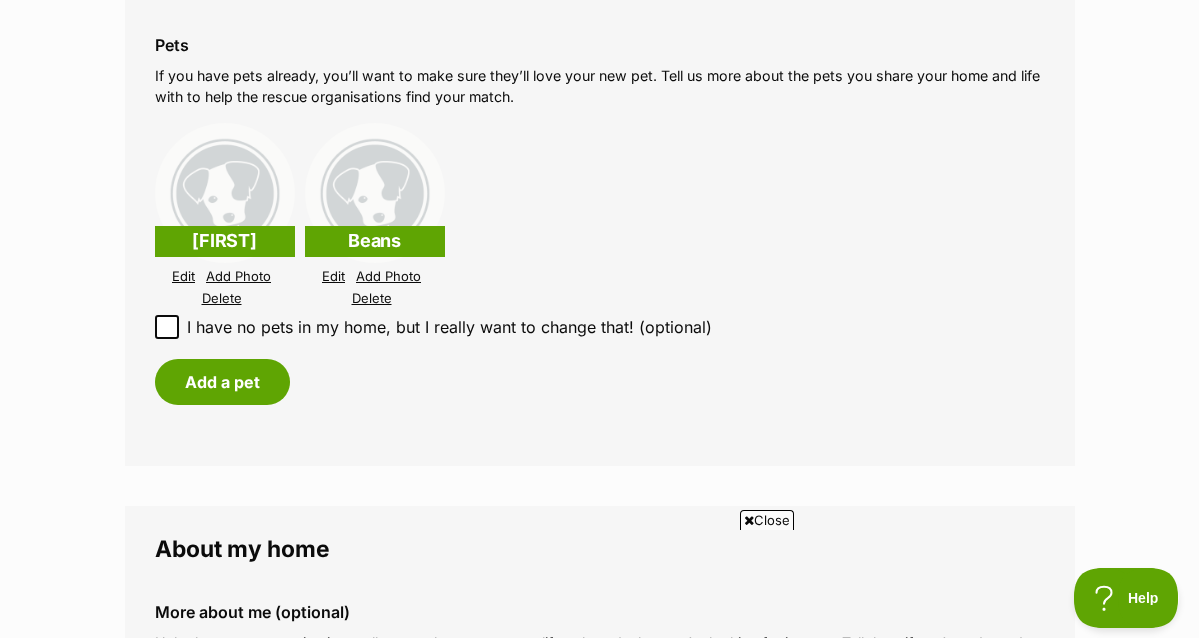 click at bounding box center [225, 193] 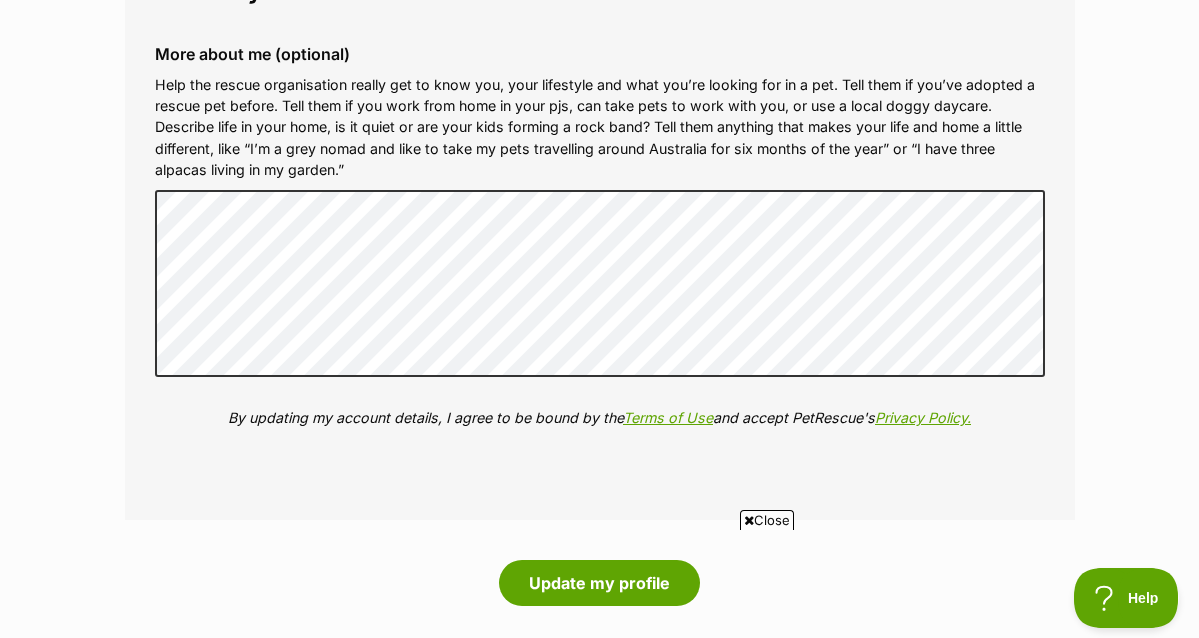 scroll, scrollTop: 2970, scrollLeft: 0, axis: vertical 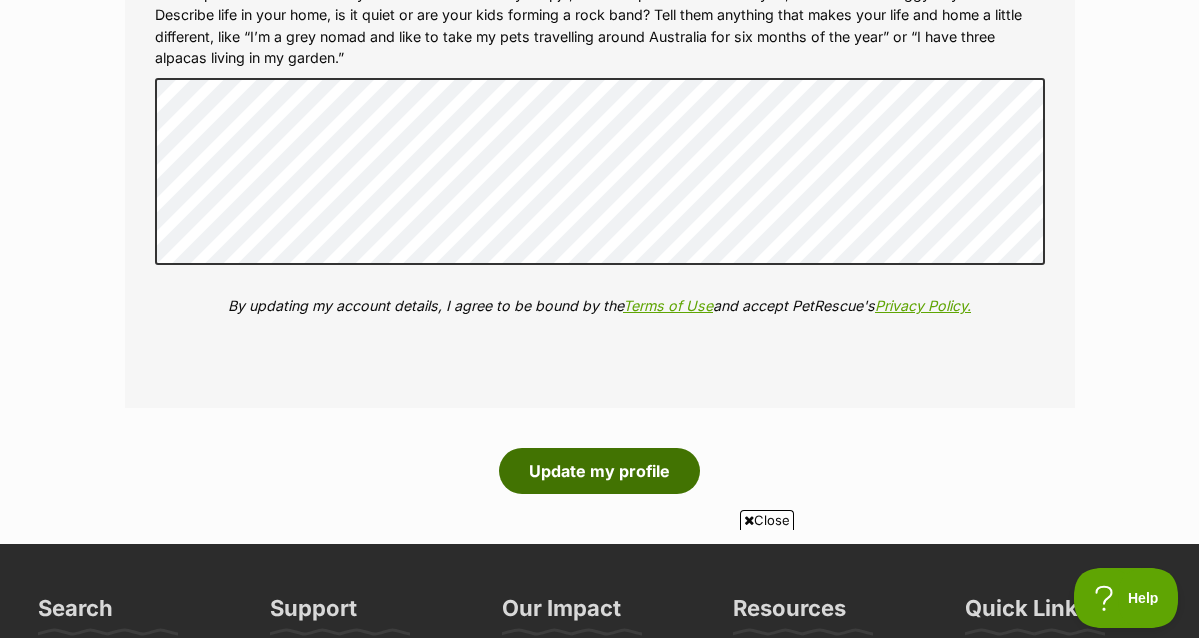 click on "Update my profile" at bounding box center [599, 471] 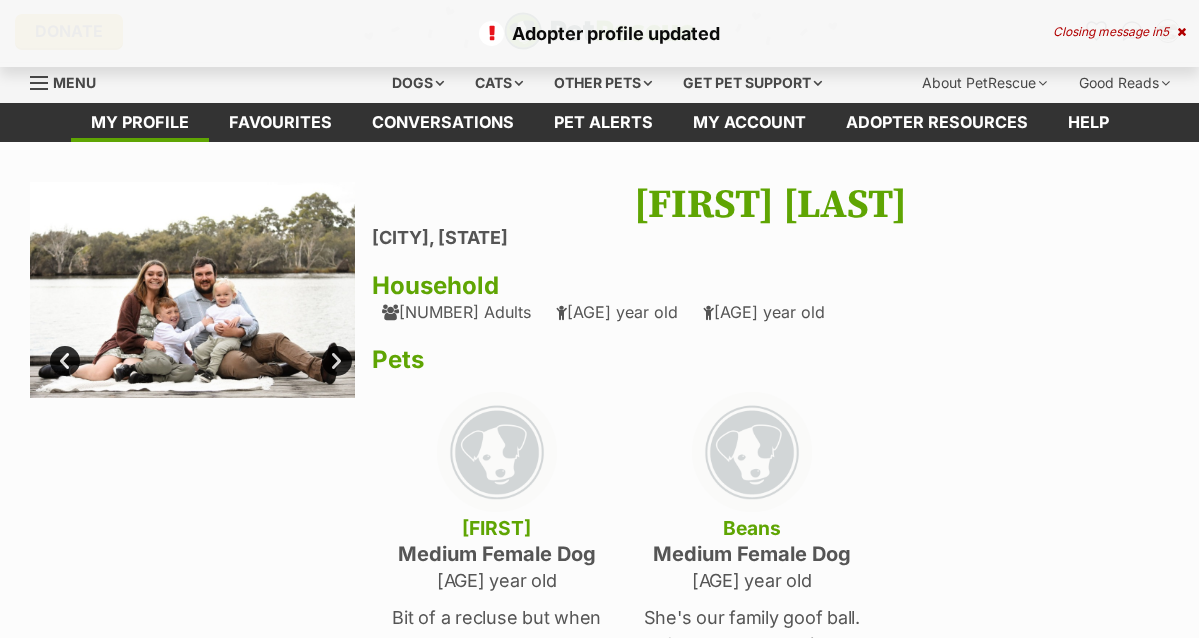scroll, scrollTop: 0, scrollLeft: 0, axis: both 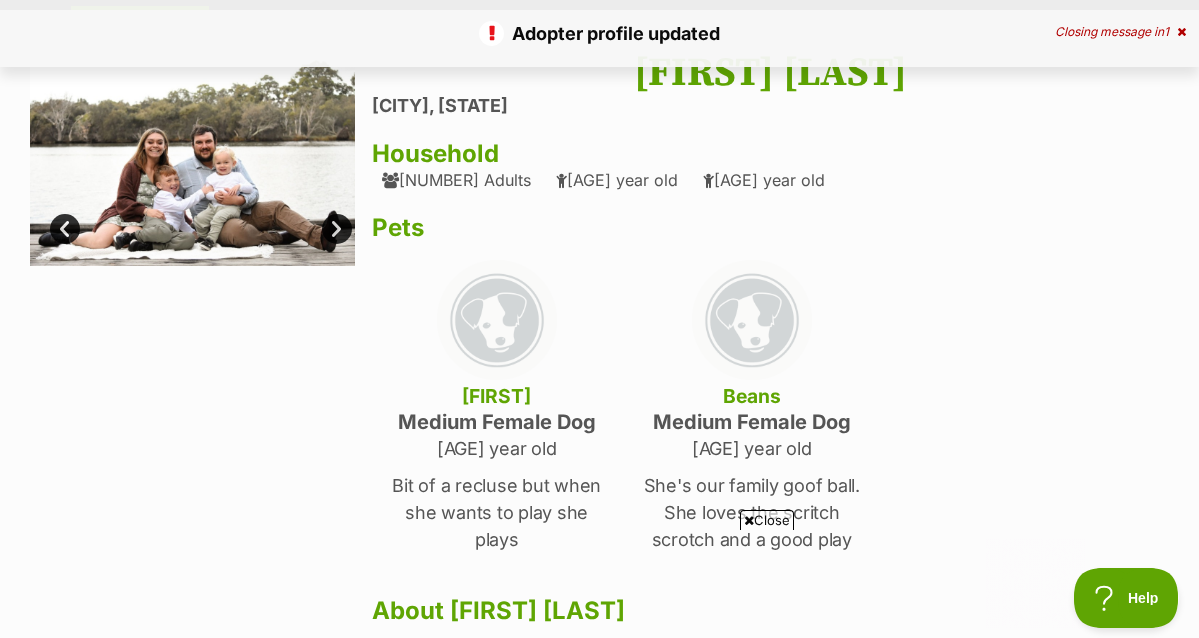 click on "Next" at bounding box center [337, 229] 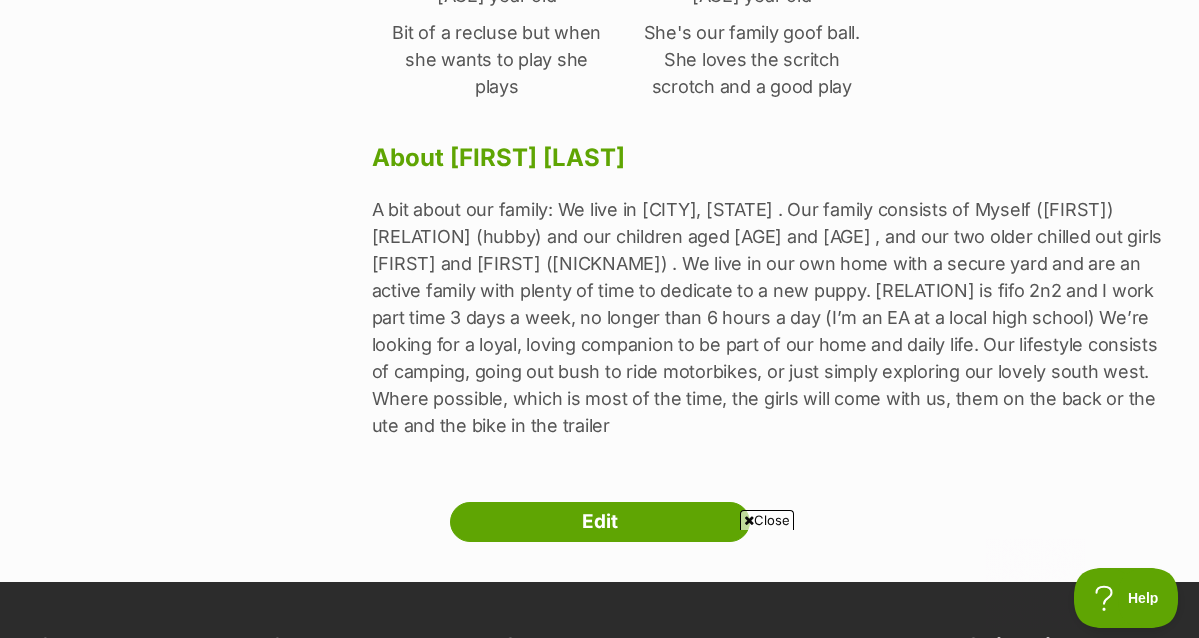scroll, scrollTop: 635, scrollLeft: 0, axis: vertical 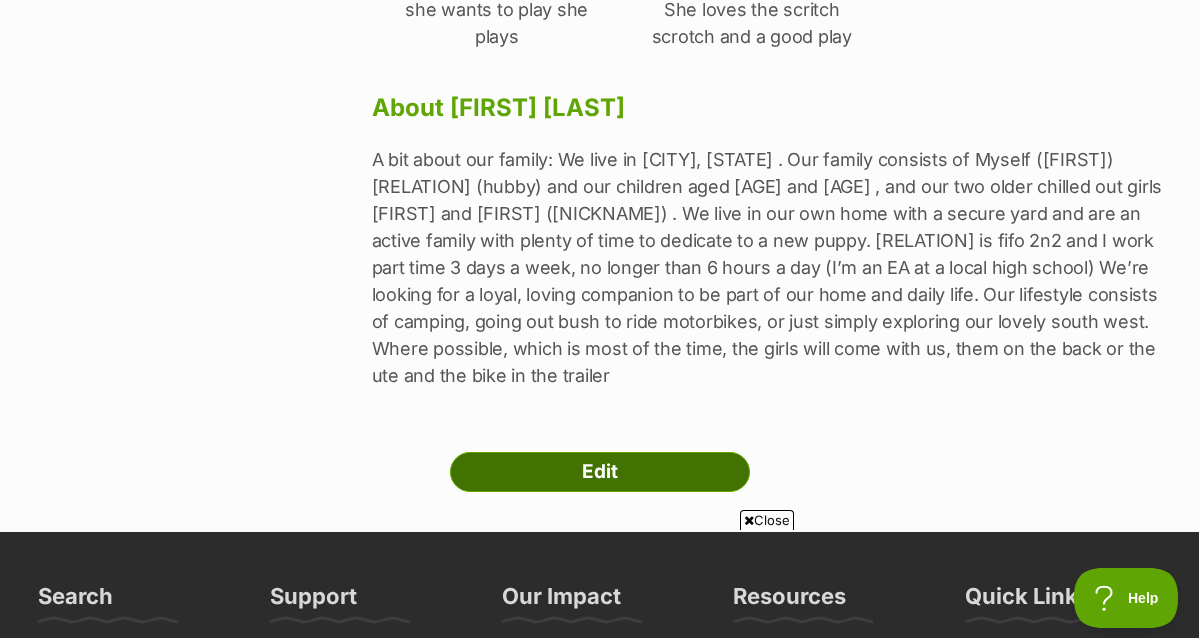 click on "Edit" at bounding box center [600, 472] 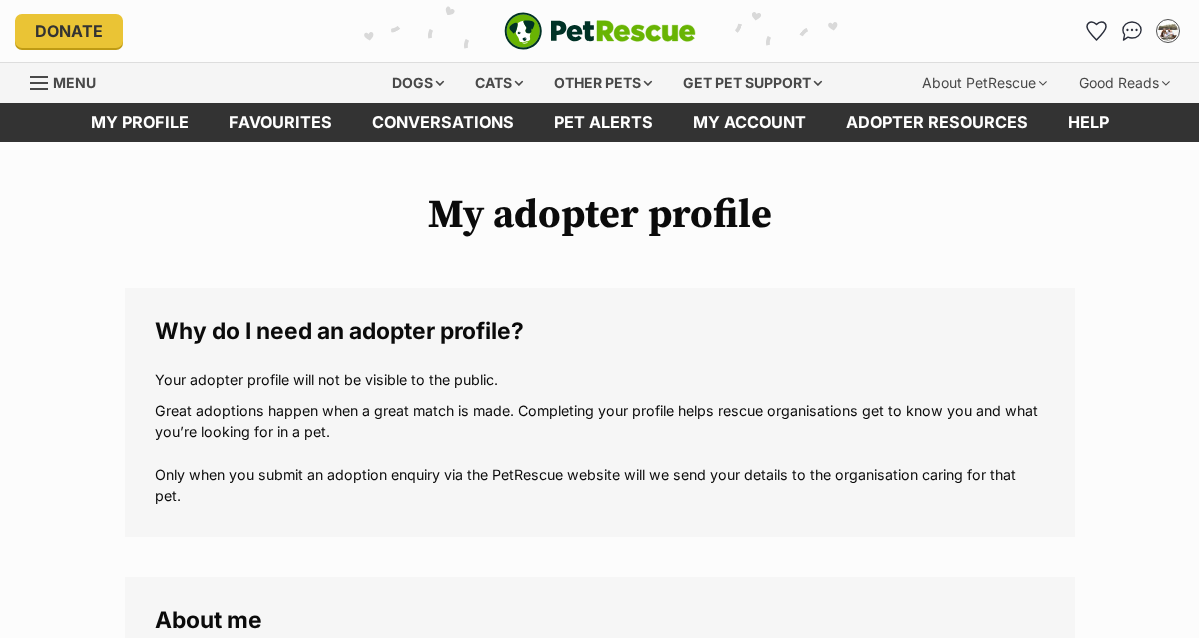 scroll, scrollTop: 0, scrollLeft: 0, axis: both 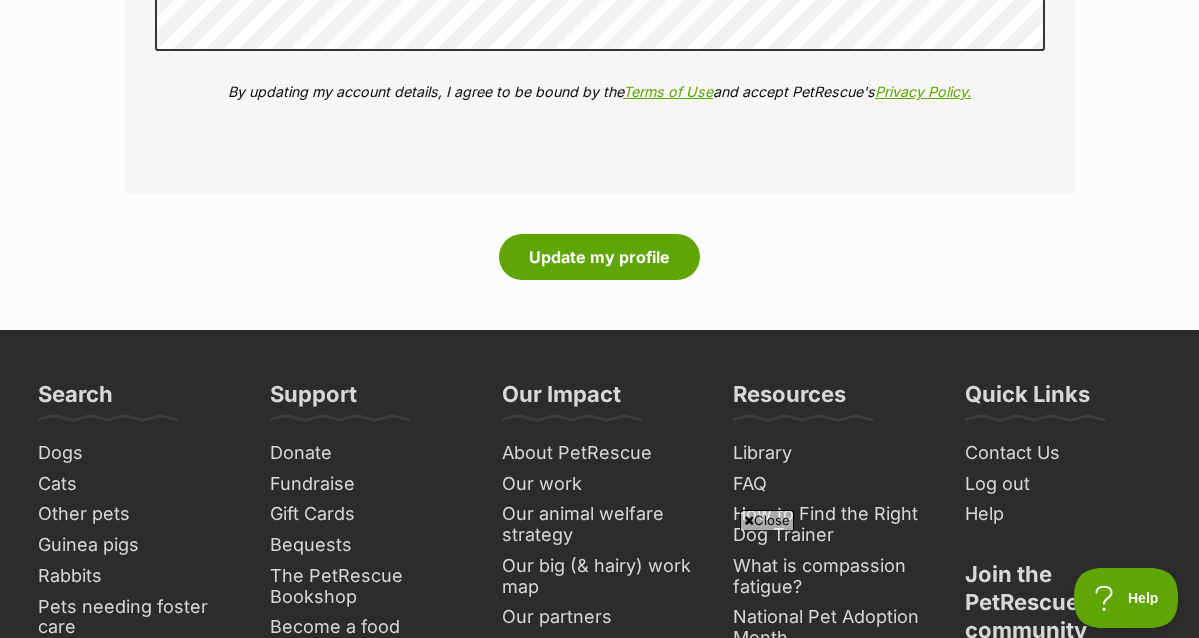 click on "My adopter profile
Why do I need an adopter profile?
Your adopter profile will not be visible to the public.
Great adoptions happen when a great match is made. Completing your profile helps rescue organisations get to know you and what you’re looking for in a pet. Only when you submit an adoption enquiry via the PetRescue website will we send your details to the organisation caring for that pet.
About me
Phone number (optional)
This is only shared with PetRescue and the rescue organisations you contact with a pet adoption enquiry. This is how we can all get in touch.
Where you live
Address line 1 (optional)
Address line 2 (optional)
Suburb (optional)
State Western Australia
Postcode
Enter your postcode, or start typing the suburb and select the relevant location.
Profile photo (optional)
Upload image
Remove profile image (optional)
Additional photos (optional)" at bounding box center [599, -1410] 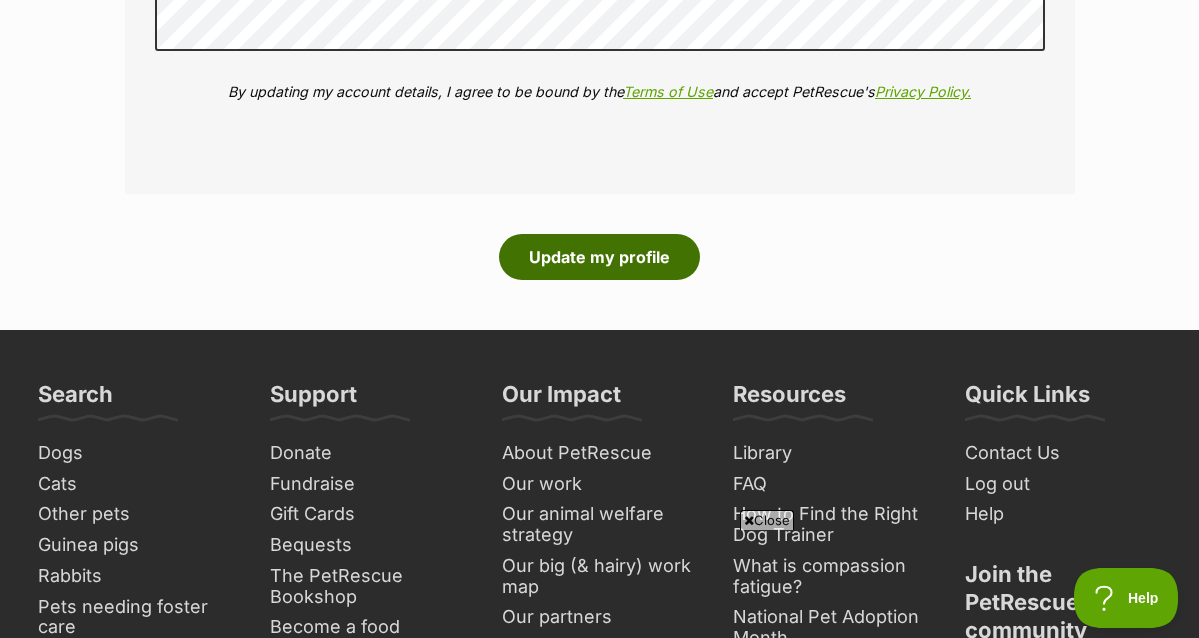 click on "Update my profile" at bounding box center [599, 257] 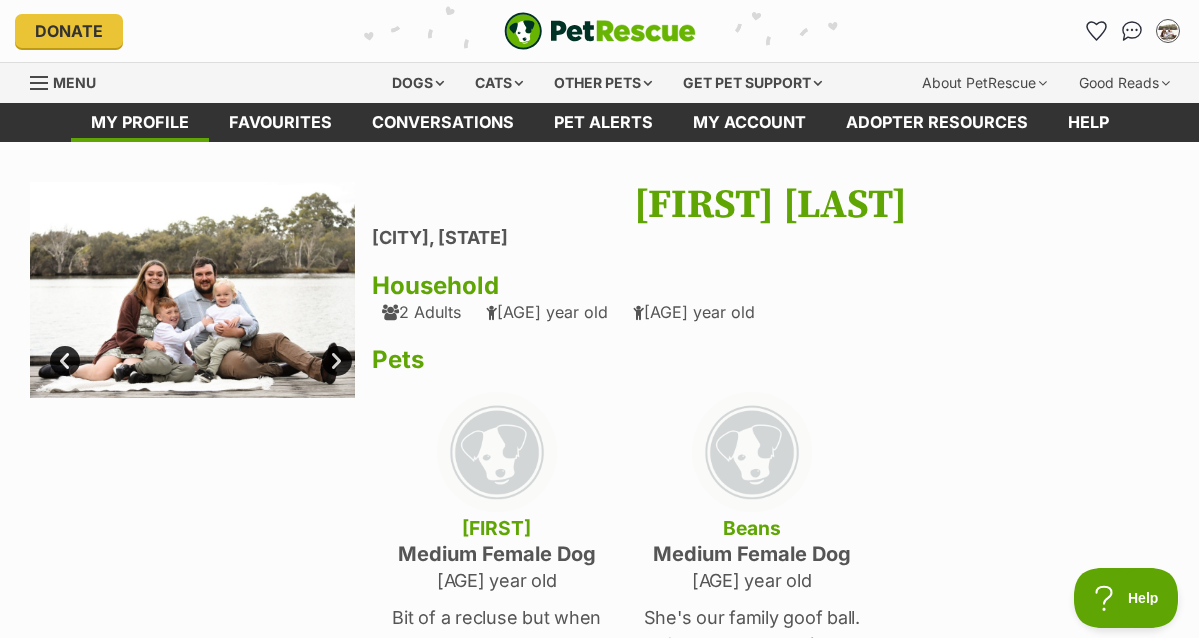 scroll, scrollTop: 0, scrollLeft: 0, axis: both 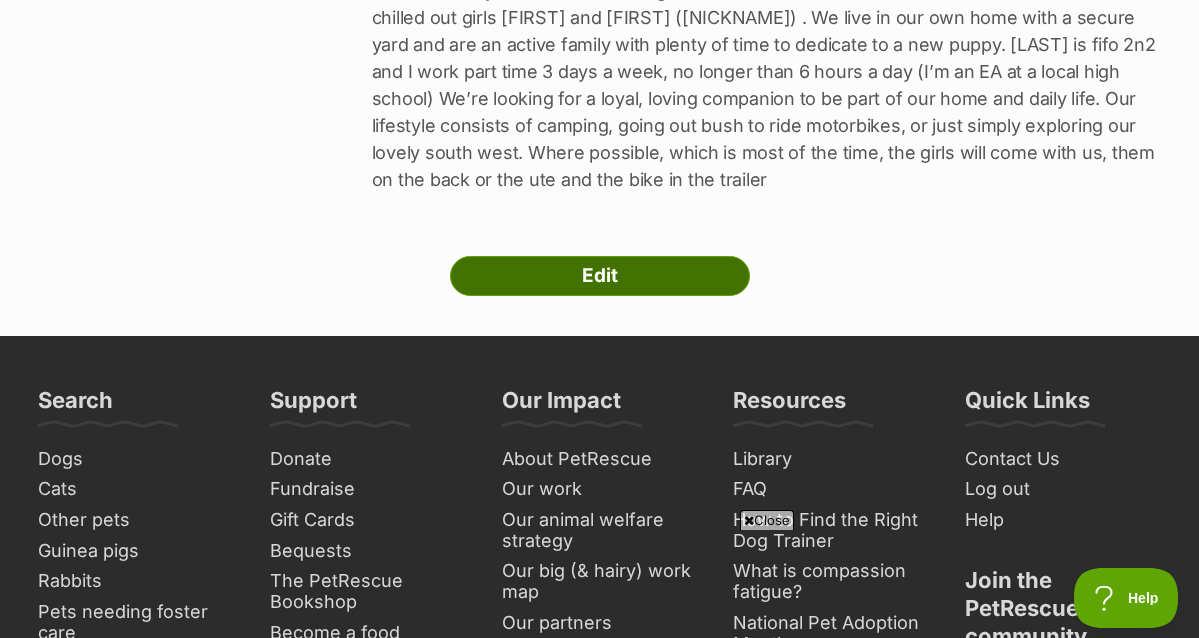 click on "Edit" at bounding box center (600, 276) 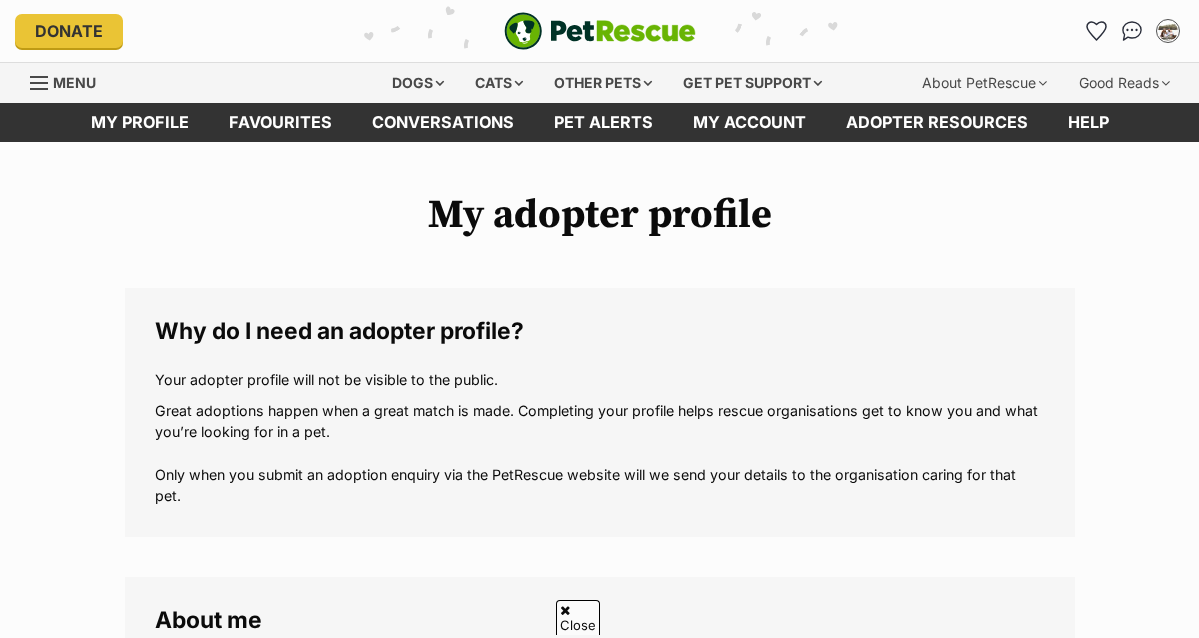 scroll, scrollTop: 821, scrollLeft: 0, axis: vertical 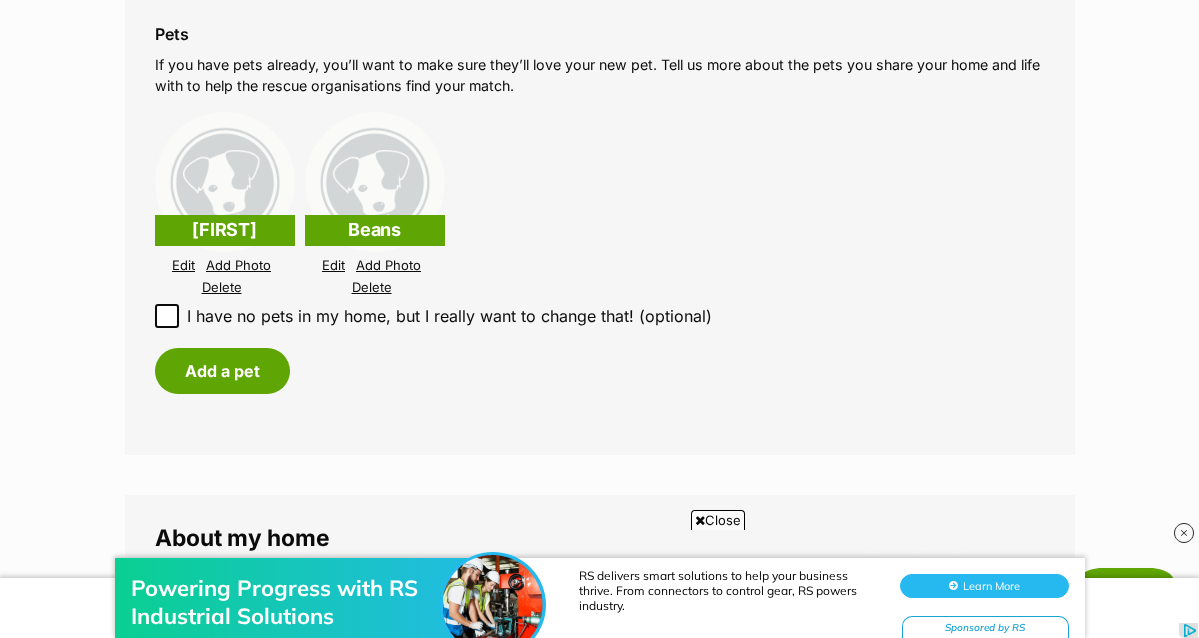 click on "Edit" at bounding box center (183, 265) 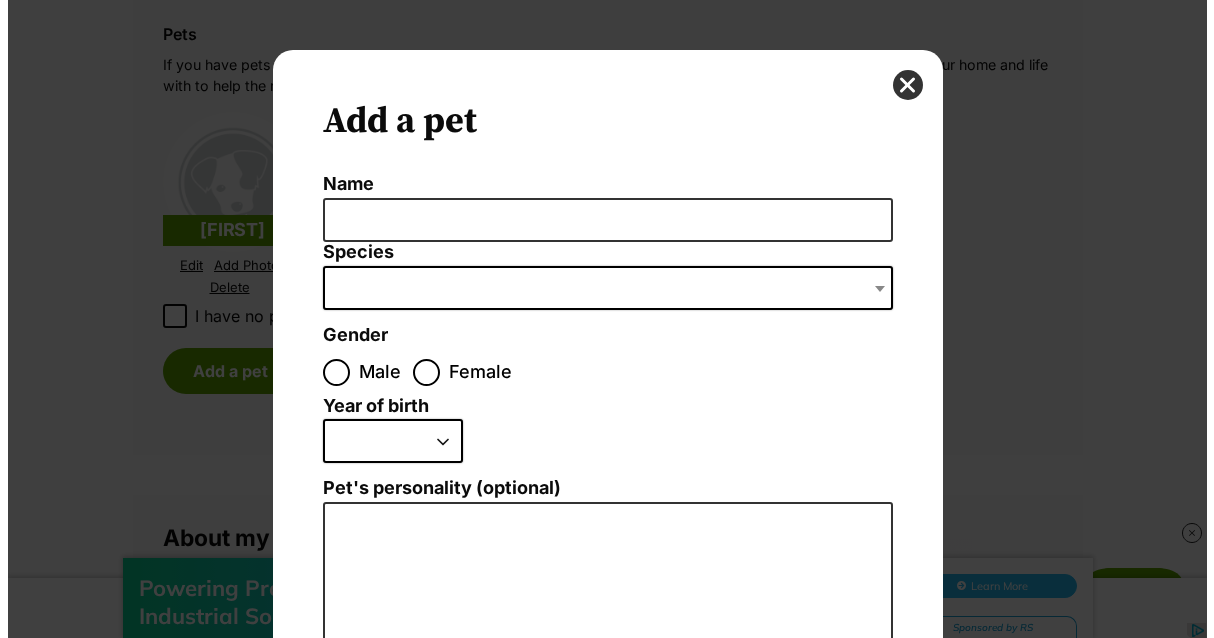 scroll, scrollTop: 0, scrollLeft: 0, axis: both 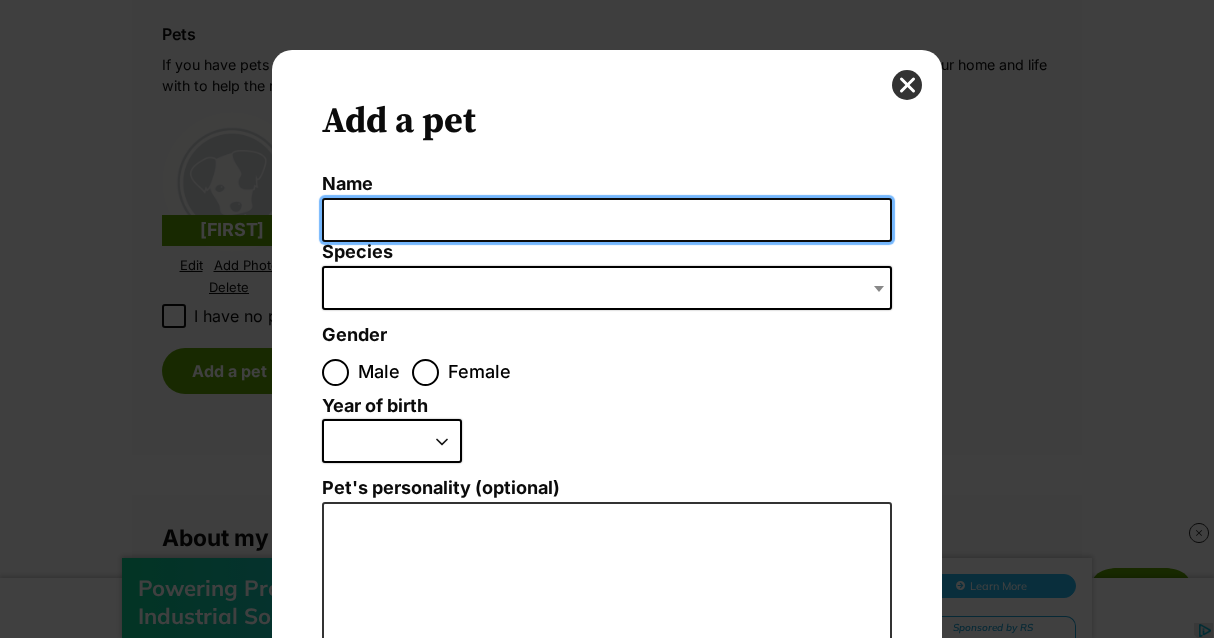 click on "Name" at bounding box center (607, 220) 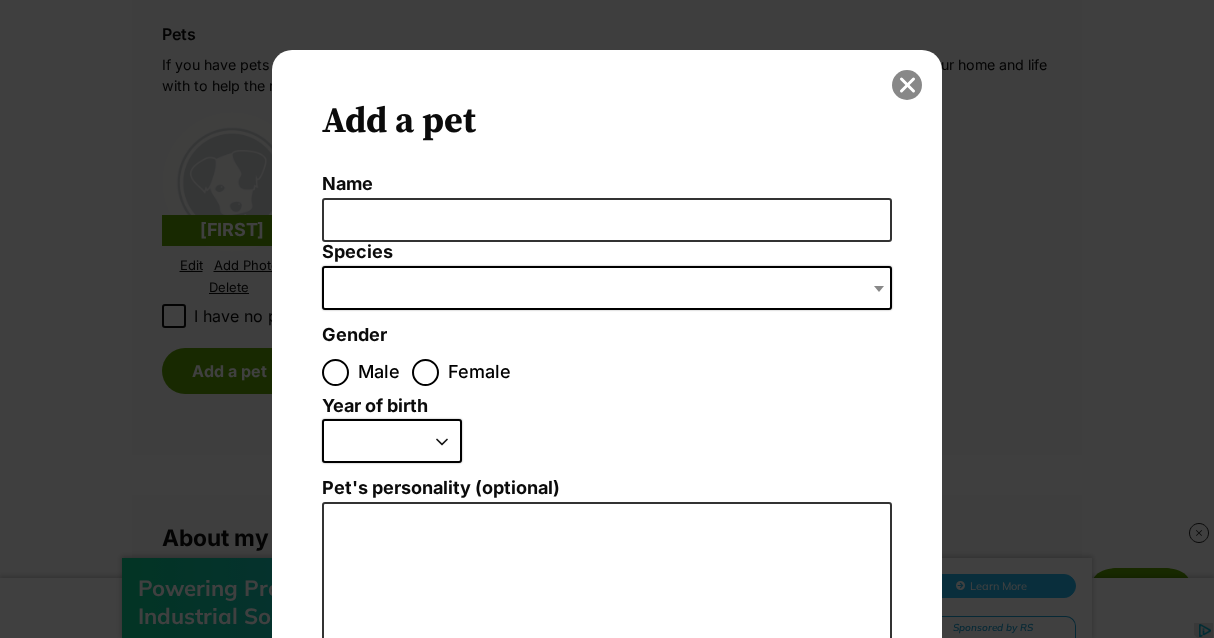 click at bounding box center (907, 85) 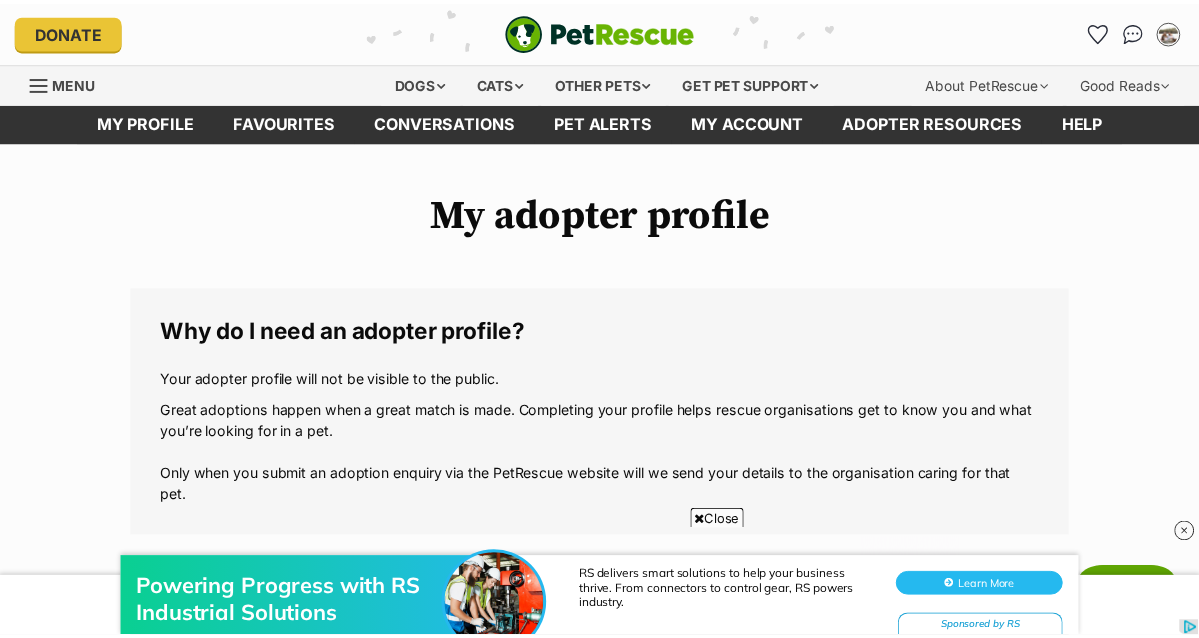 scroll, scrollTop: 2419, scrollLeft: 0, axis: vertical 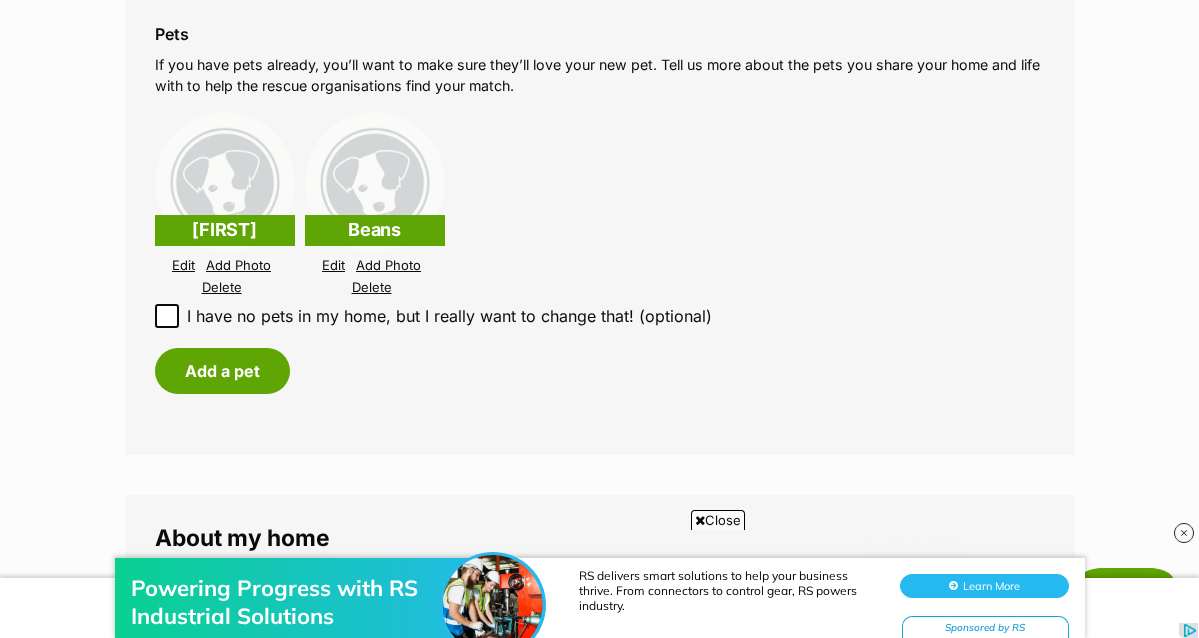 click on "Edit" at bounding box center [183, 265] 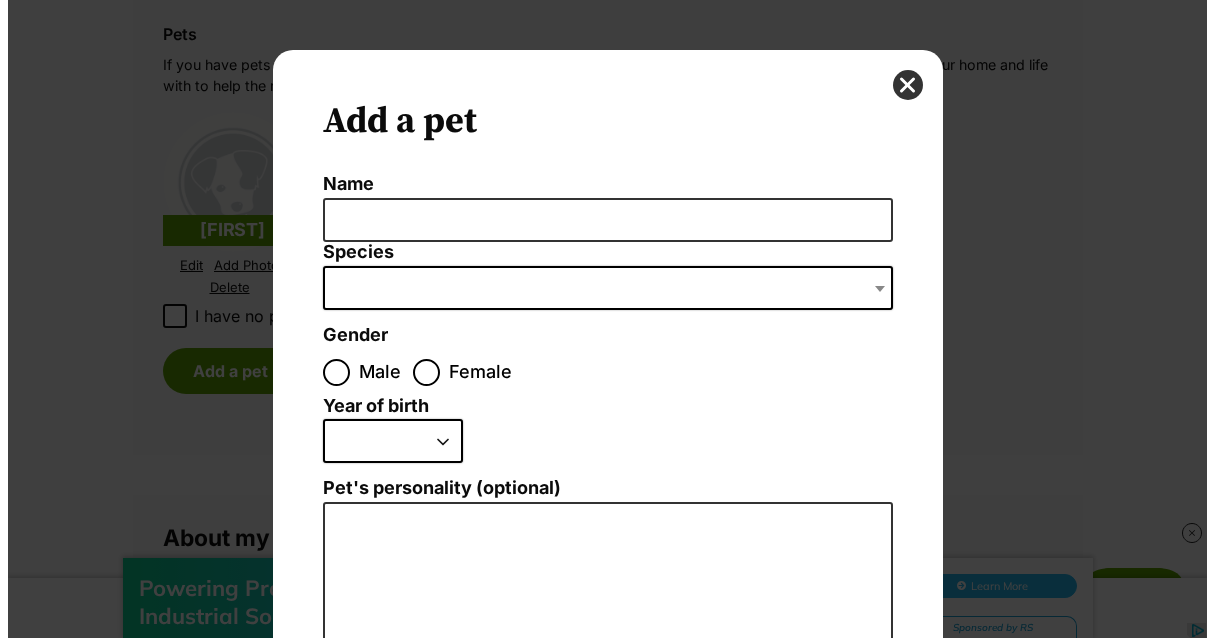 scroll, scrollTop: 0, scrollLeft: 0, axis: both 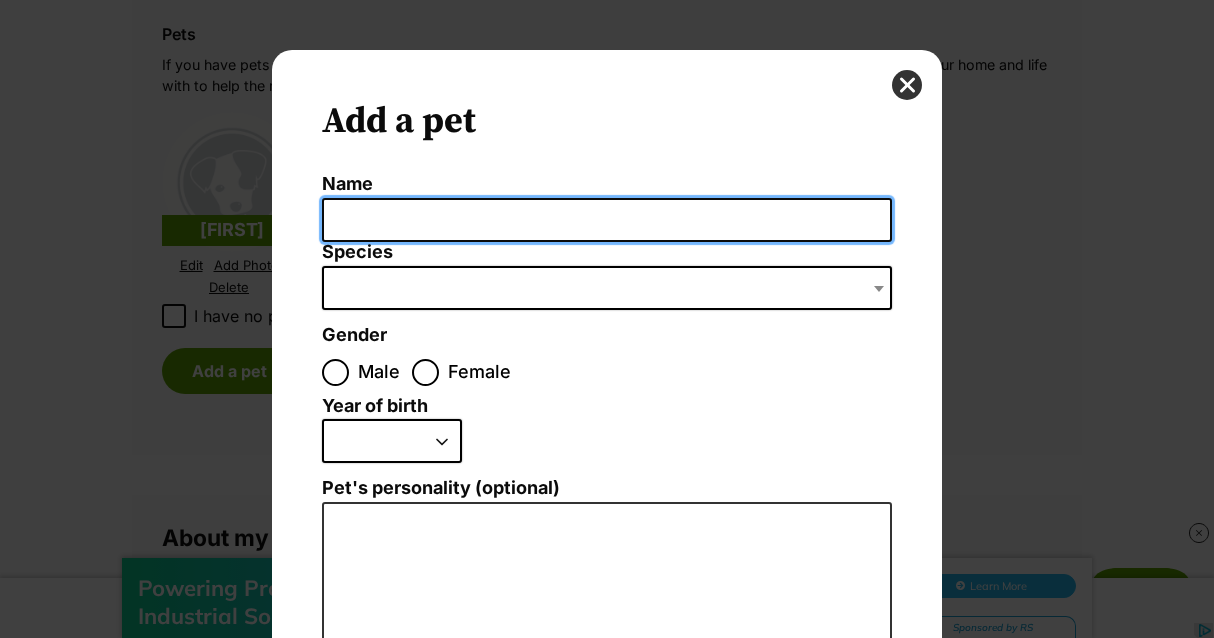 click on "Name" at bounding box center [607, 220] 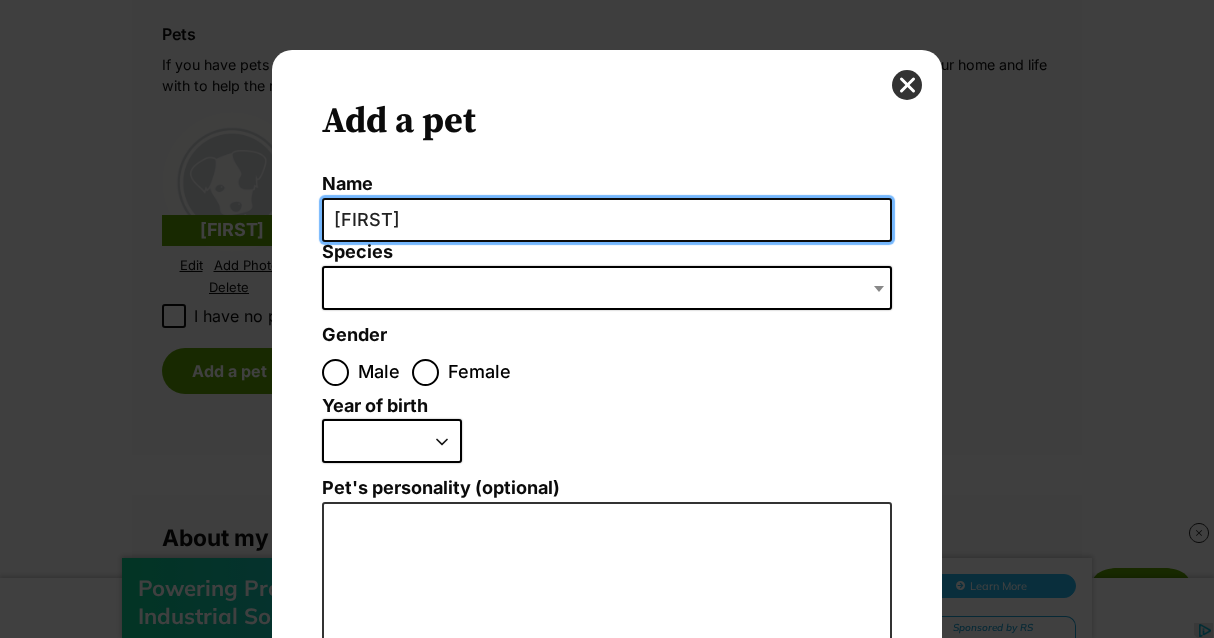 type on "Tess" 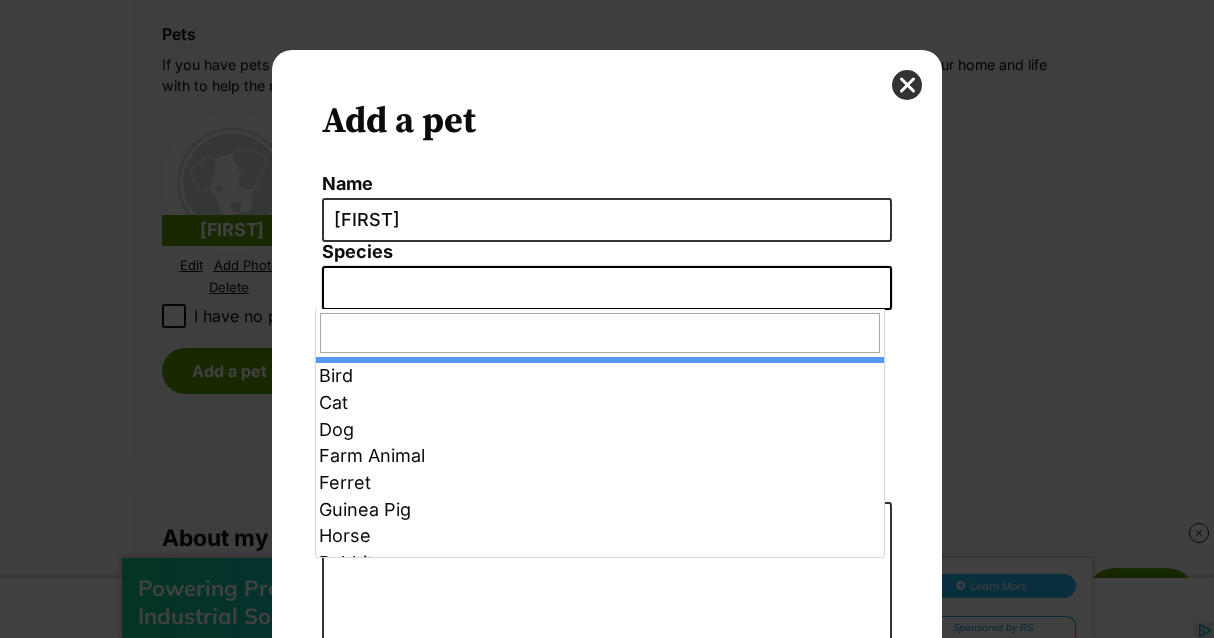click at bounding box center (607, 288) 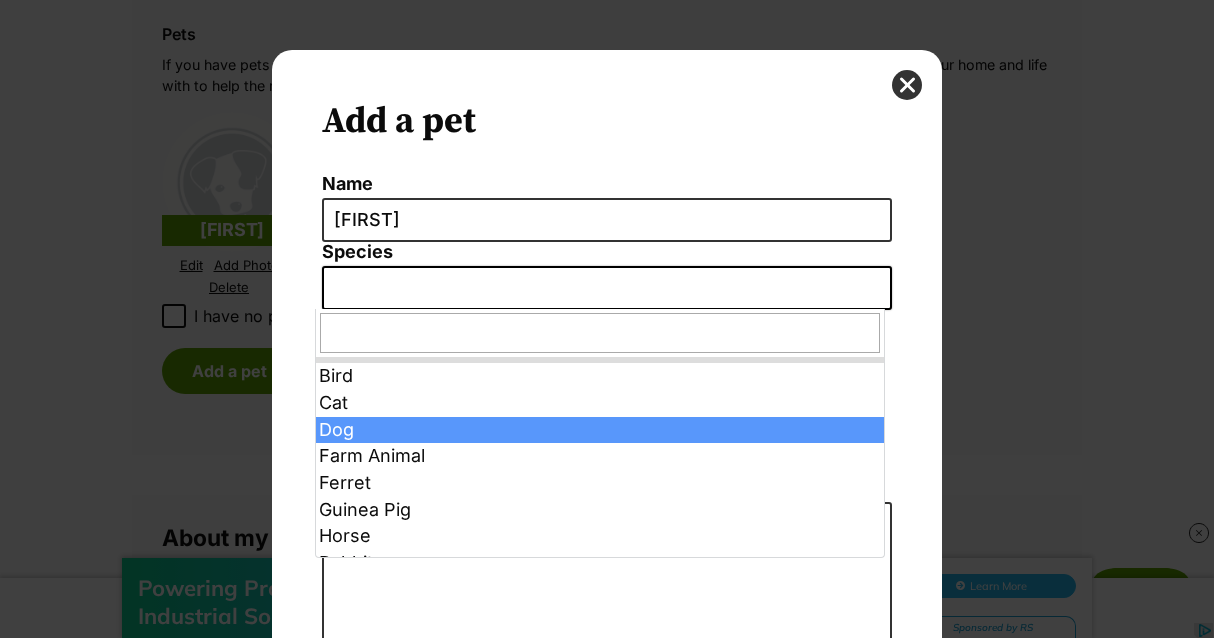 select on "1" 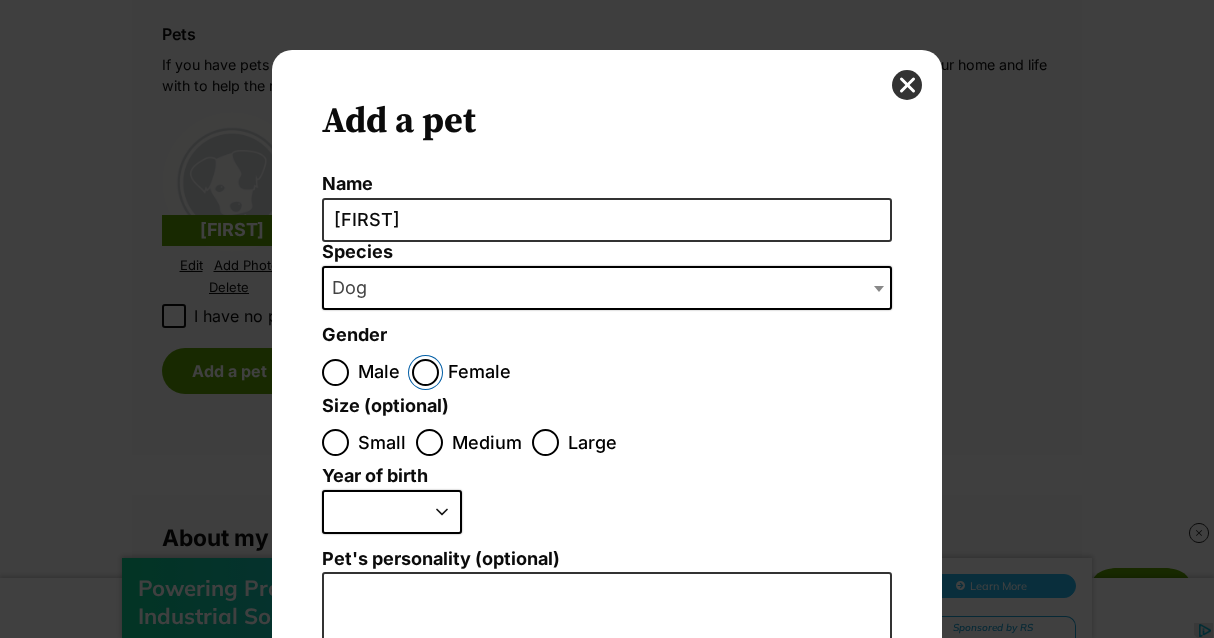 click on "Female" at bounding box center (425, 372) 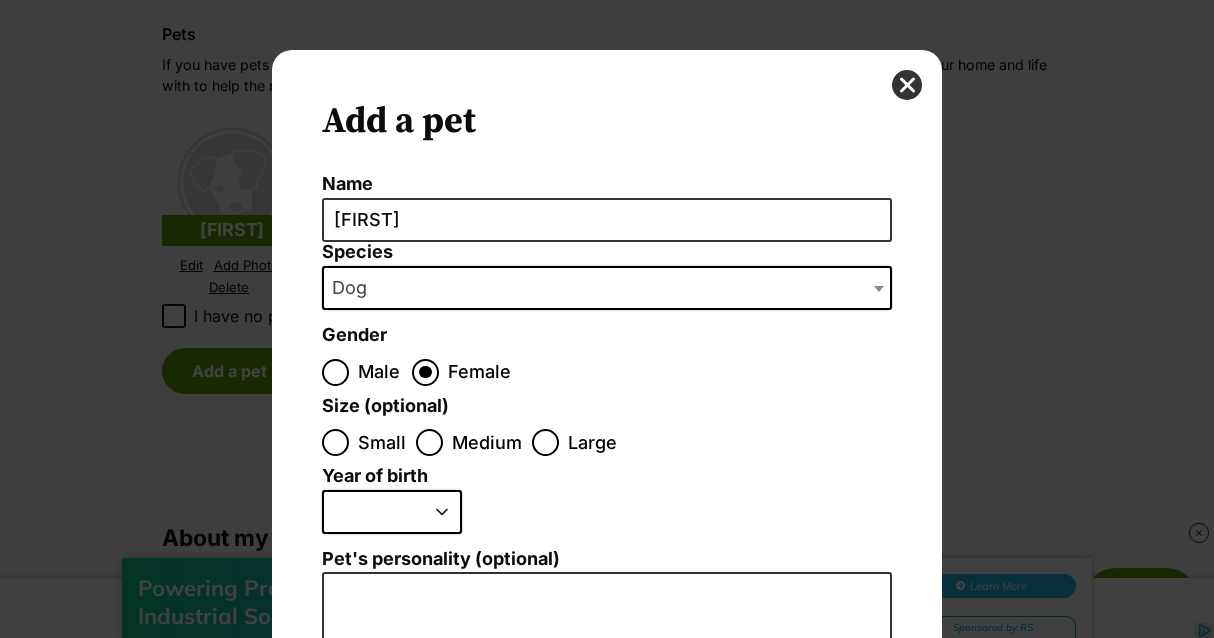 click on "Medium" at bounding box center (487, 442) 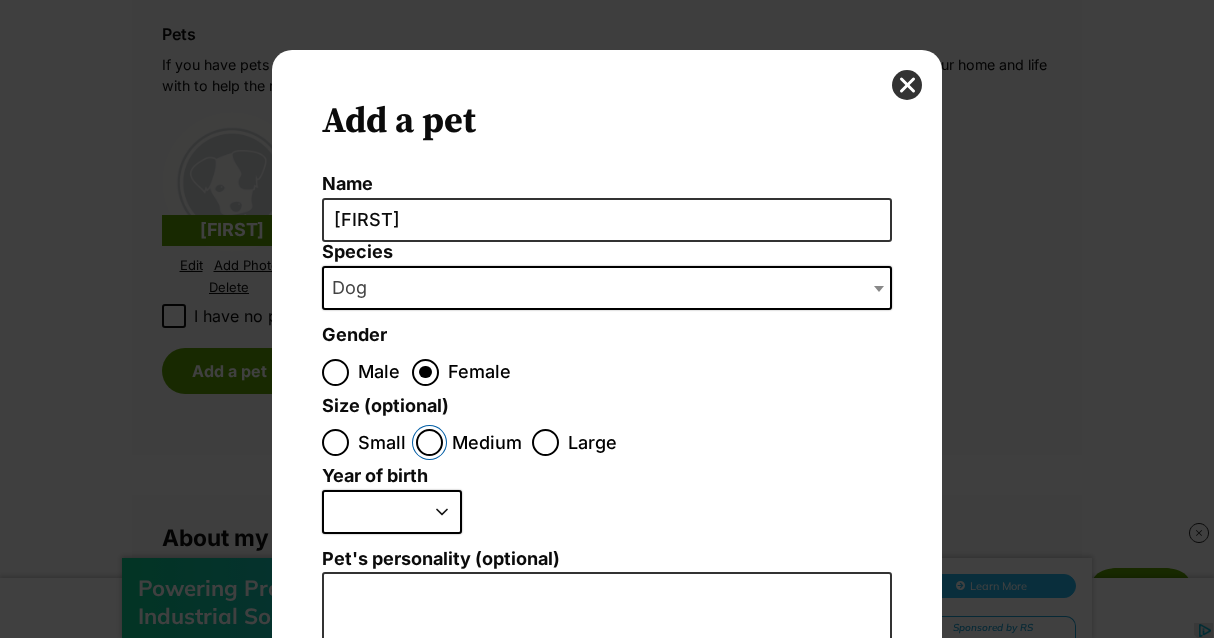 click on "Medium" at bounding box center [429, 442] 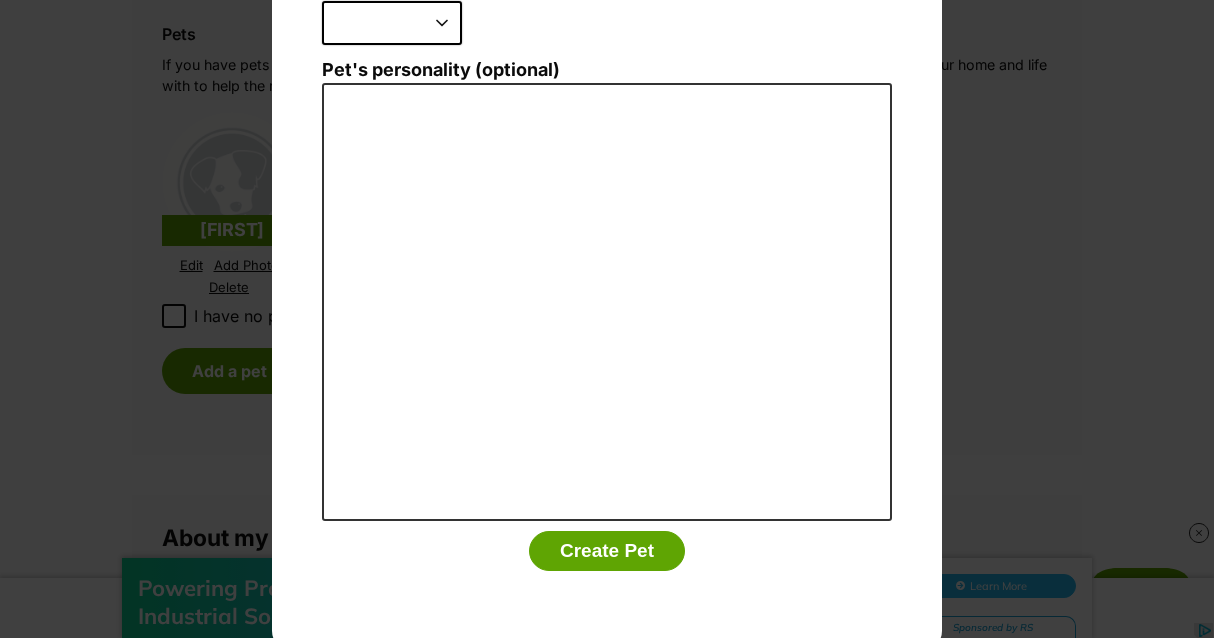 scroll, scrollTop: 488, scrollLeft: 0, axis: vertical 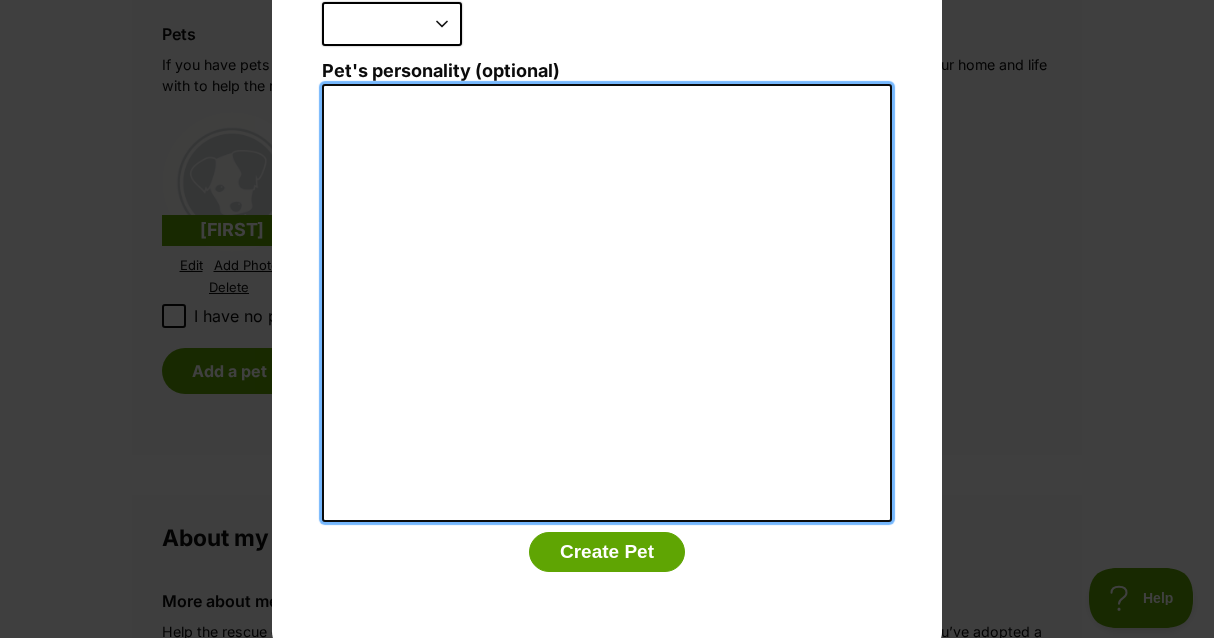 click on "Pet's personality (optional)" at bounding box center (607, 303) 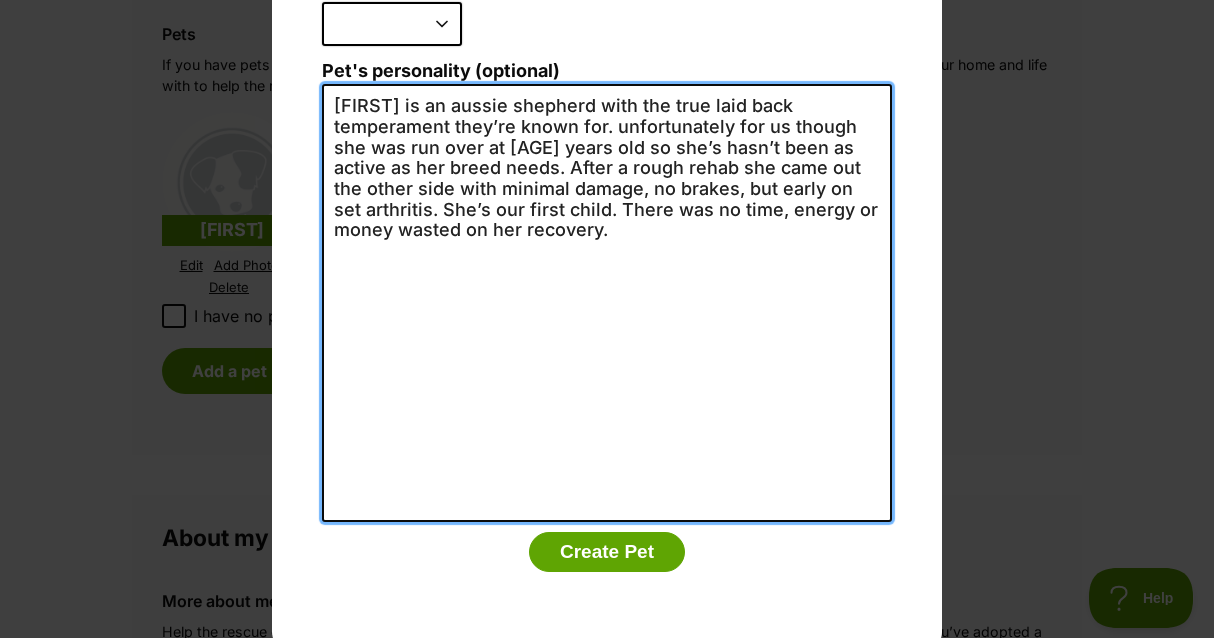 scroll, scrollTop: 0, scrollLeft: 0, axis: both 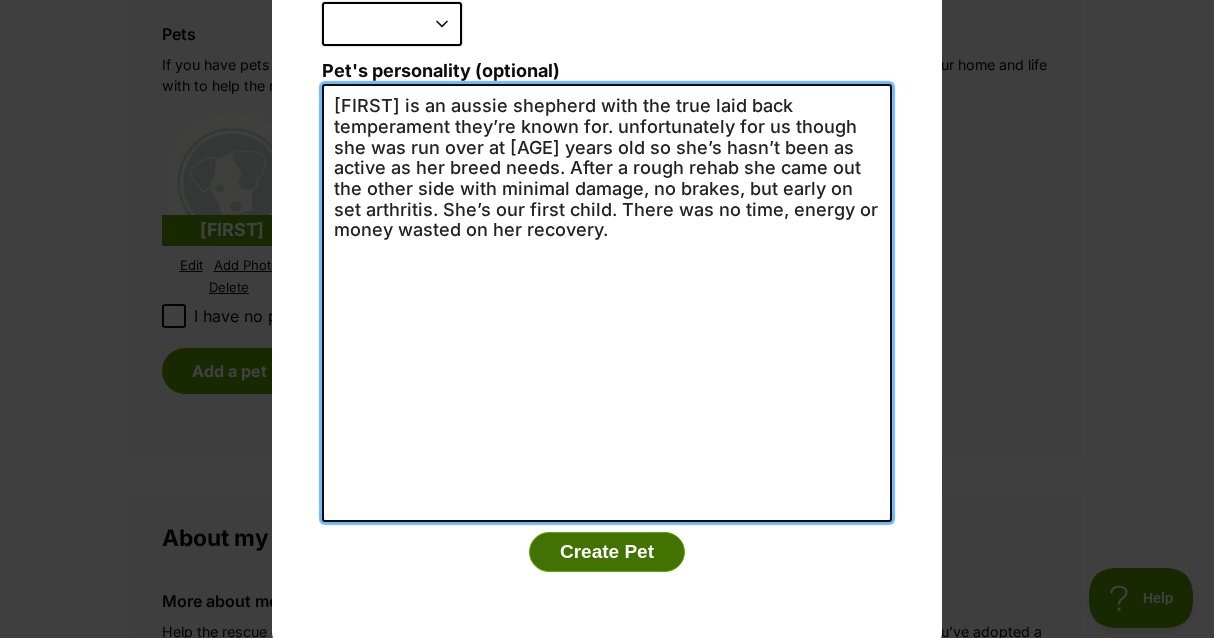 type on "Tess is an aussie shepherd with the true laid back temperament they’re known for. unfortunately for us though she was run over at 2 years old so she’s hasn’t been as active as her breed needs. After a rough rehab she came out the other side with minimal damage, no brakes, but early on set arthritis. She’s our first child. There was no time, energy or money wasted on her recovery." 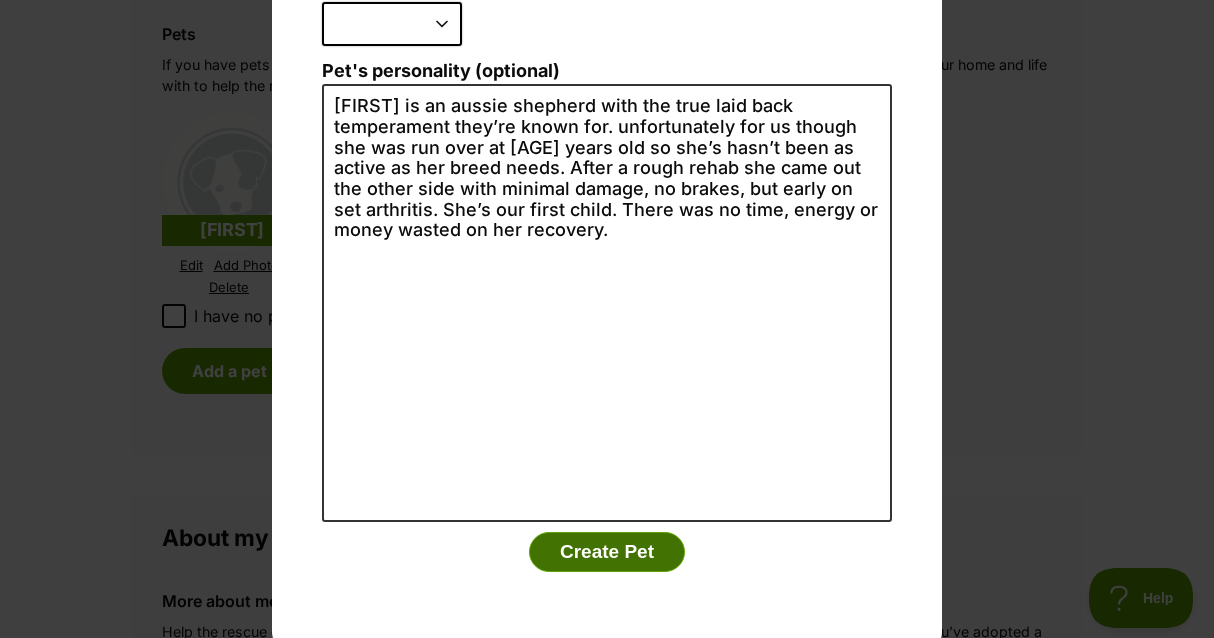click on "Create Pet" at bounding box center (607, 552) 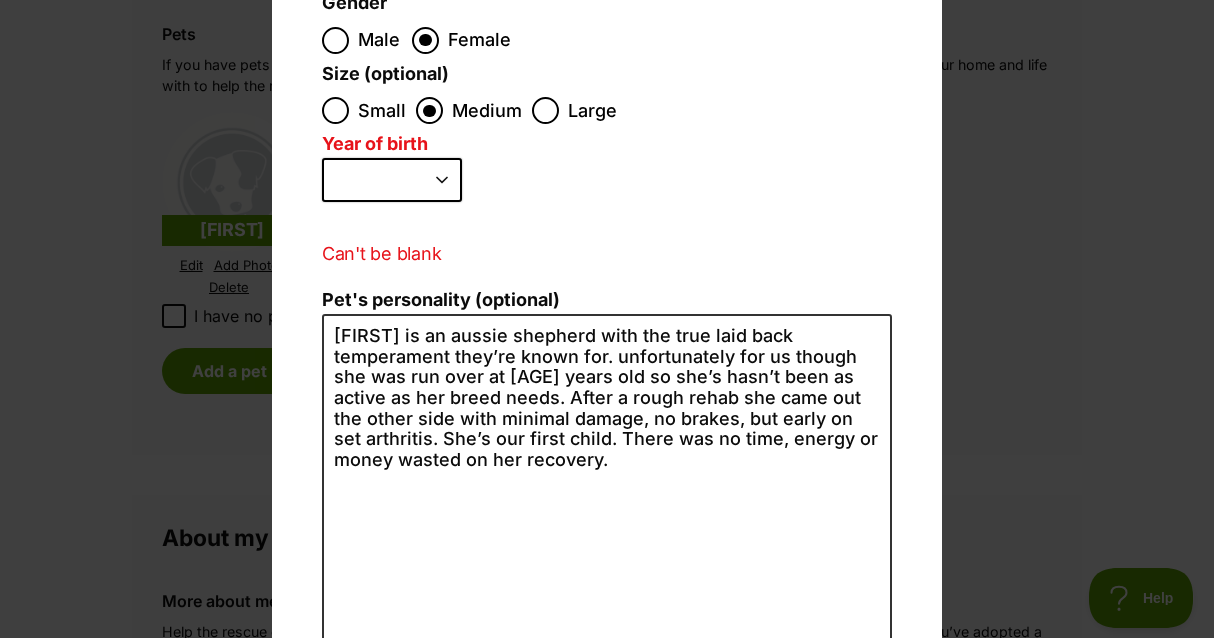 scroll, scrollTop: 330, scrollLeft: 0, axis: vertical 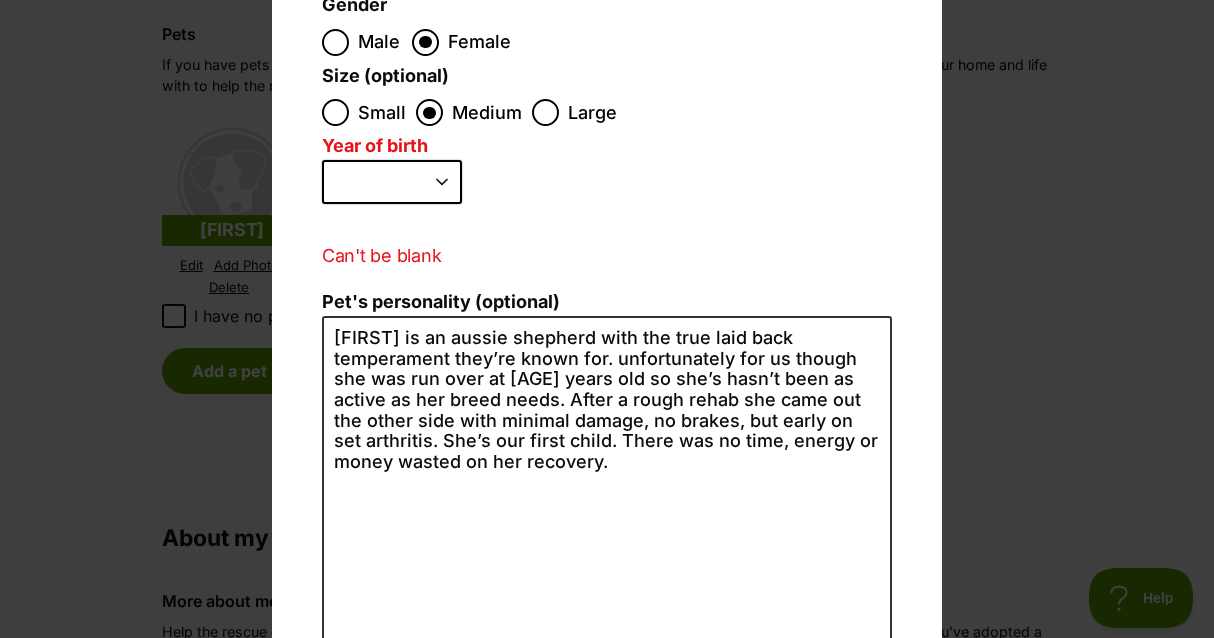 click on "2025
2024
2023
2022
2021
2020
2019
2018
2017
2016
2015
2014
2013
2012
2011
2010
2009
2008
2007
2006
2005
2004
2003
2002
2001
2000
1999
1998
1997
1996
1995" at bounding box center (392, 182) 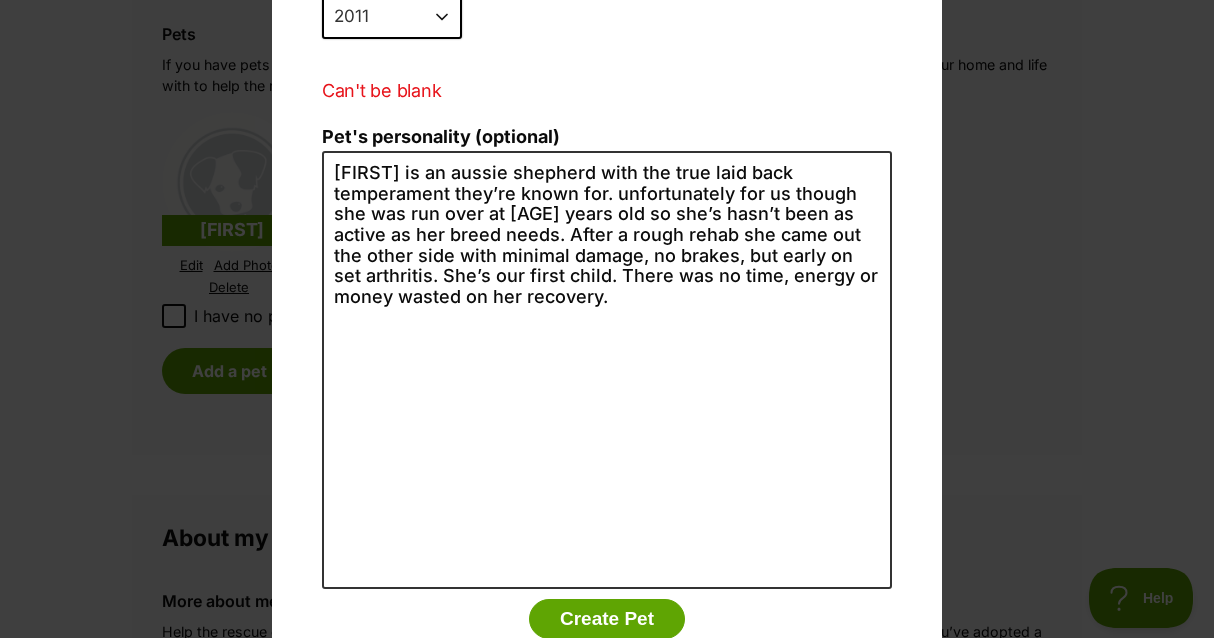 scroll, scrollTop: 576, scrollLeft: 0, axis: vertical 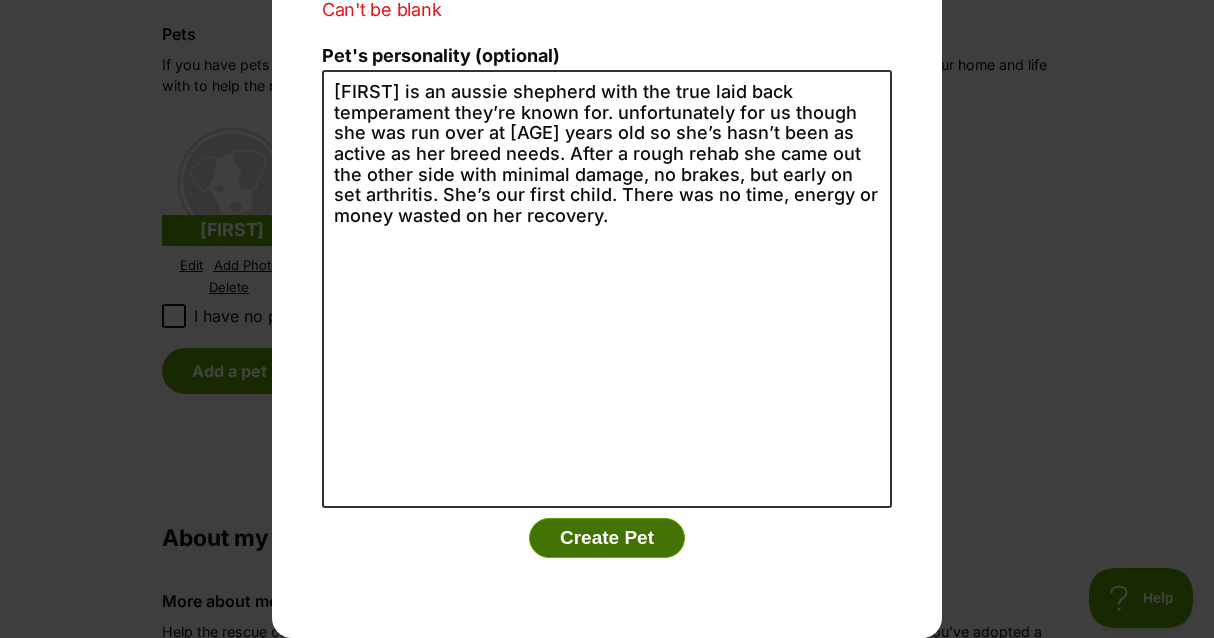 click on "Create Pet" at bounding box center [607, 538] 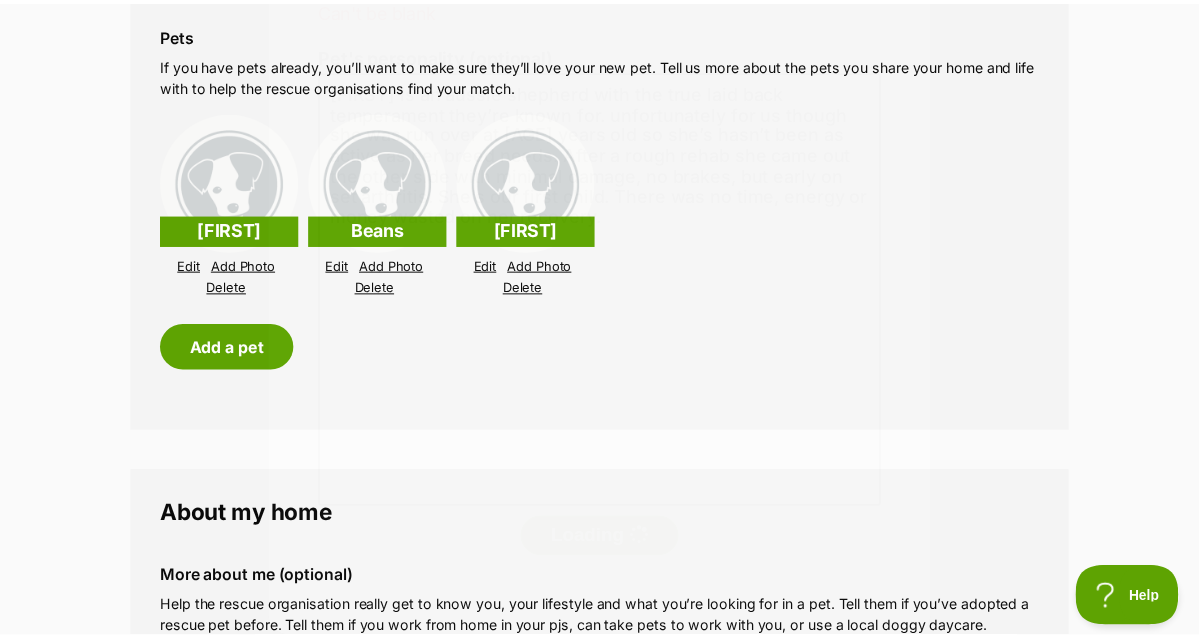 scroll, scrollTop: 2419, scrollLeft: 0, axis: vertical 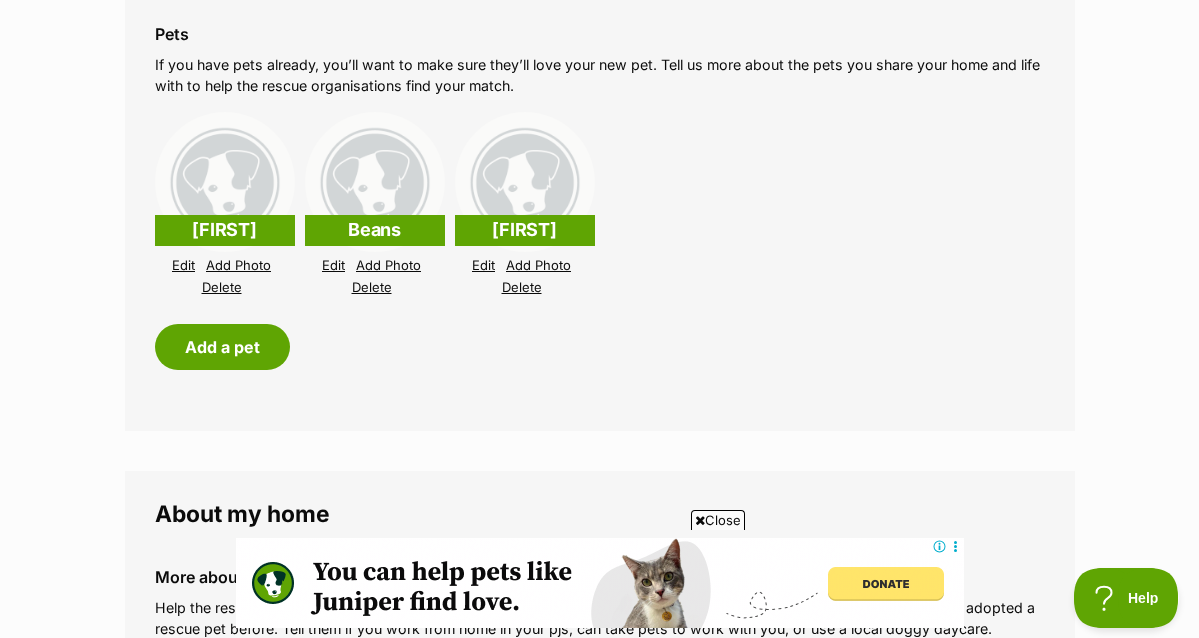 click on "Delete" at bounding box center [222, 287] 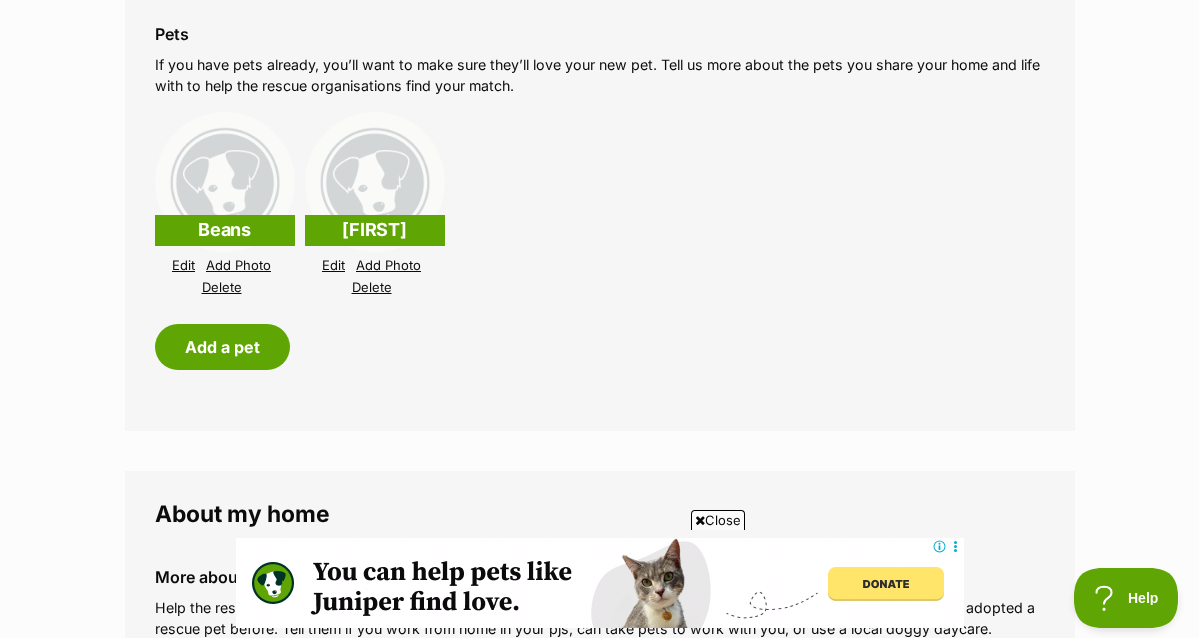 click on "Edit" at bounding box center [183, 265] 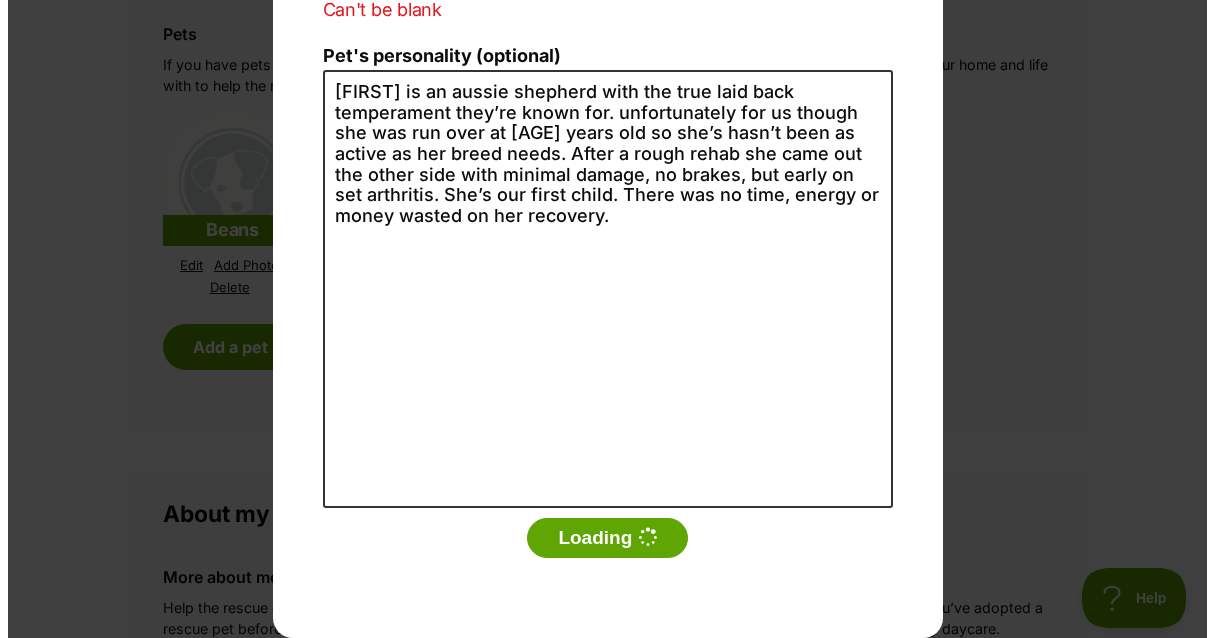 scroll, scrollTop: 0, scrollLeft: 0, axis: both 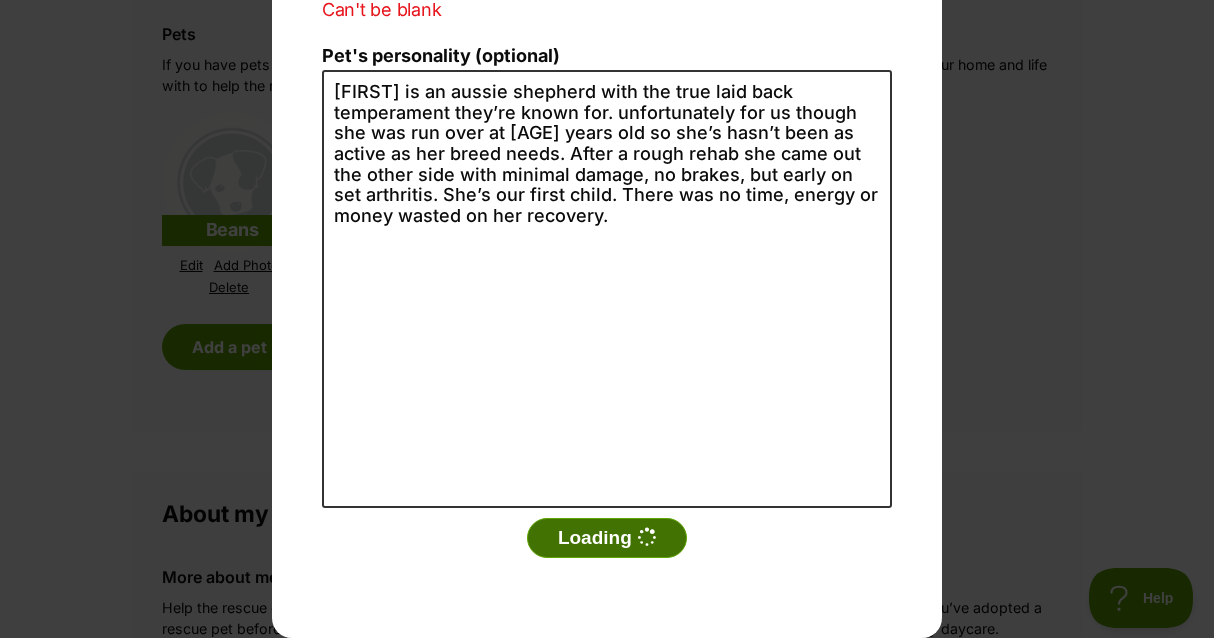 click on "Loading" at bounding box center [607, 538] 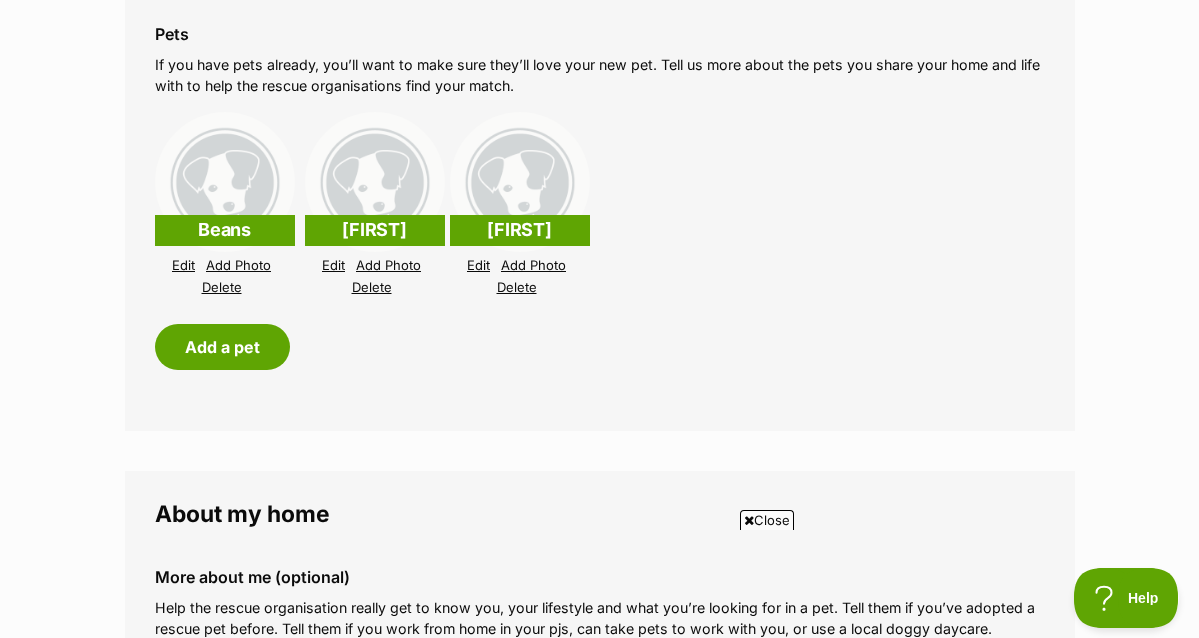 scroll, scrollTop: 0, scrollLeft: 0, axis: both 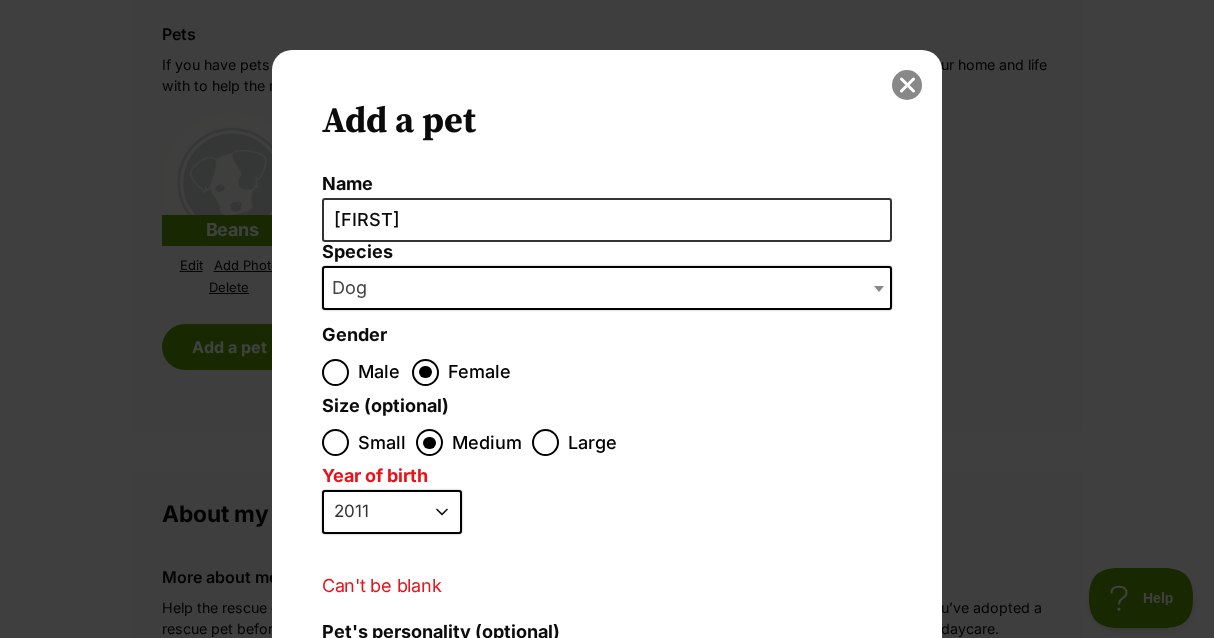 click at bounding box center [907, 85] 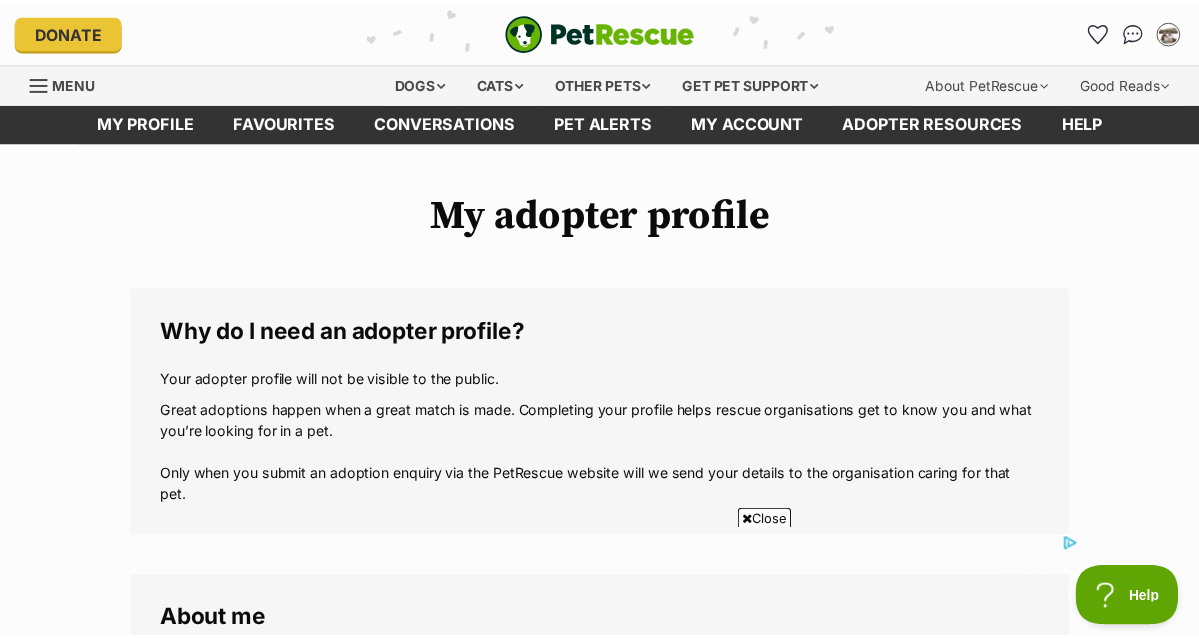 scroll, scrollTop: 2419, scrollLeft: 0, axis: vertical 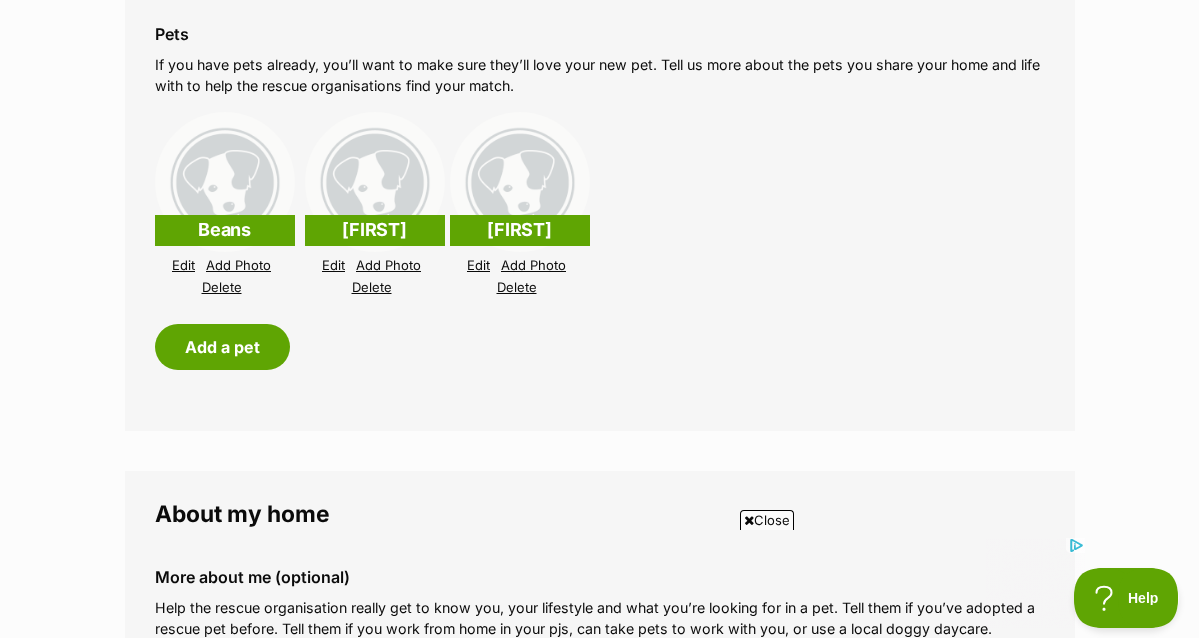 click on "Delete" at bounding box center [372, 287] 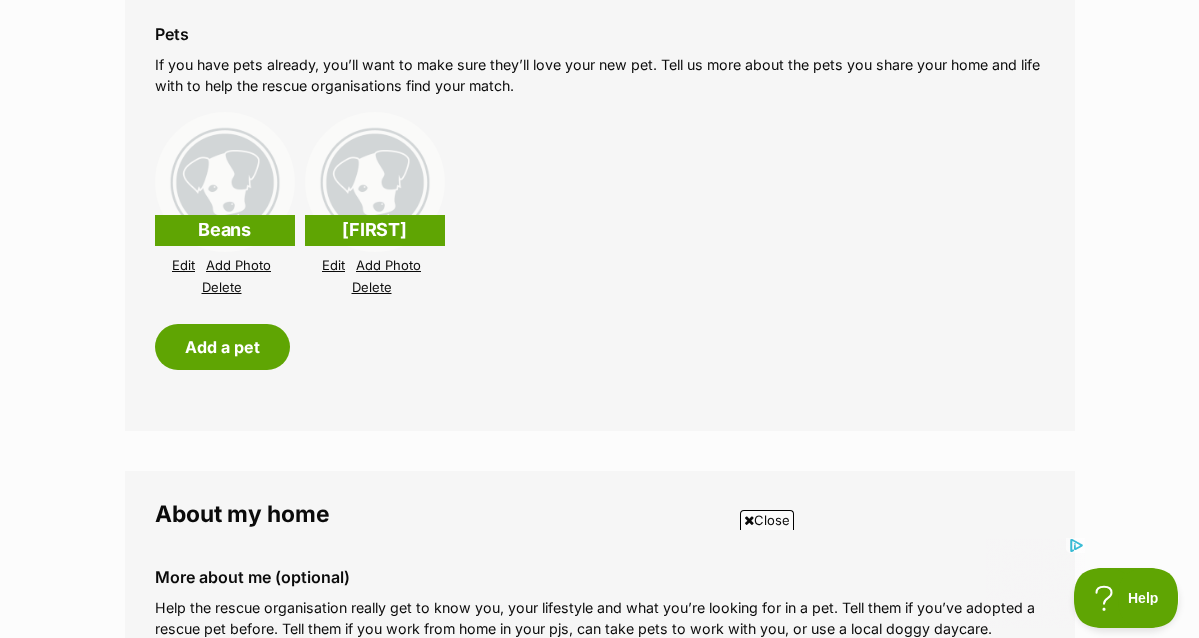 click at bounding box center (225, 182) 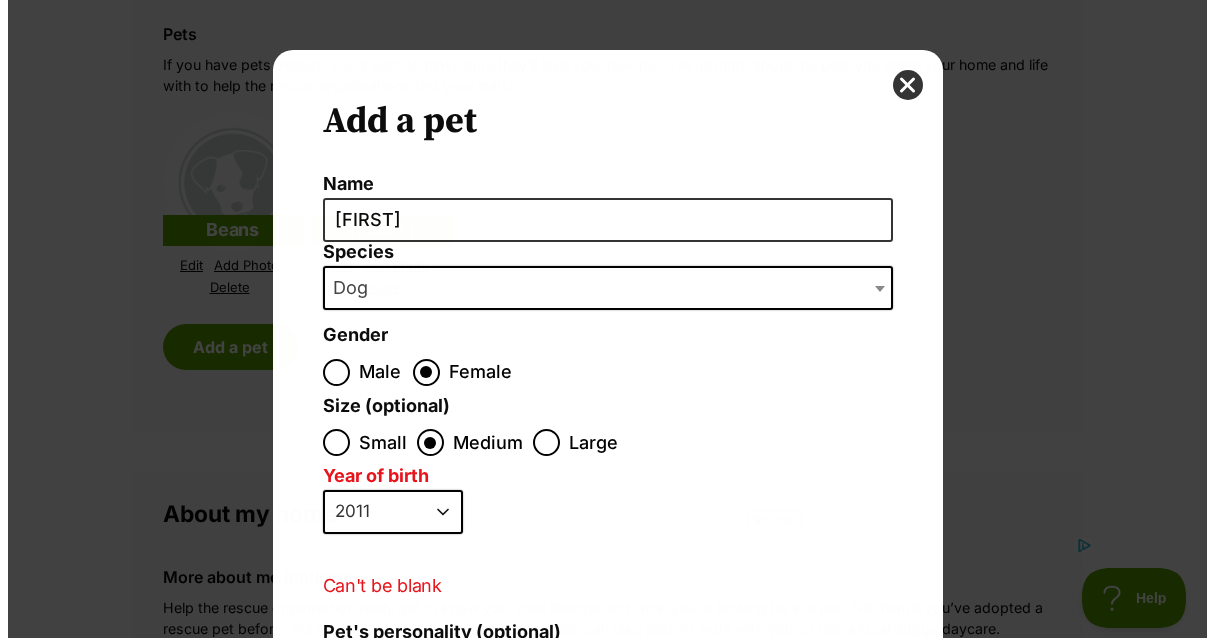 scroll, scrollTop: 0, scrollLeft: 0, axis: both 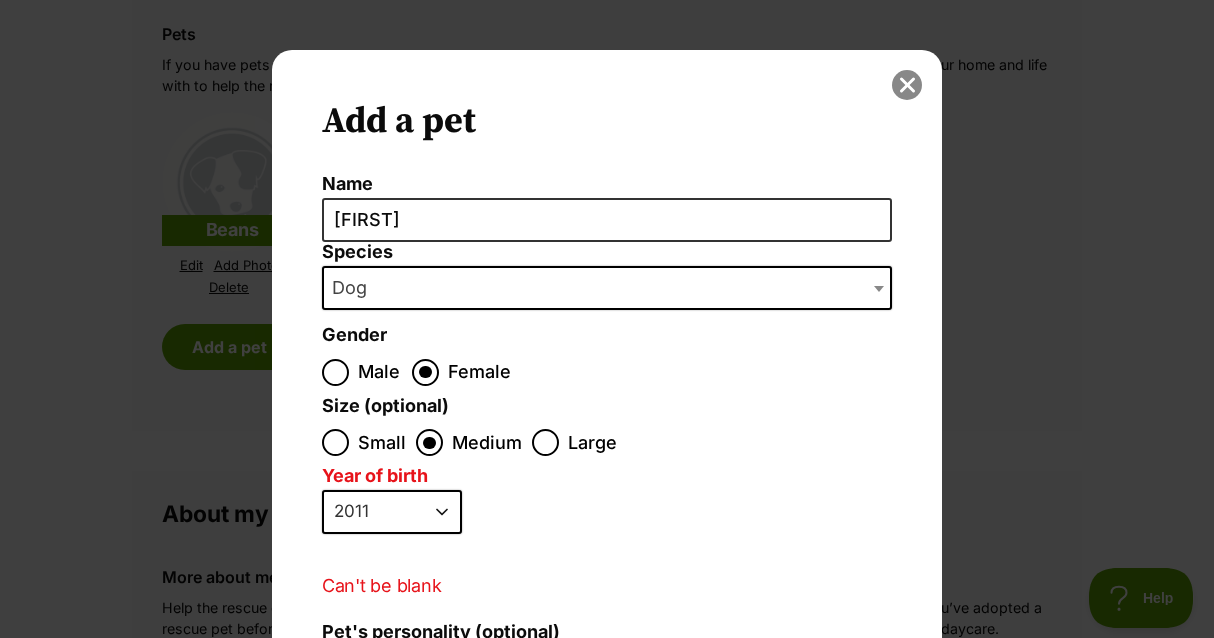 click at bounding box center (907, 85) 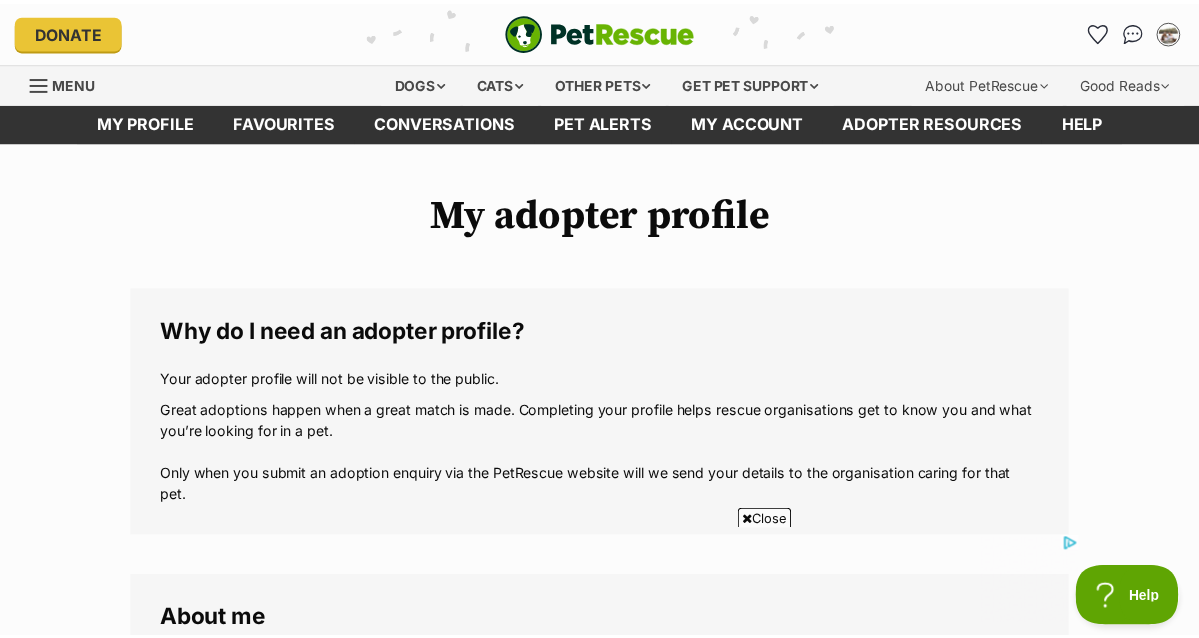 scroll, scrollTop: 2419, scrollLeft: 0, axis: vertical 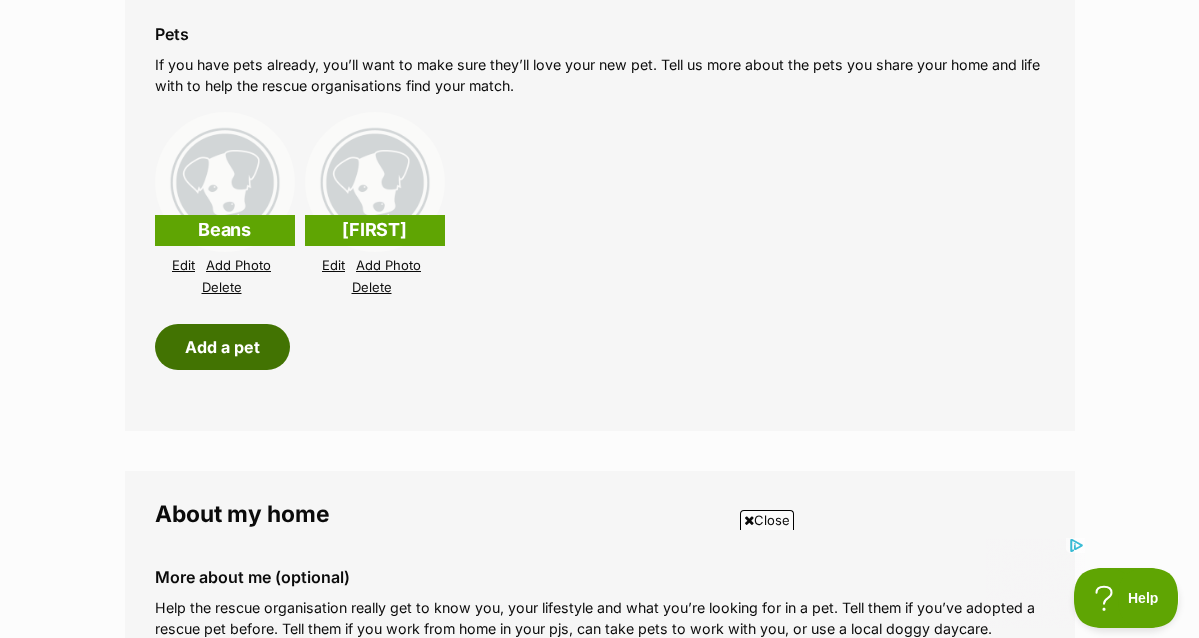 click on "Add a pet" at bounding box center [222, 347] 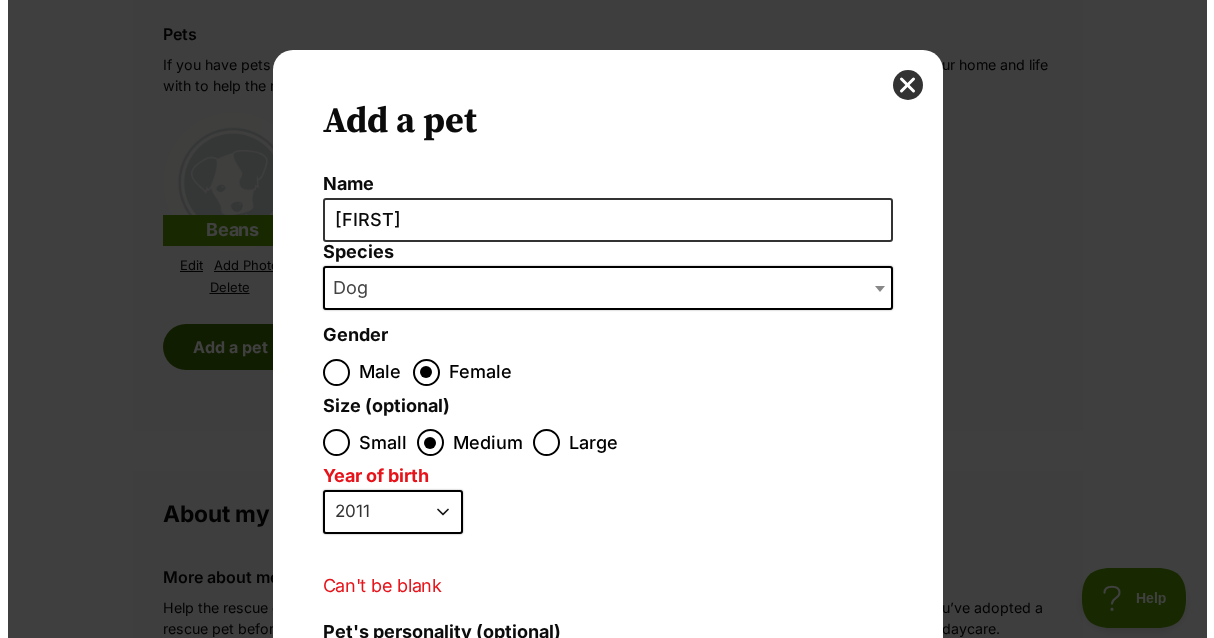 scroll, scrollTop: 0, scrollLeft: 0, axis: both 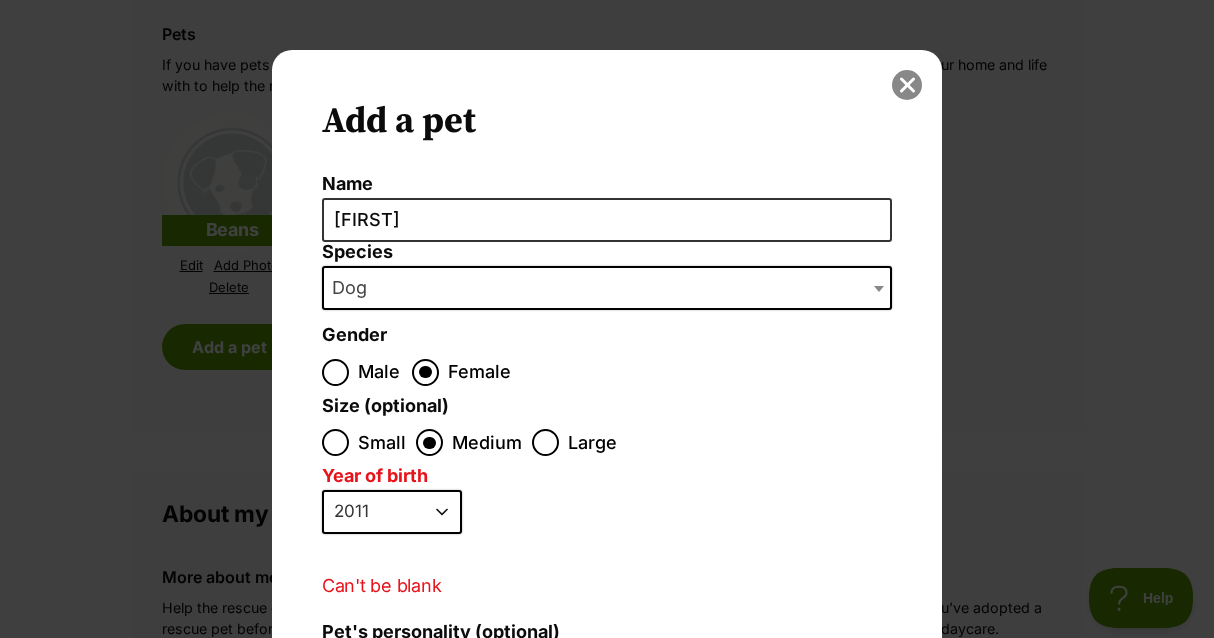 click at bounding box center [907, 85] 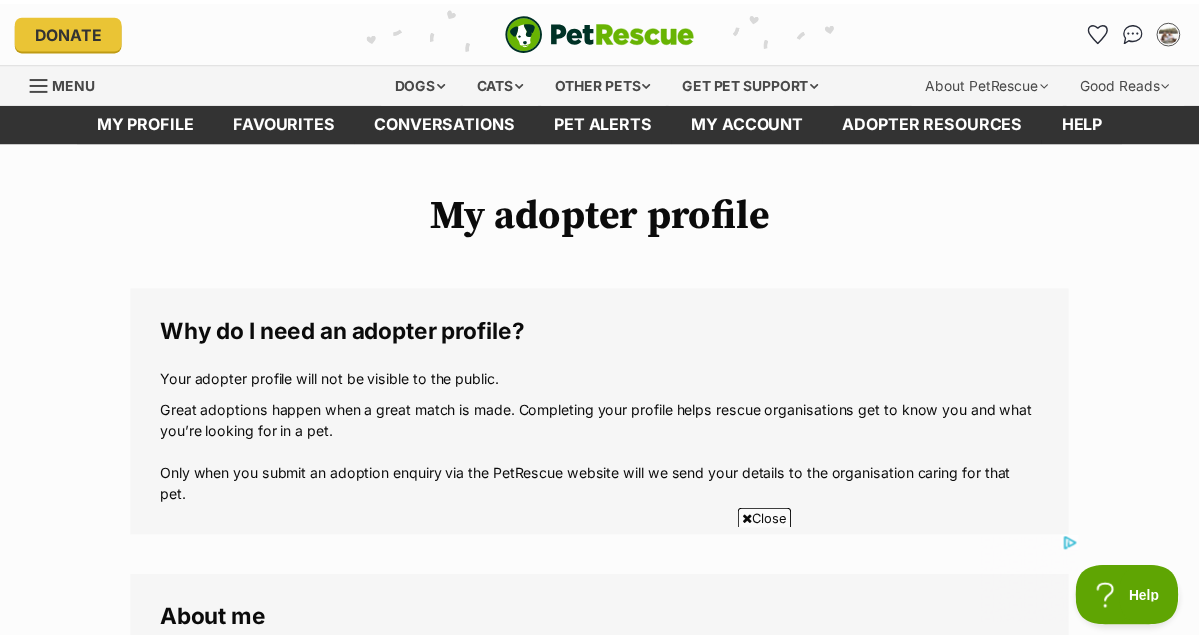 scroll, scrollTop: 2419, scrollLeft: 0, axis: vertical 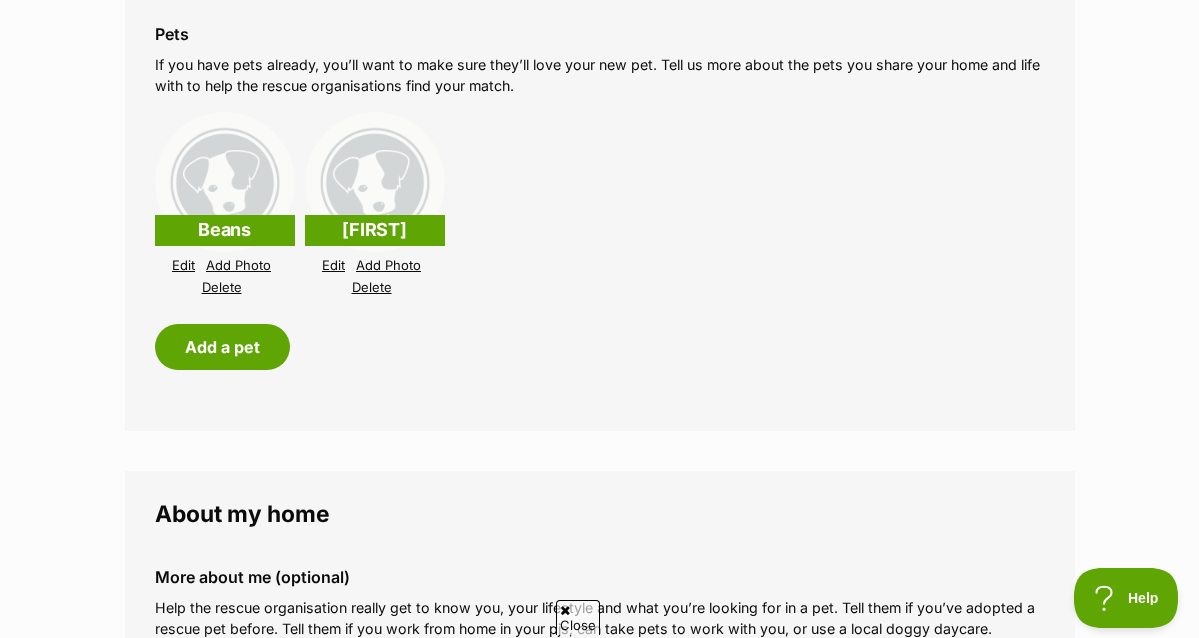 click on "Edit" at bounding box center [183, 265] 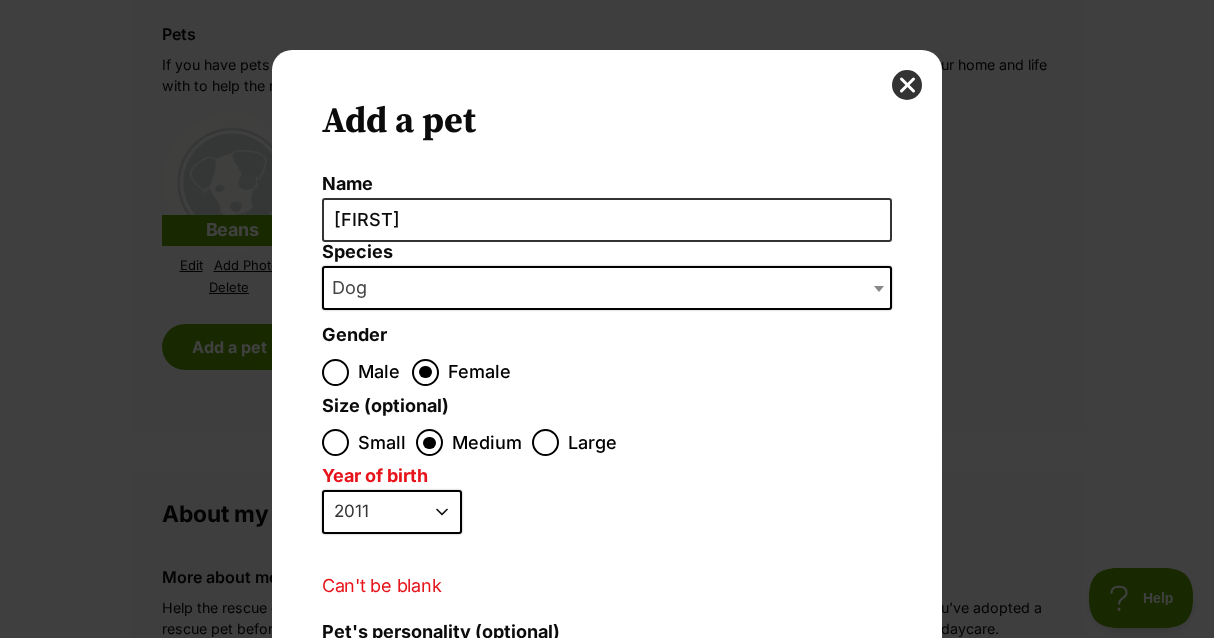 scroll, scrollTop: 0, scrollLeft: 0, axis: both 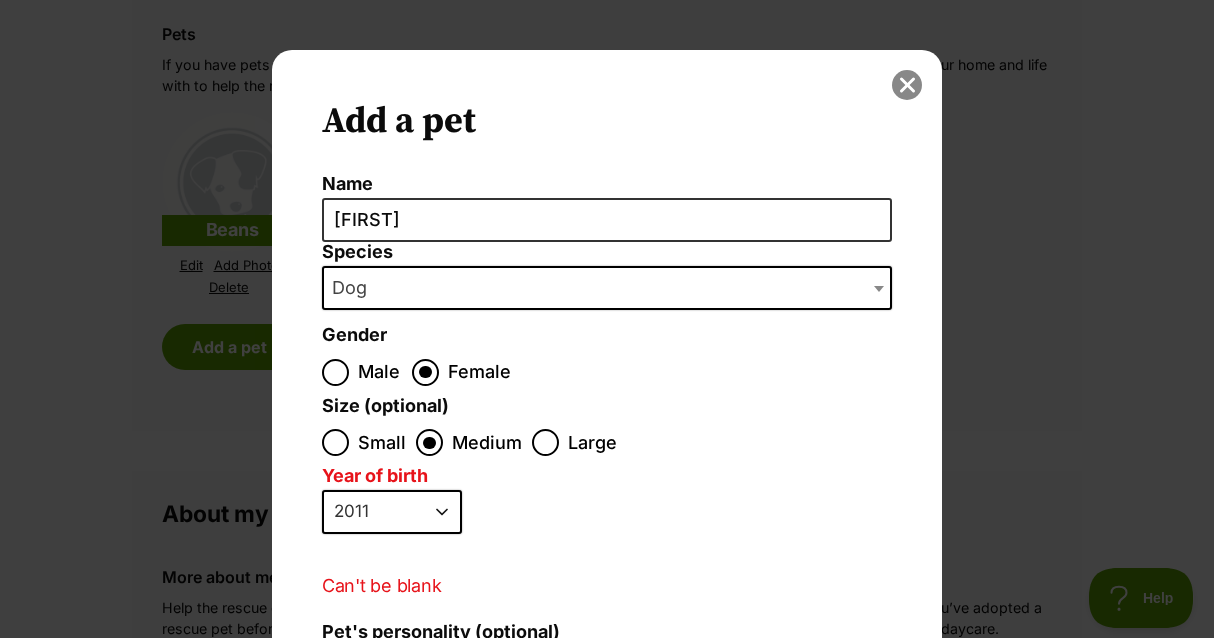 click at bounding box center (907, 85) 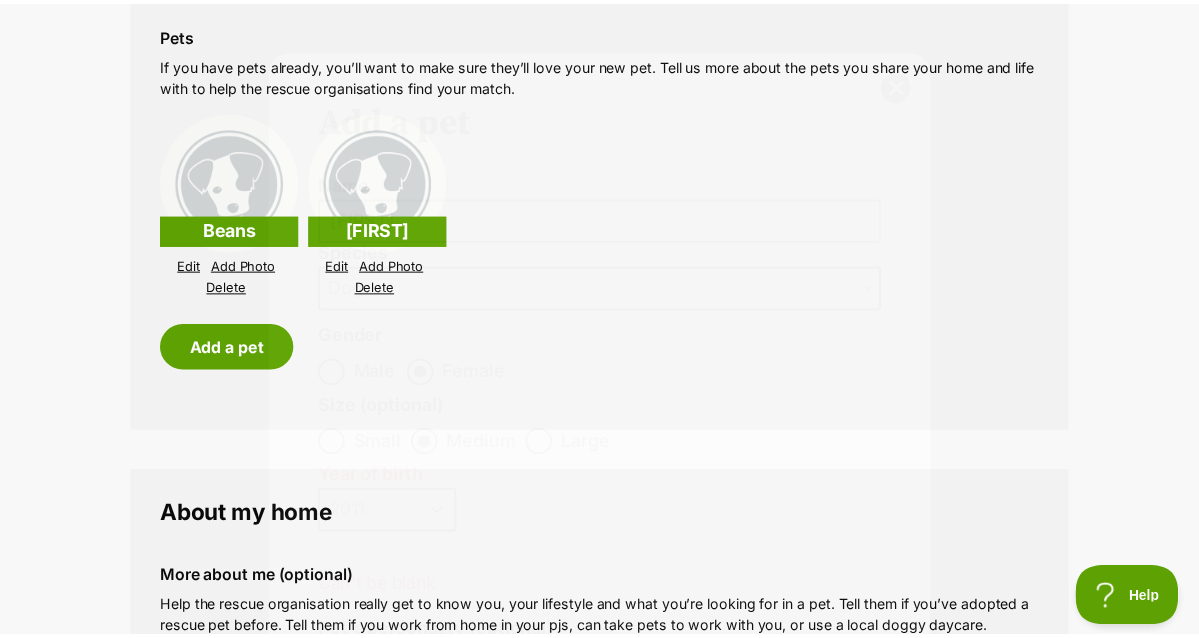 scroll, scrollTop: 2419, scrollLeft: 0, axis: vertical 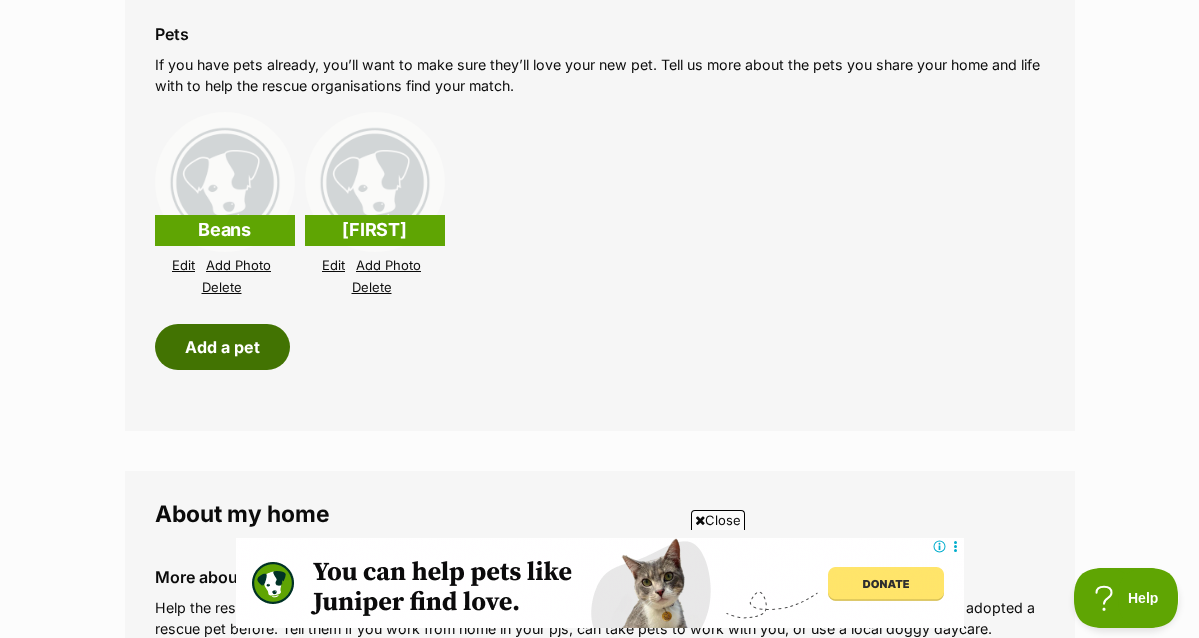 click on "Add a pet" at bounding box center [222, 347] 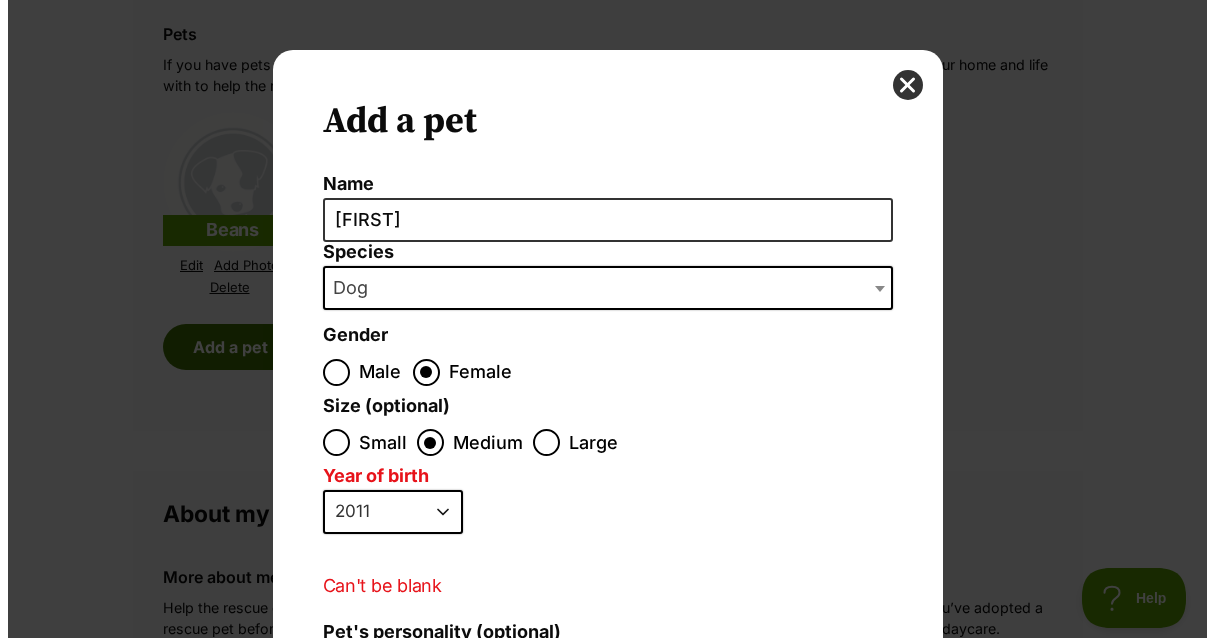scroll, scrollTop: 0, scrollLeft: 0, axis: both 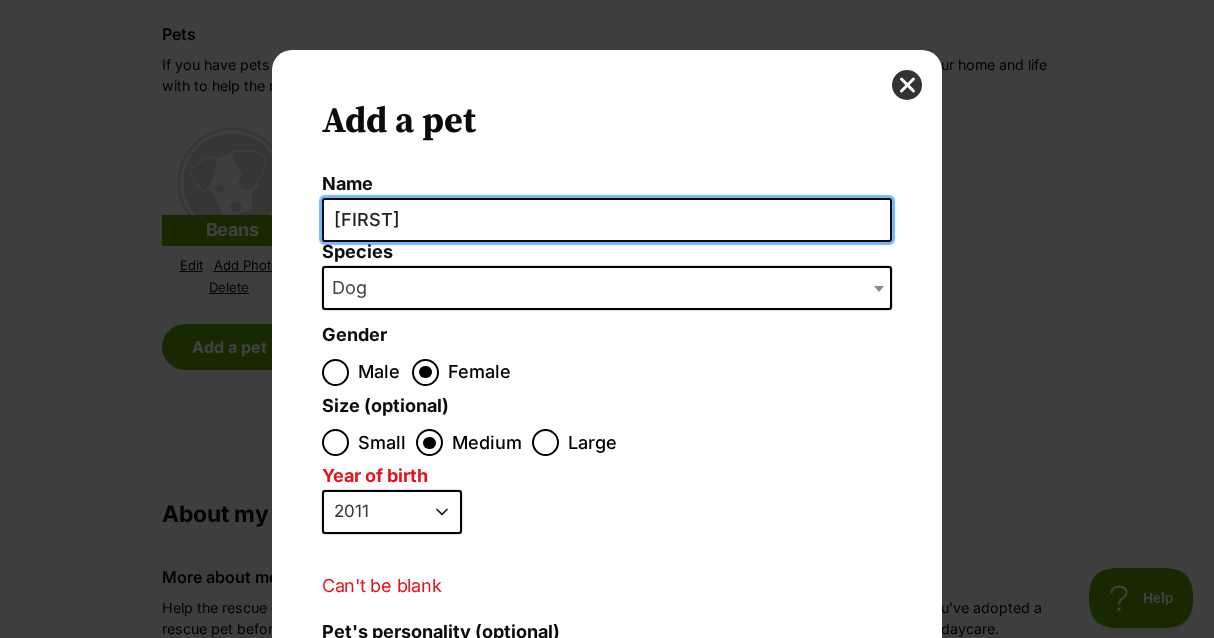 drag, startPoint x: 550, startPoint y: 229, endPoint x: 122, endPoint y: 228, distance: 428.00116 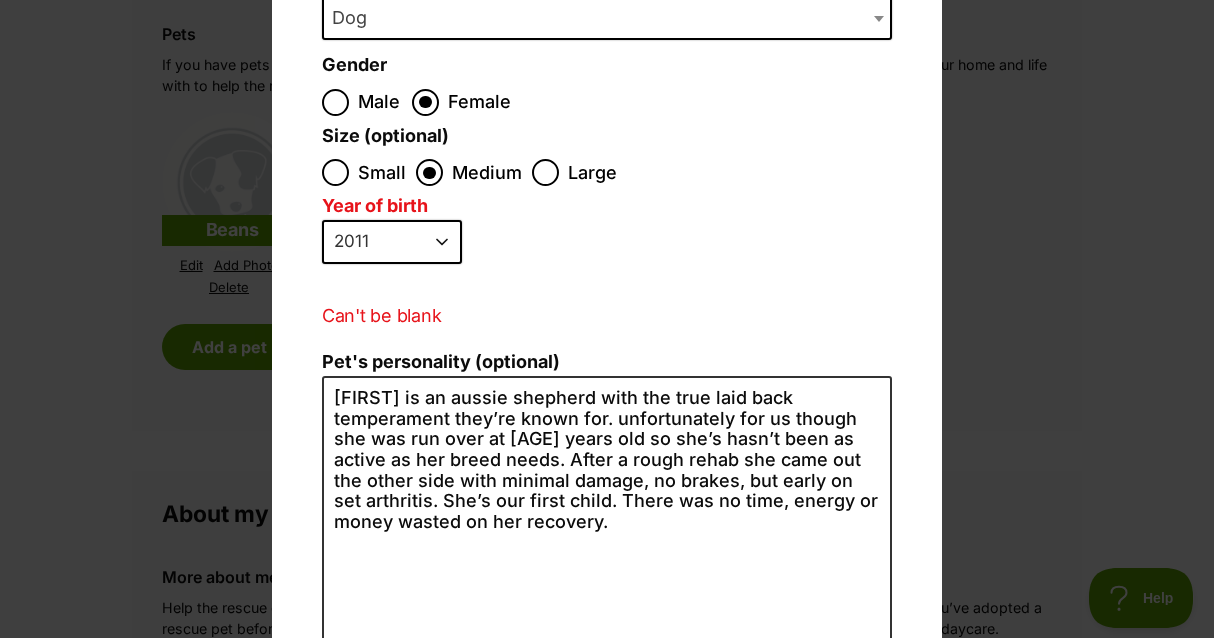 scroll, scrollTop: 271, scrollLeft: 0, axis: vertical 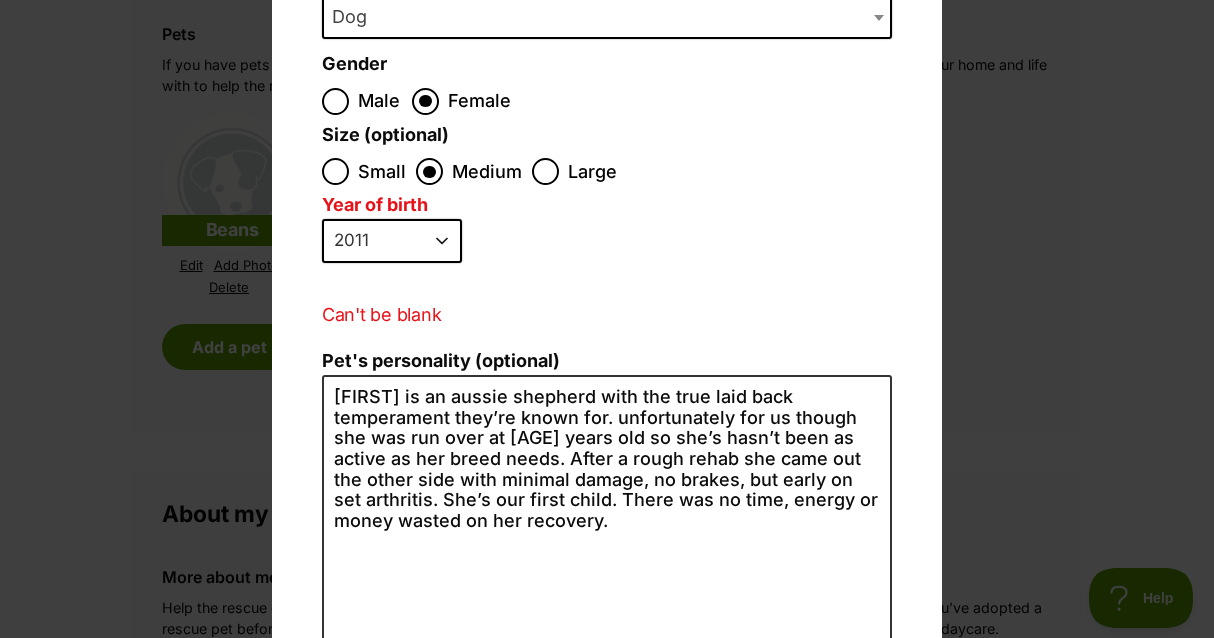 type on "Beans" 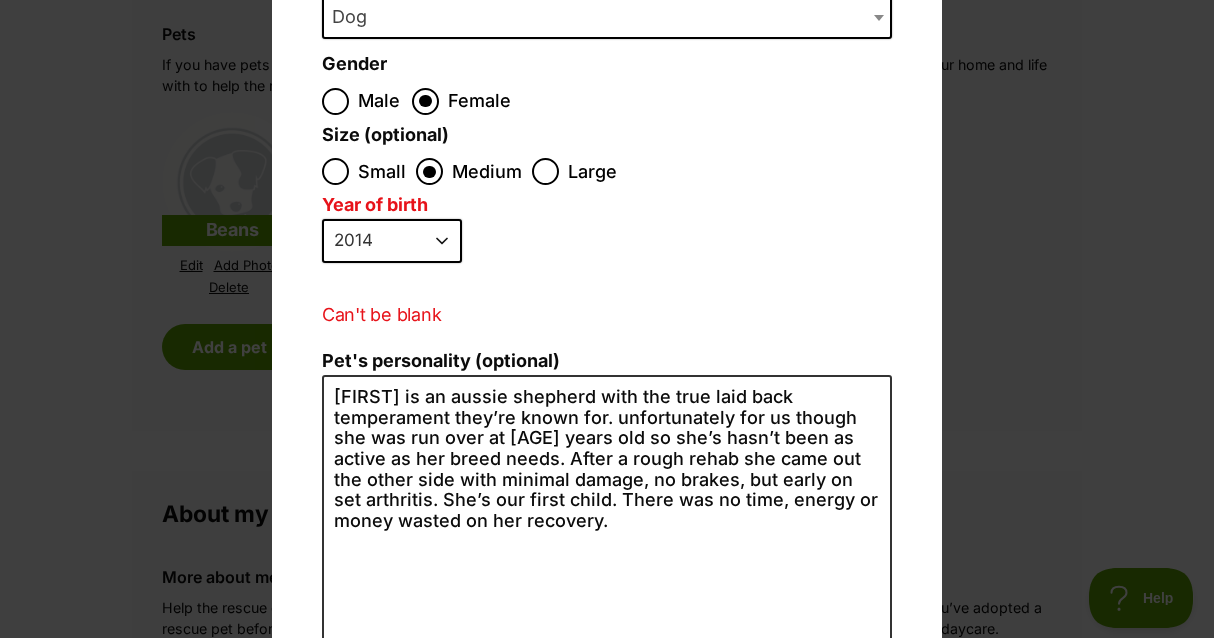 click on "2025
2024
2023
2022
2021
2020
2019
2018
2017
2016
2015
2014
2013
2012
2011
2010
2009
2008
2007
2006
2005
2004
2003
2002
2001
2000
1999
1998
1997
1996
1995" at bounding box center (392, 241) 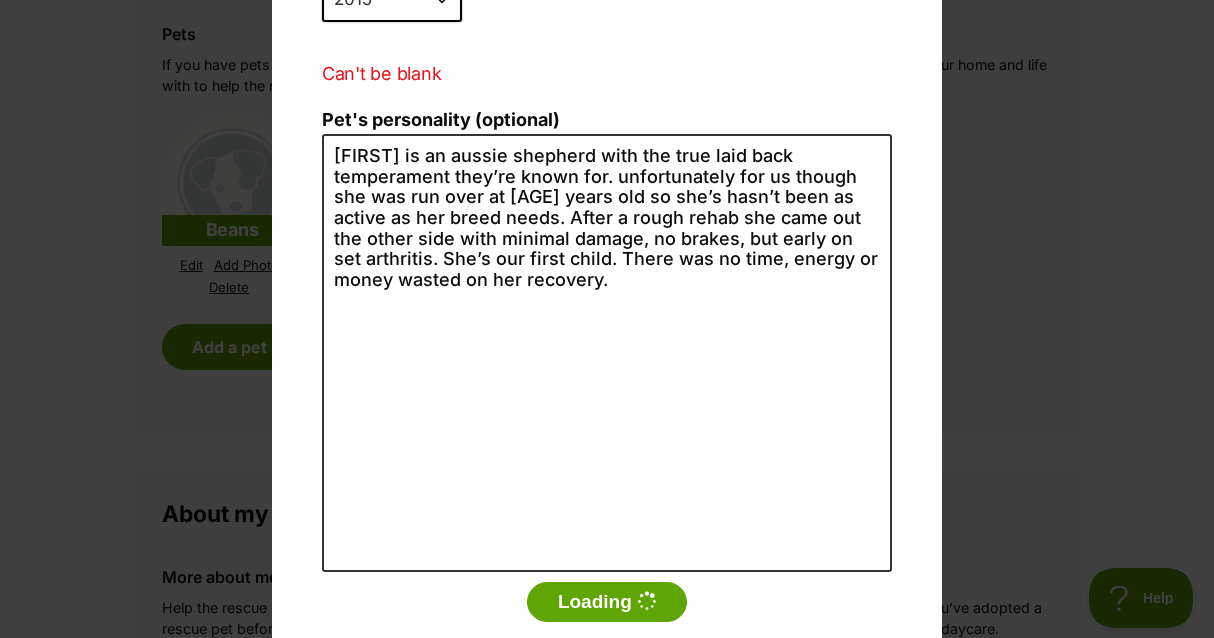 scroll, scrollTop: 513, scrollLeft: 0, axis: vertical 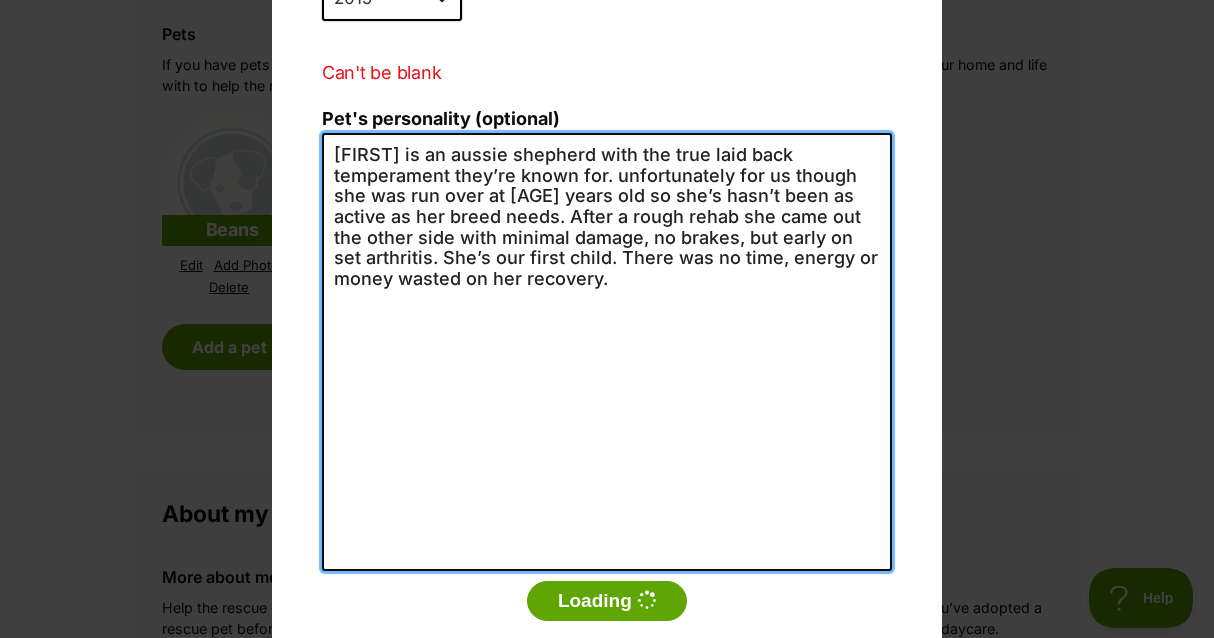 drag, startPoint x: 574, startPoint y: 319, endPoint x: 271, endPoint y: 124, distance: 360.32486 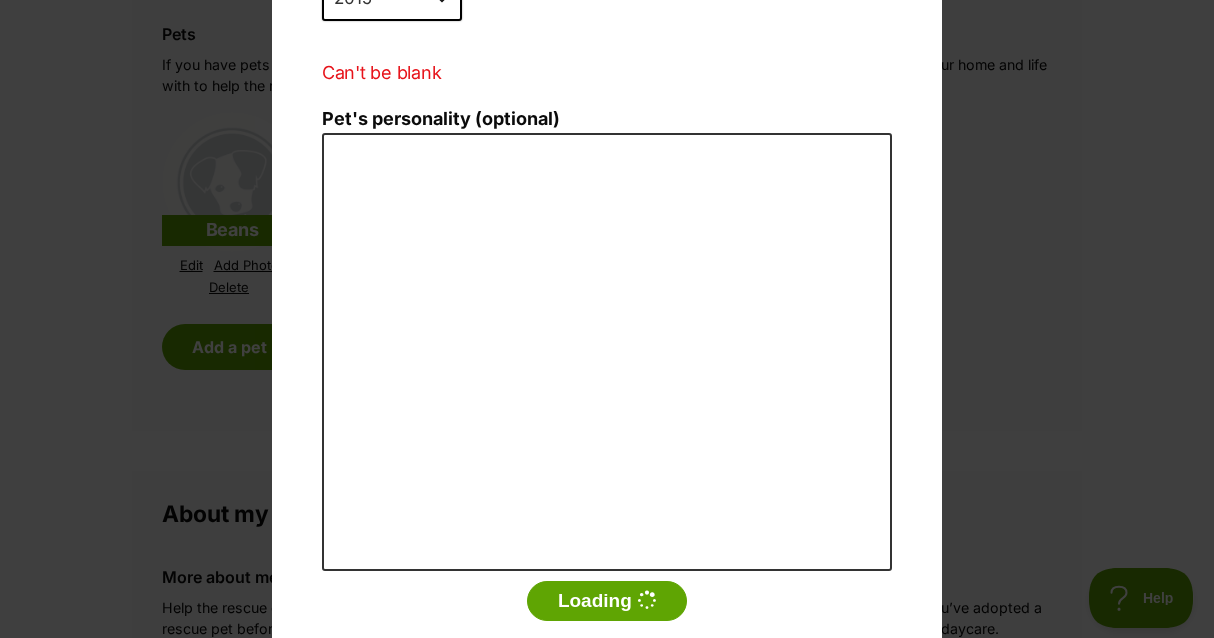 scroll, scrollTop: 0, scrollLeft: 0, axis: both 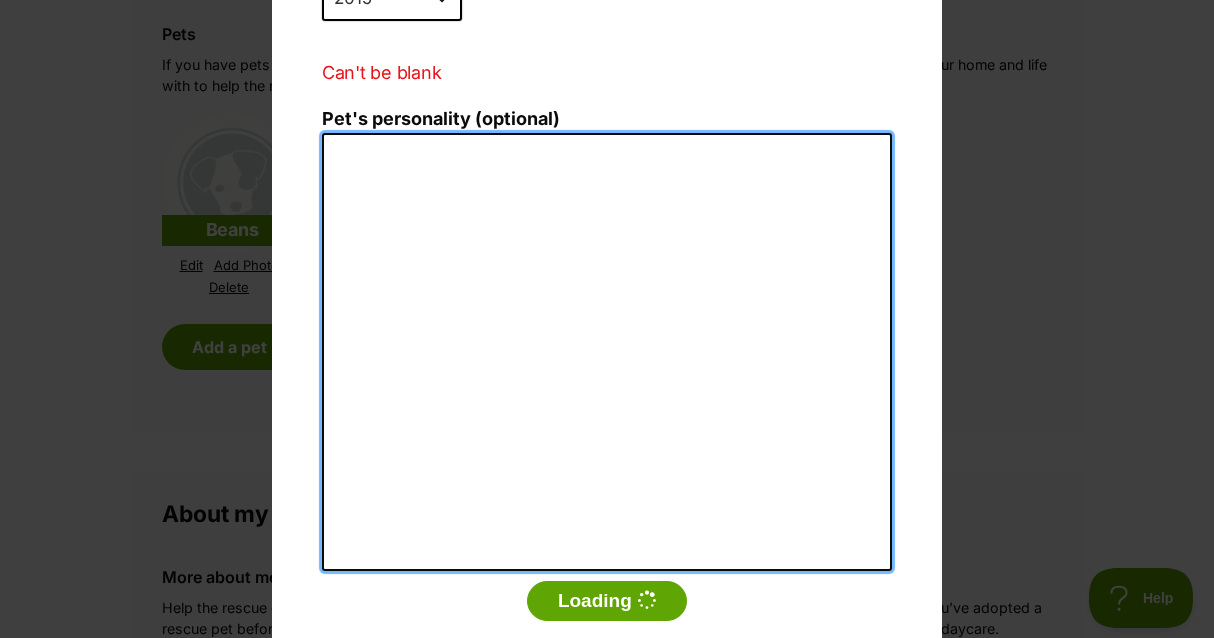 paste on "Beans, Harley when she’s naughty, named for the single bean in her head. She’s a pure-bred border collie and defiantly lives up to the collie breed. When we brought her, we were asked by her breeders not to breed her either as she had a “defect” which resulted in her having a shorter lower jaw. This is no defect, once I seen her, we were not leaving without her! I was in love from the get-go. We h" 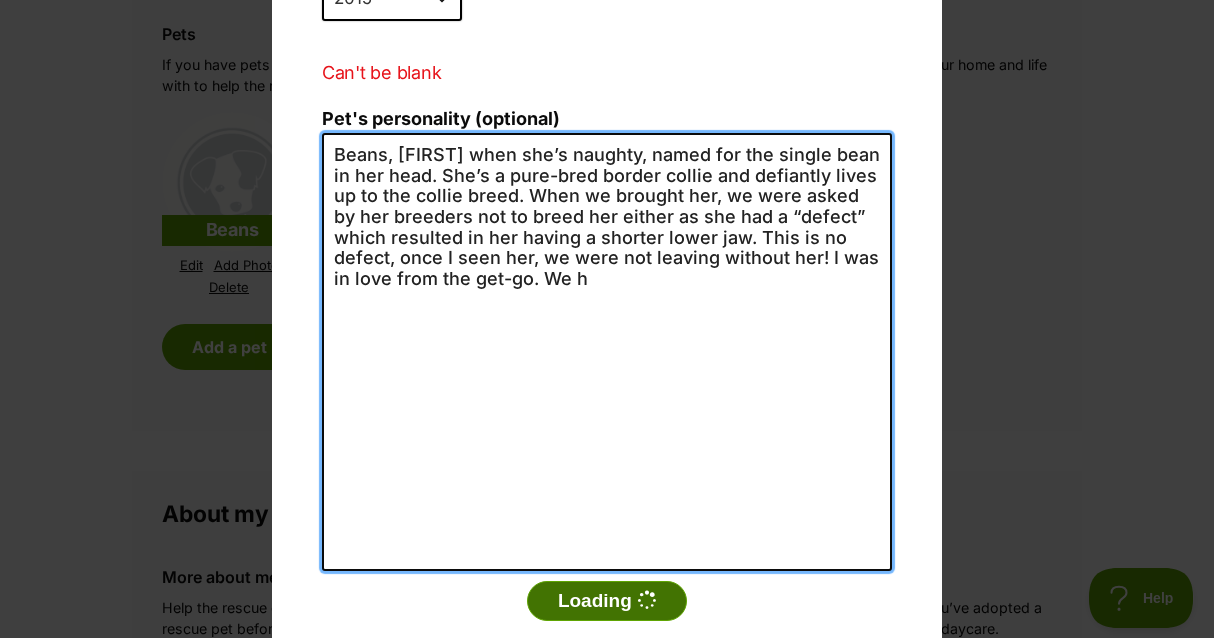 type on "Beans, Harley when she’s naughty, named for the single bean in her head. She’s a pure-bred border collie and defiantly lives up to the collie breed. When we brought her, we were asked by her breeders not to breed her either as she had a “defect” which resulted in her having a shorter lower jaw. This is no defect, once I seen her, we were not leaving without her! I was in love from the get-go. We h" 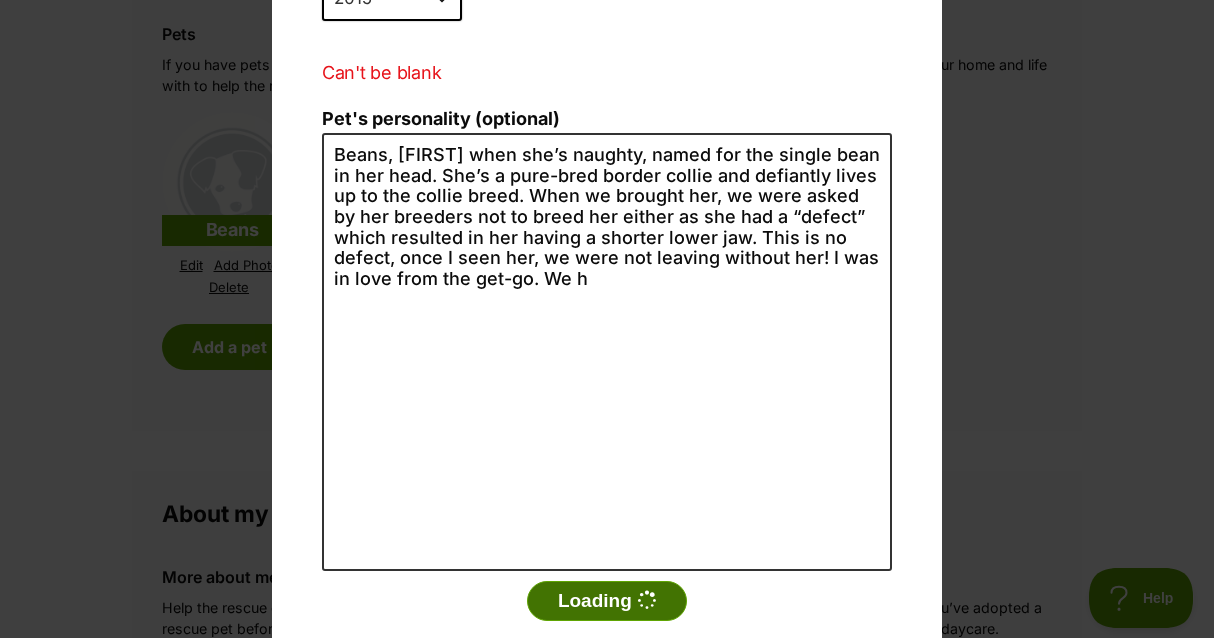 click on "Loading" at bounding box center [607, 601] 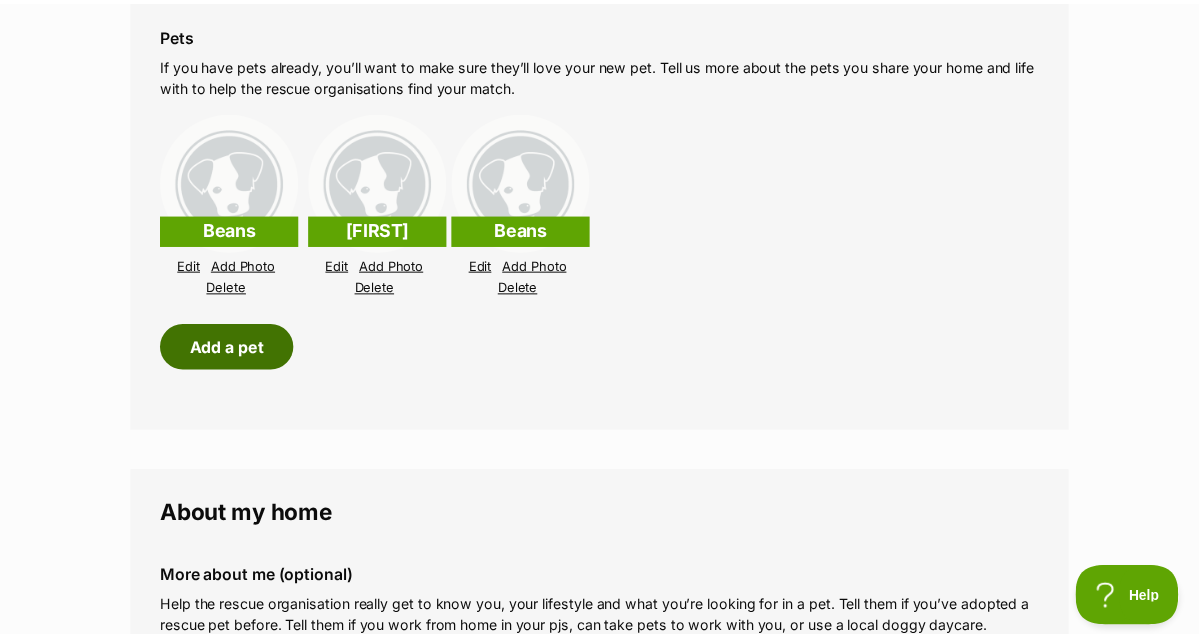 scroll, scrollTop: 2419, scrollLeft: 0, axis: vertical 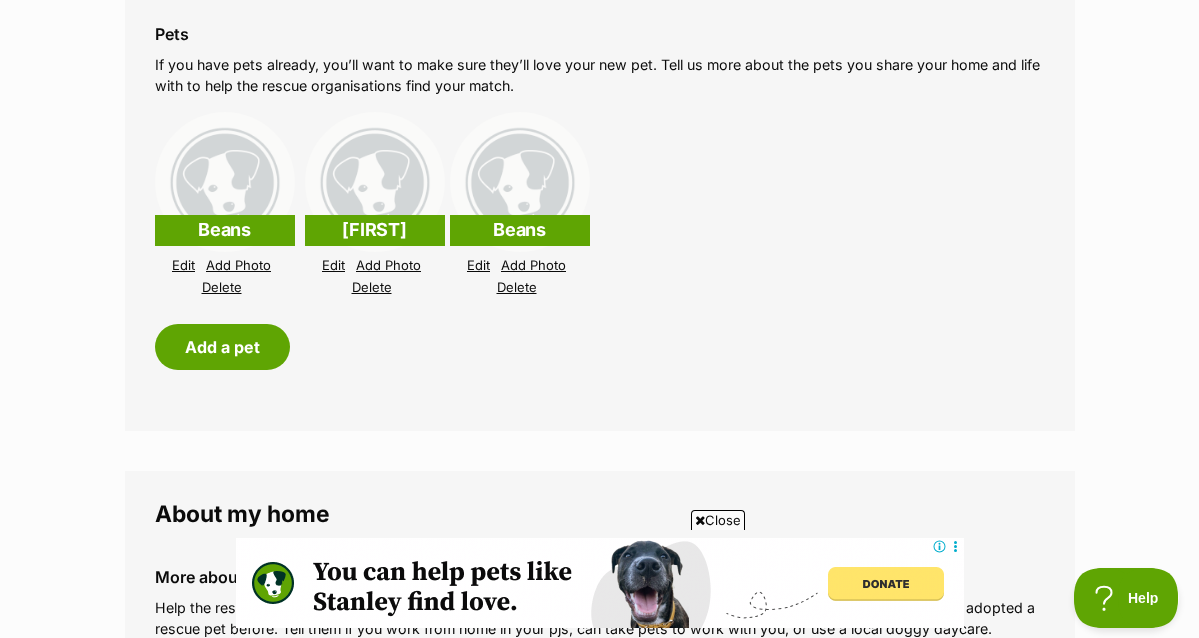 click on "Delete" at bounding box center (222, 287) 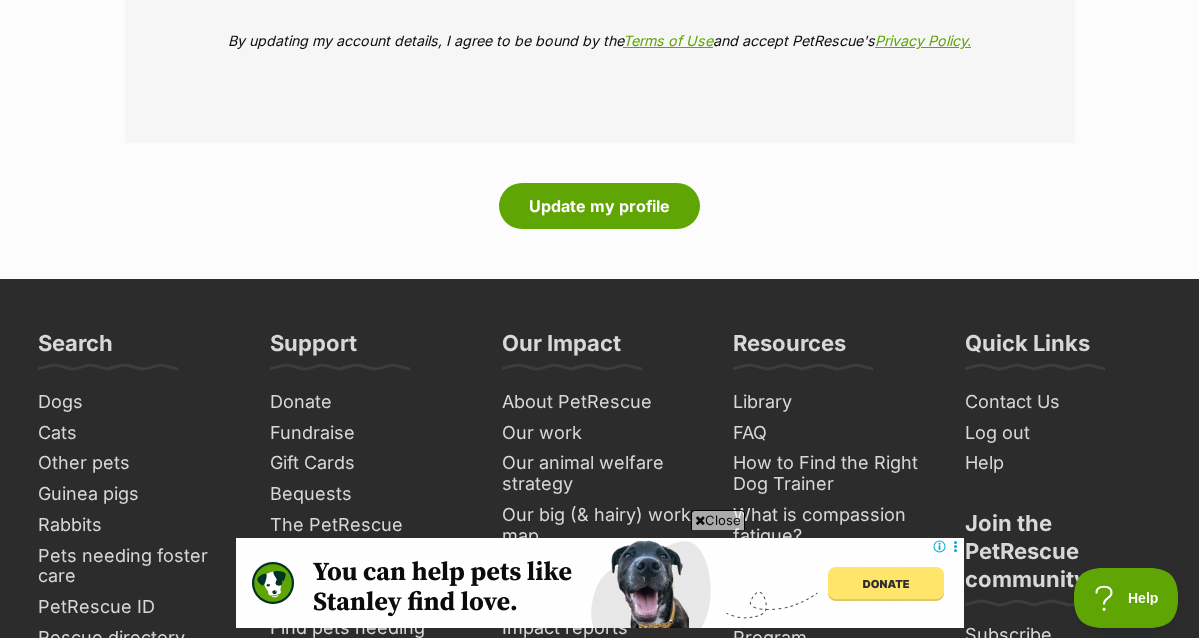 scroll, scrollTop: 3318, scrollLeft: 0, axis: vertical 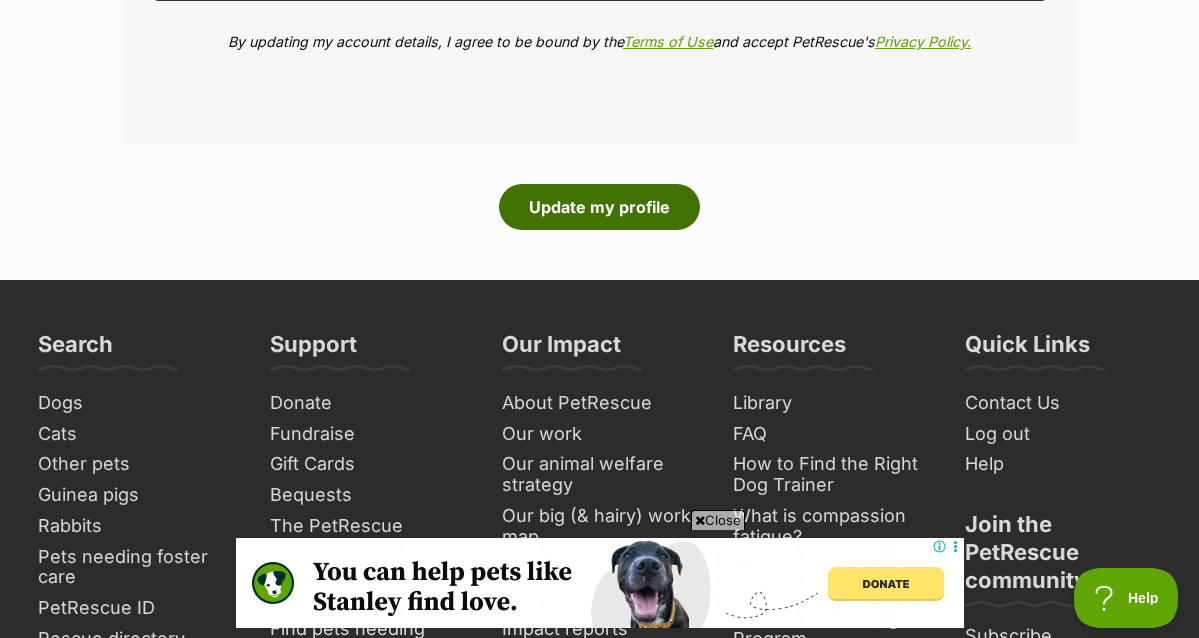 click on "Update my profile" at bounding box center [599, 207] 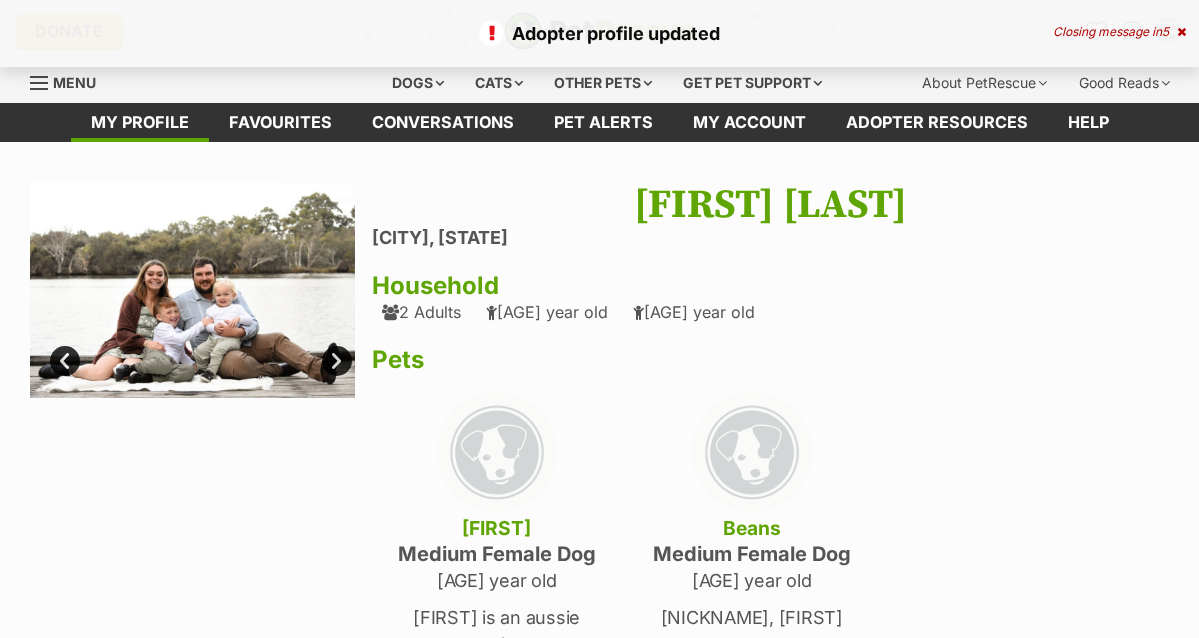 scroll, scrollTop: 0, scrollLeft: 0, axis: both 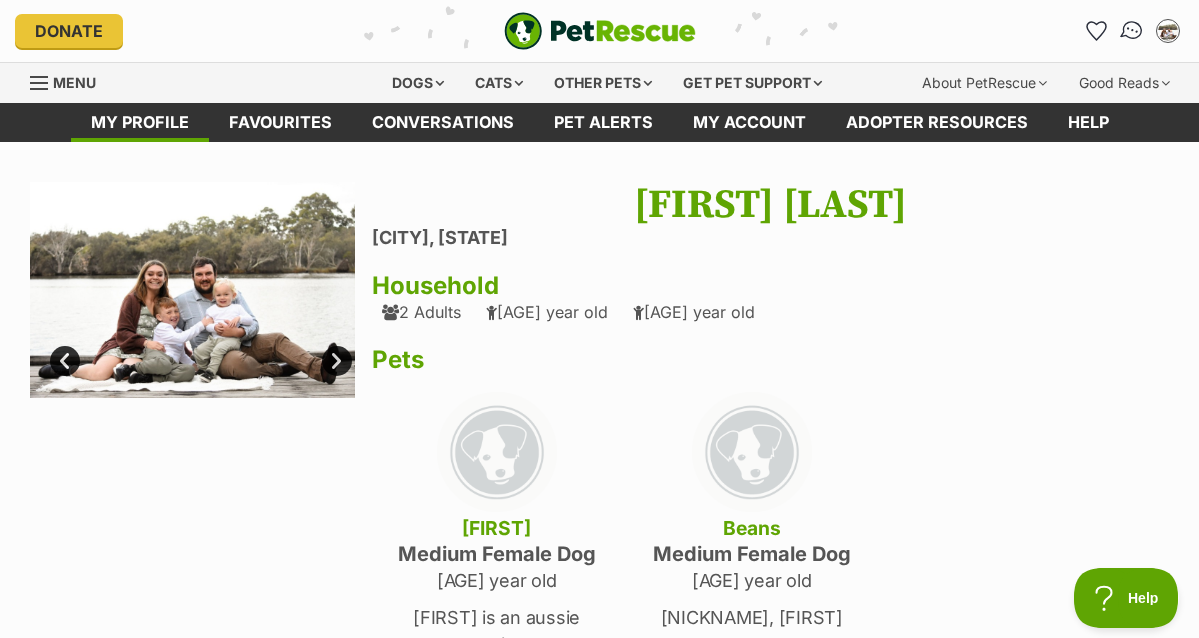 click at bounding box center (1132, 31) 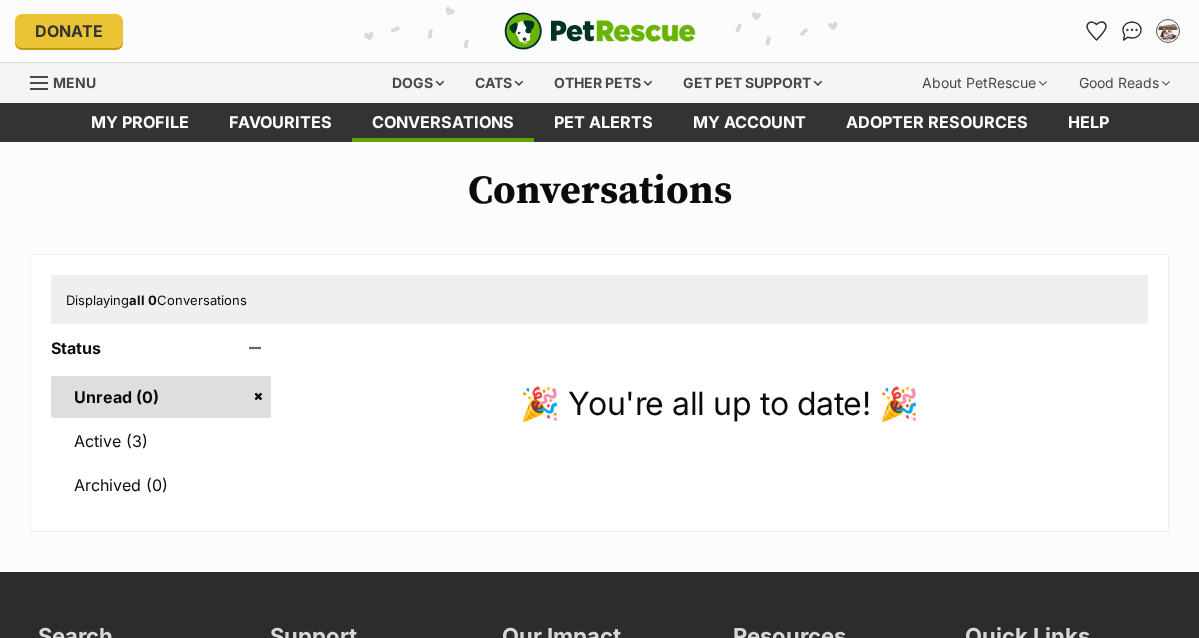 scroll, scrollTop: 0, scrollLeft: 0, axis: both 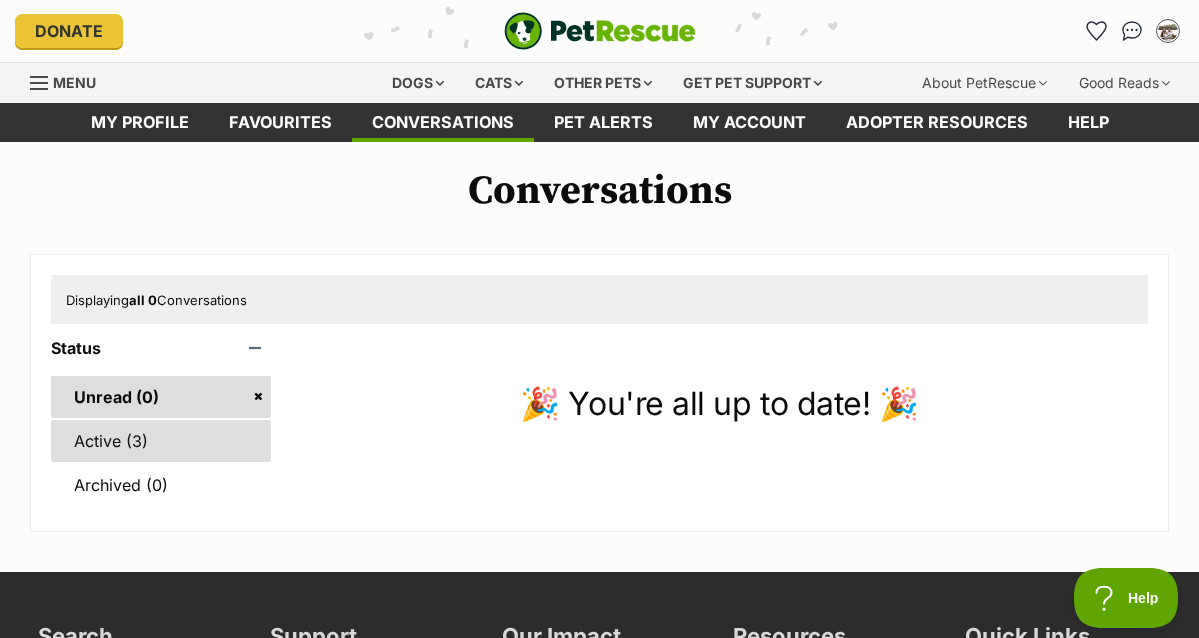 click on "Active (3)" at bounding box center (161, 441) 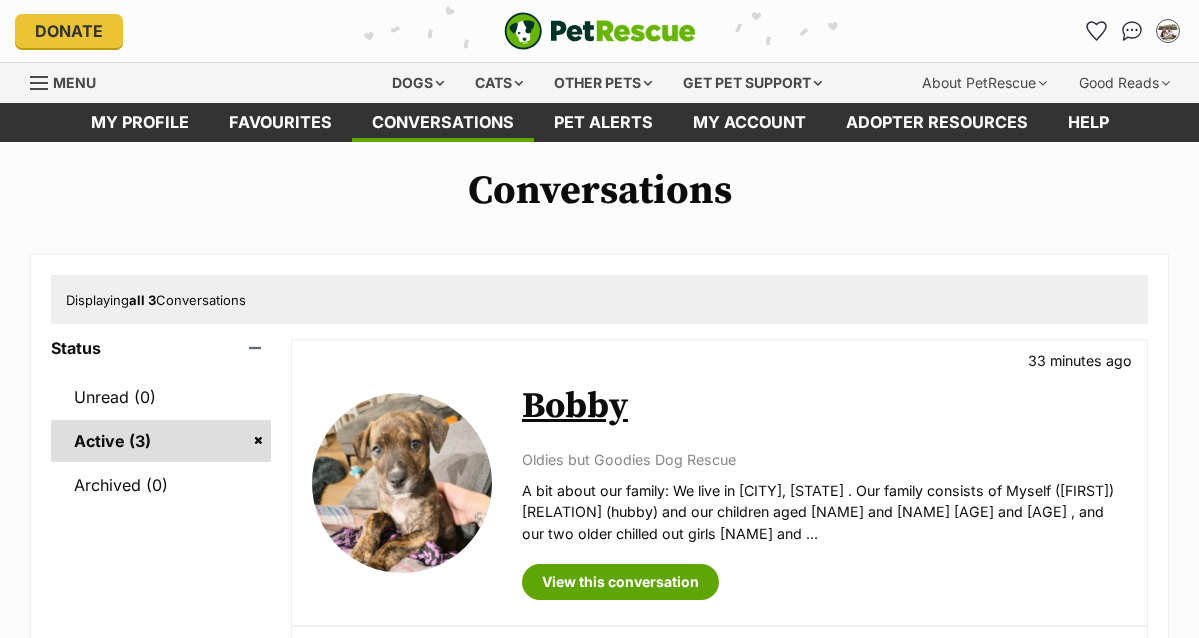 scroll, scrollTop: 0, scrollLeft: 0, axis: both 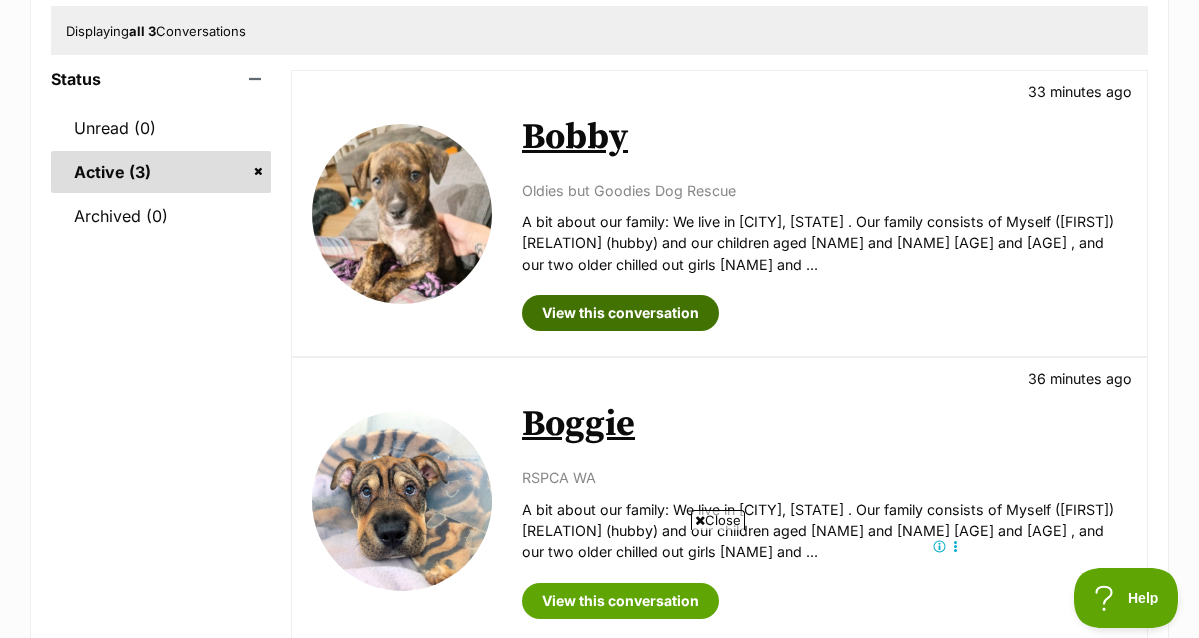 click on "View this conversation" at bounding box center [620, 313] 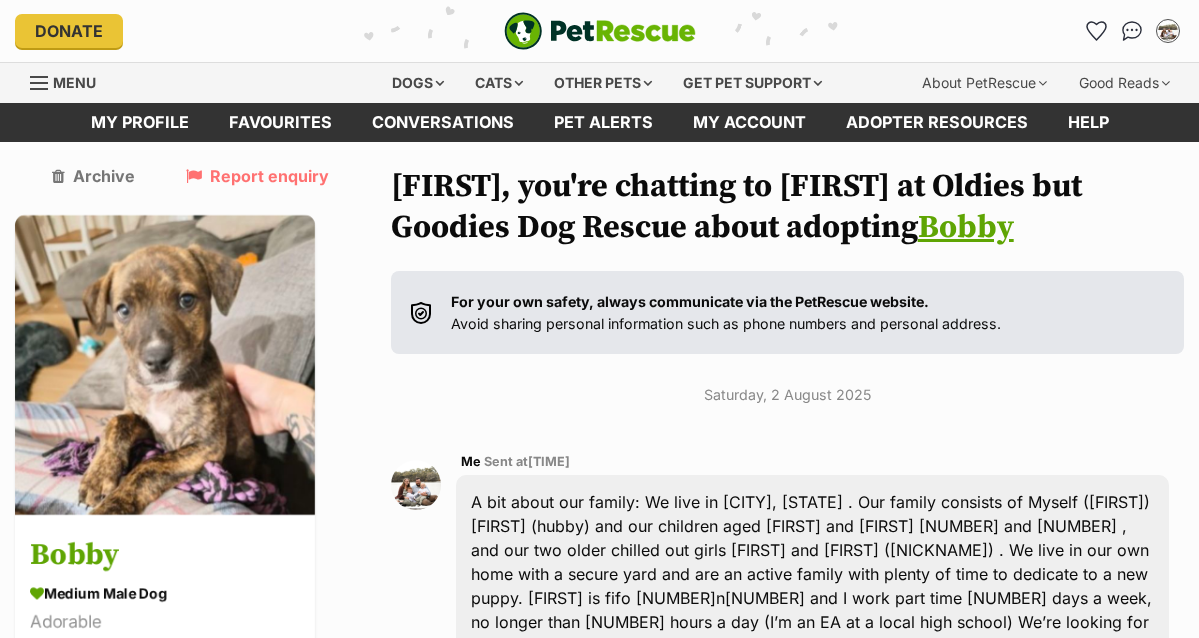 scroll, scrollTop: 0, scrollLeft: 0, axis: both 